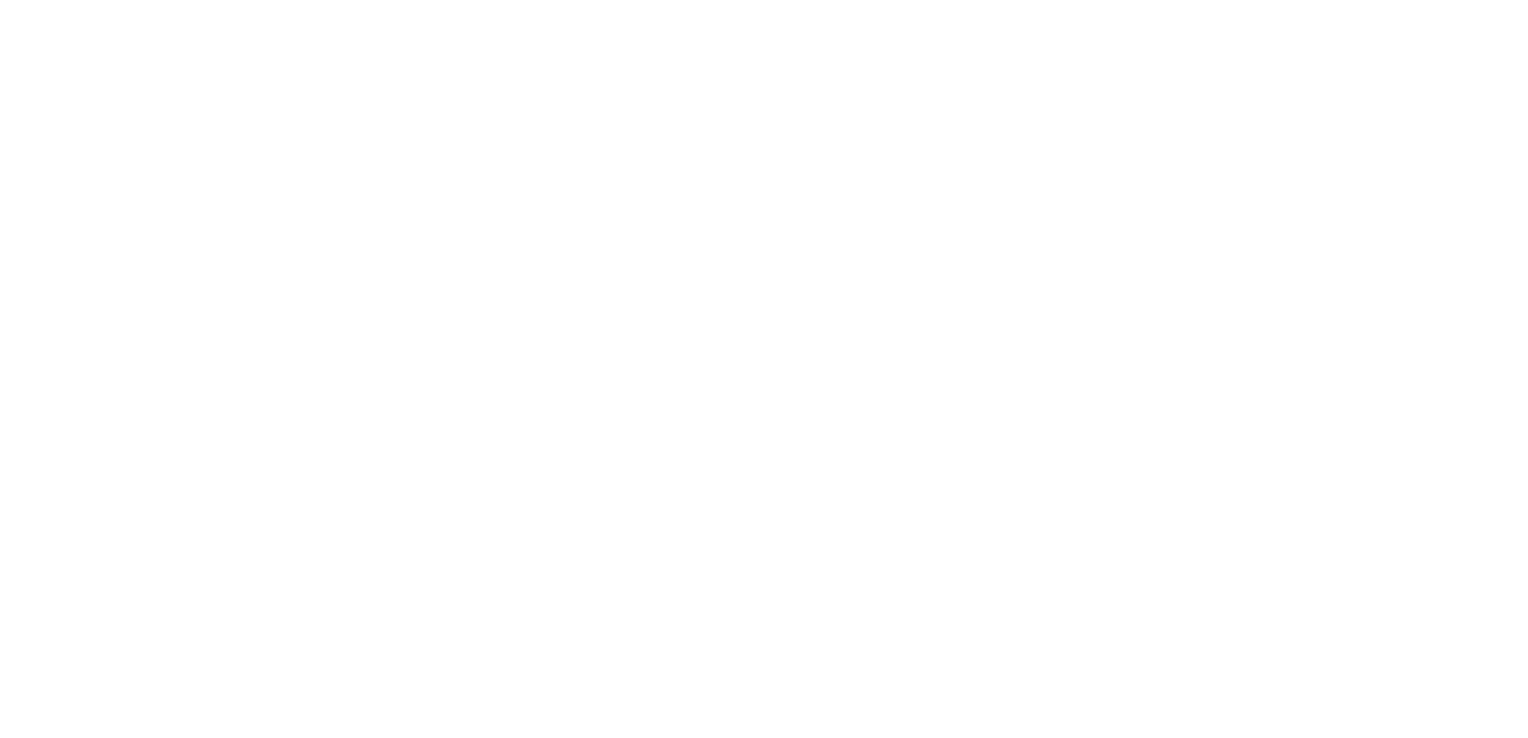 scroll, scrollTop: 0, scrollLeft: 0, axis: both 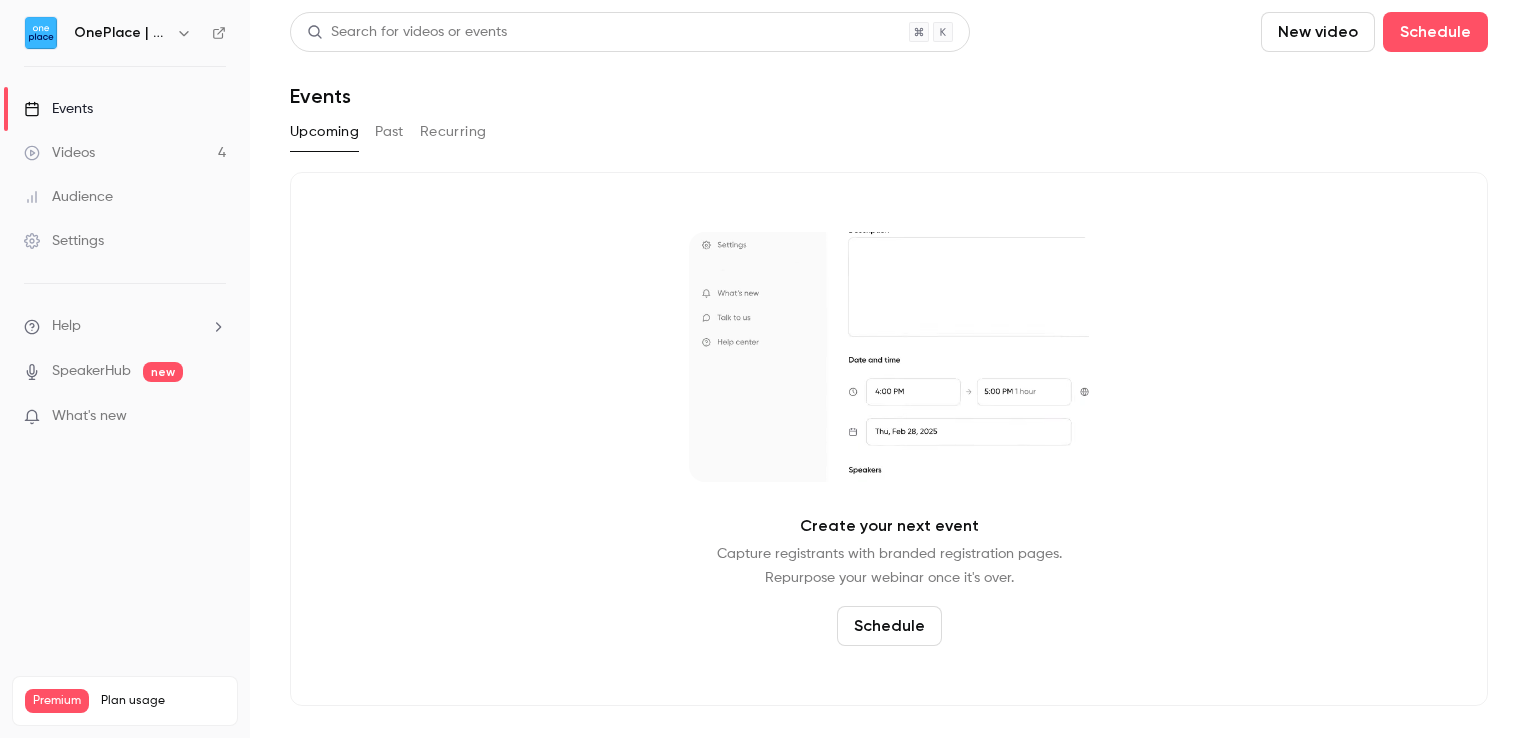click on "Videos 4" at bounding box center [125, 153] 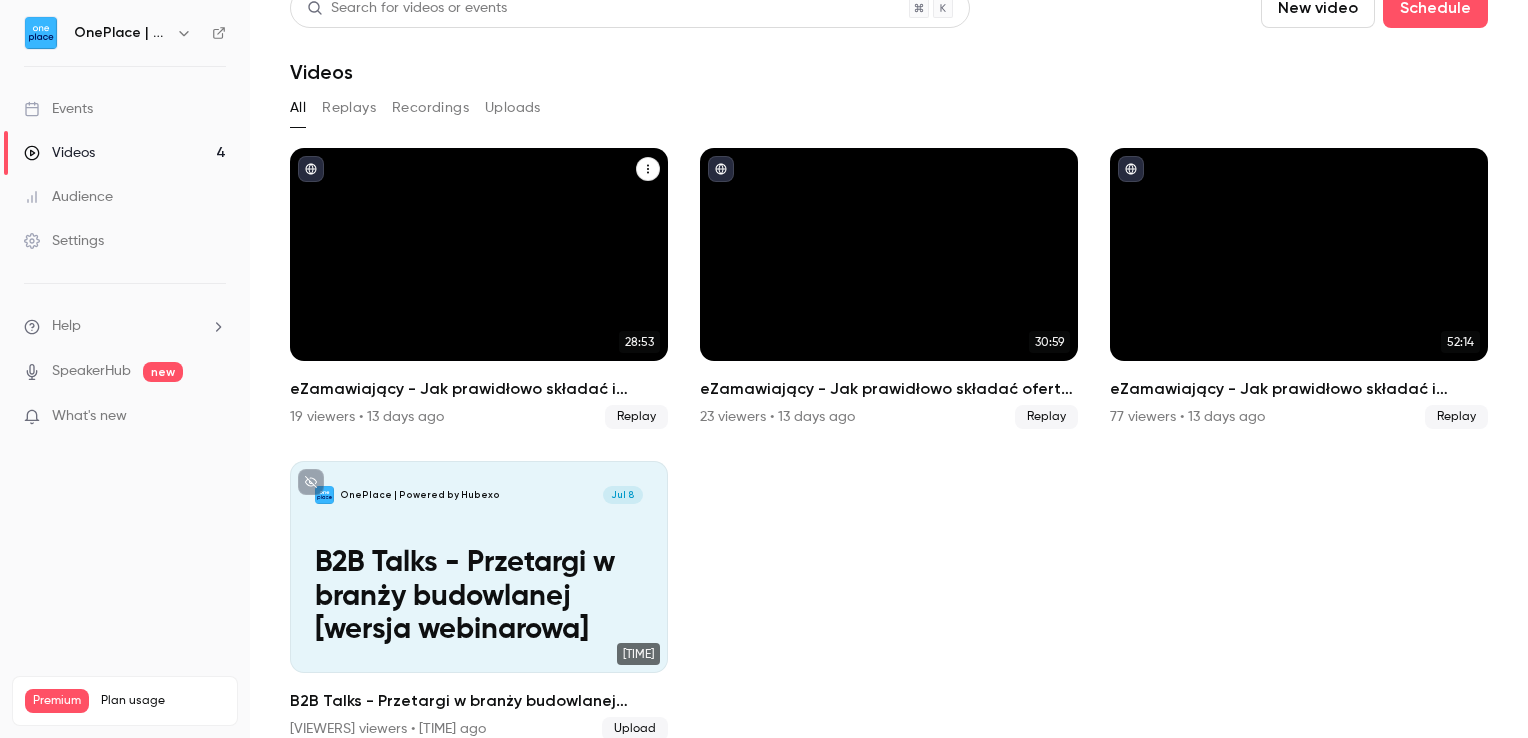 scroll, scrollTop: 44, scrollLeft: 0, axis: vertical 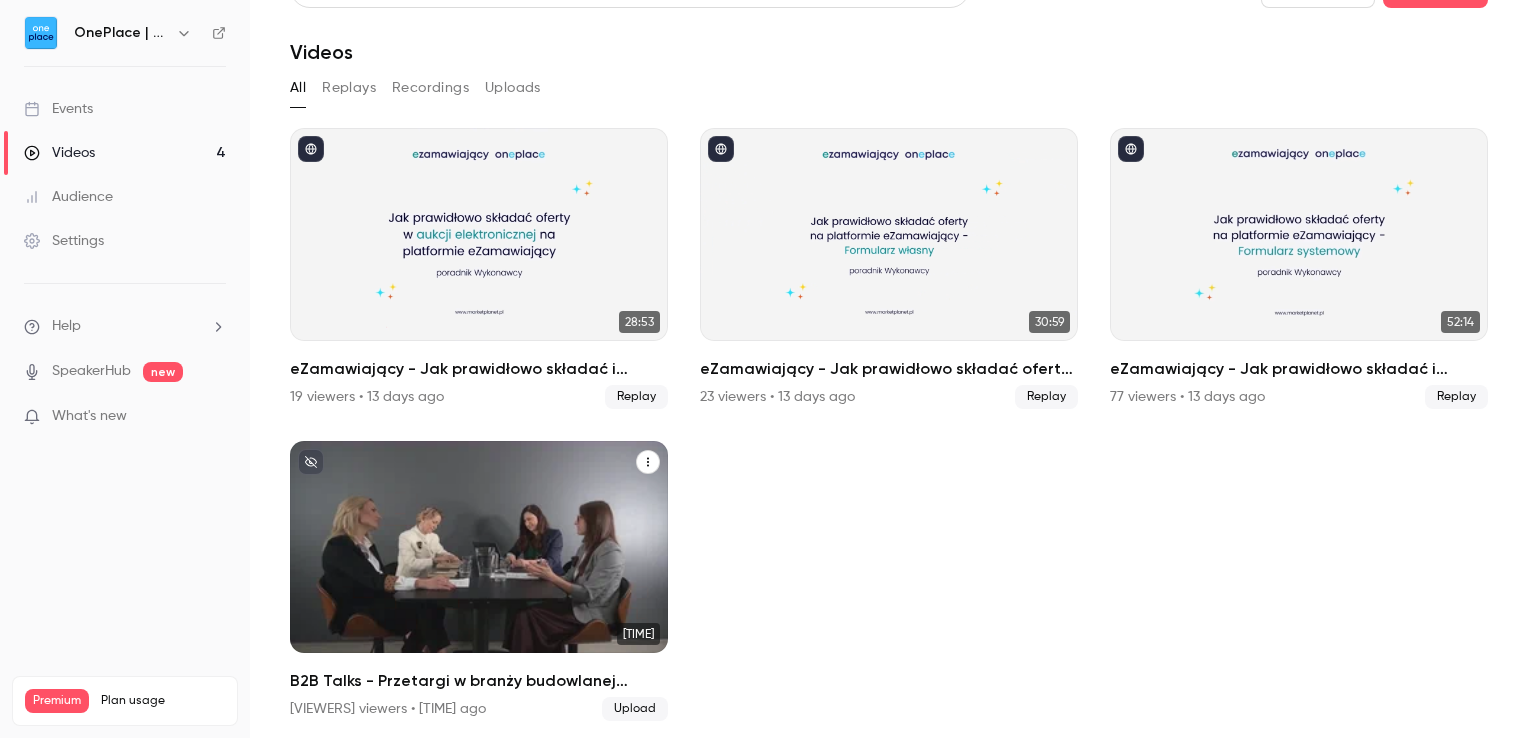 click on "B2B Talks - Przetargi w branży budowlanej [wersja webinarowa]" at bounding box center [479, 681] 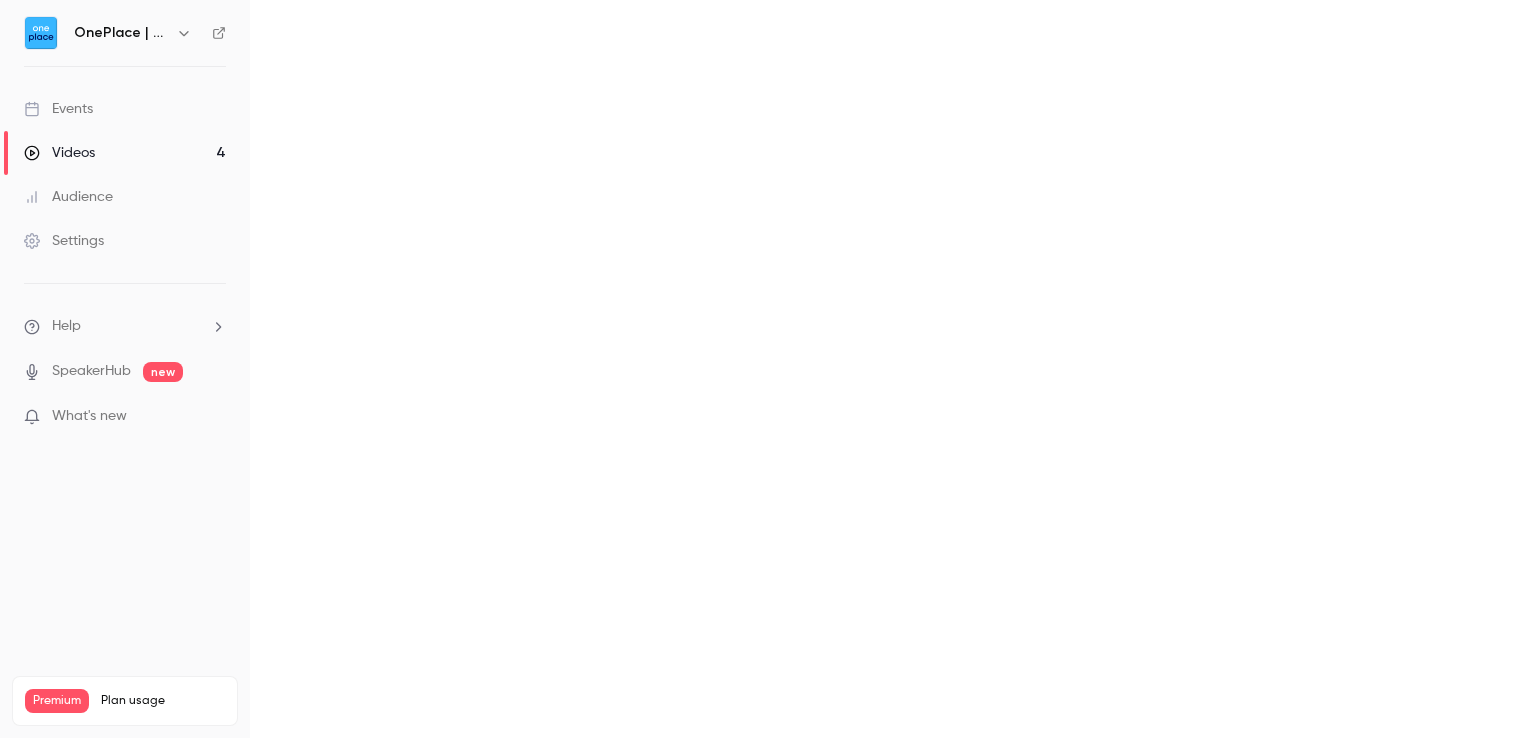 scroll, scrollTop: 0, scrollLeft: 0, axis: both 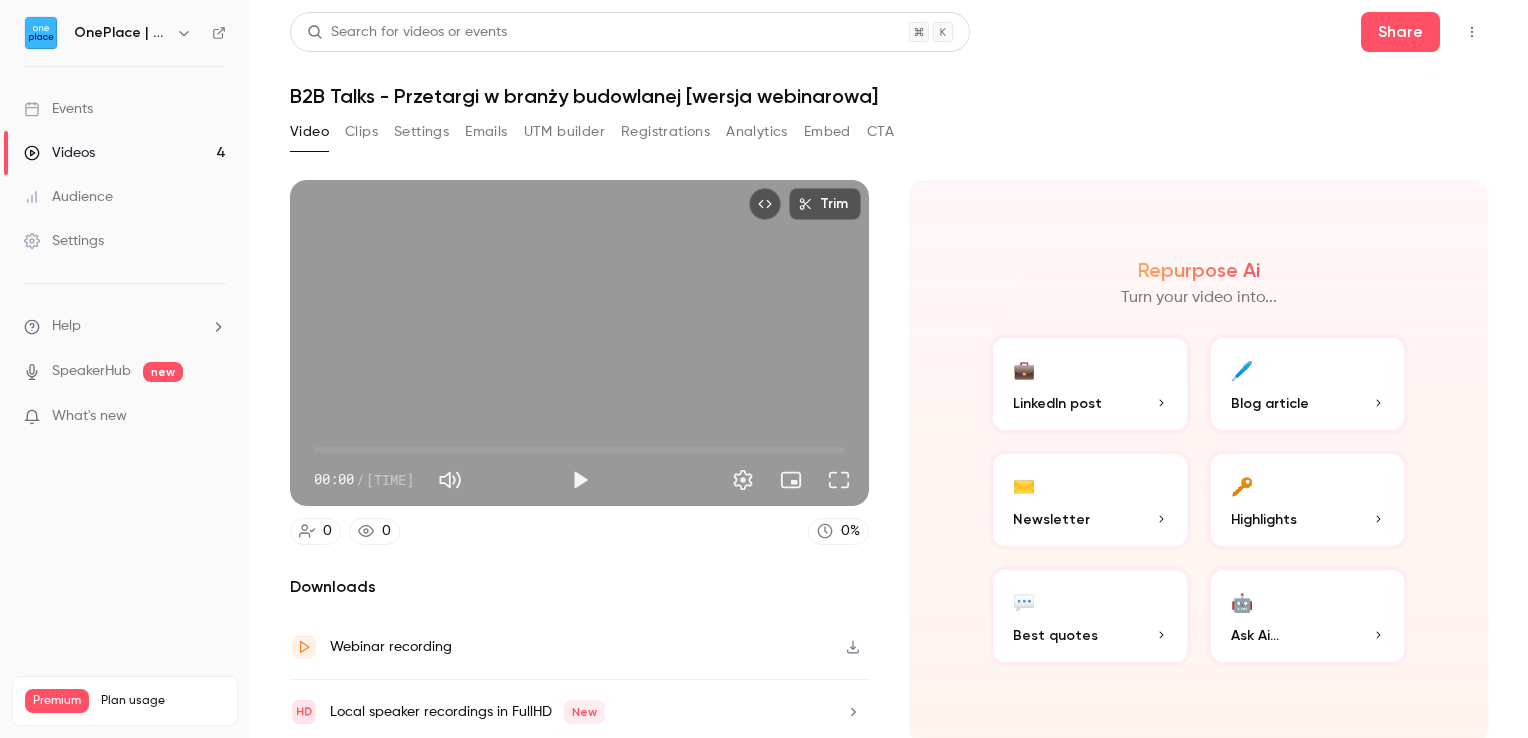 click on "Settings" at bounding box center [421, 132] 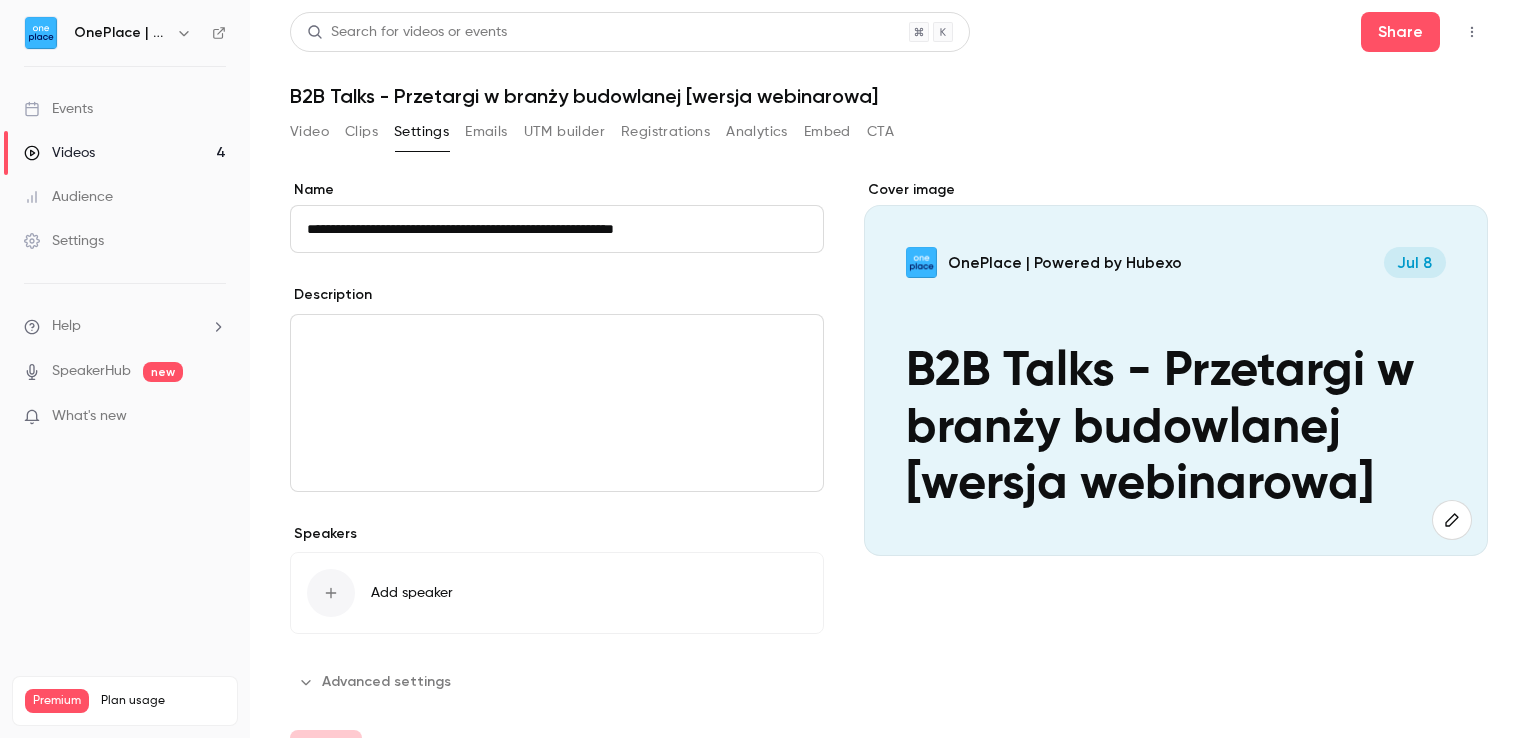 scroll, scrollTop: 63, scrollLeft: 0, axis: vertical 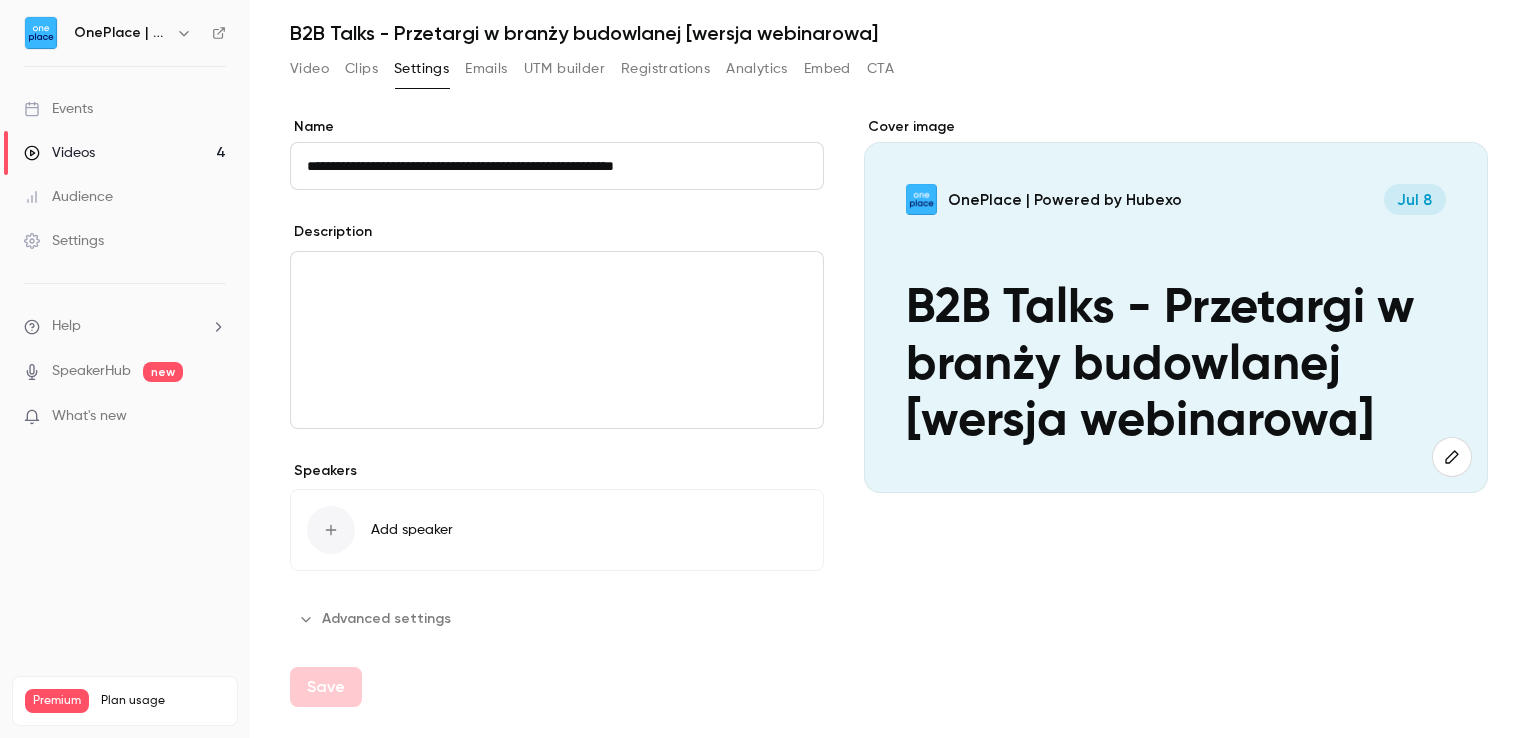 click 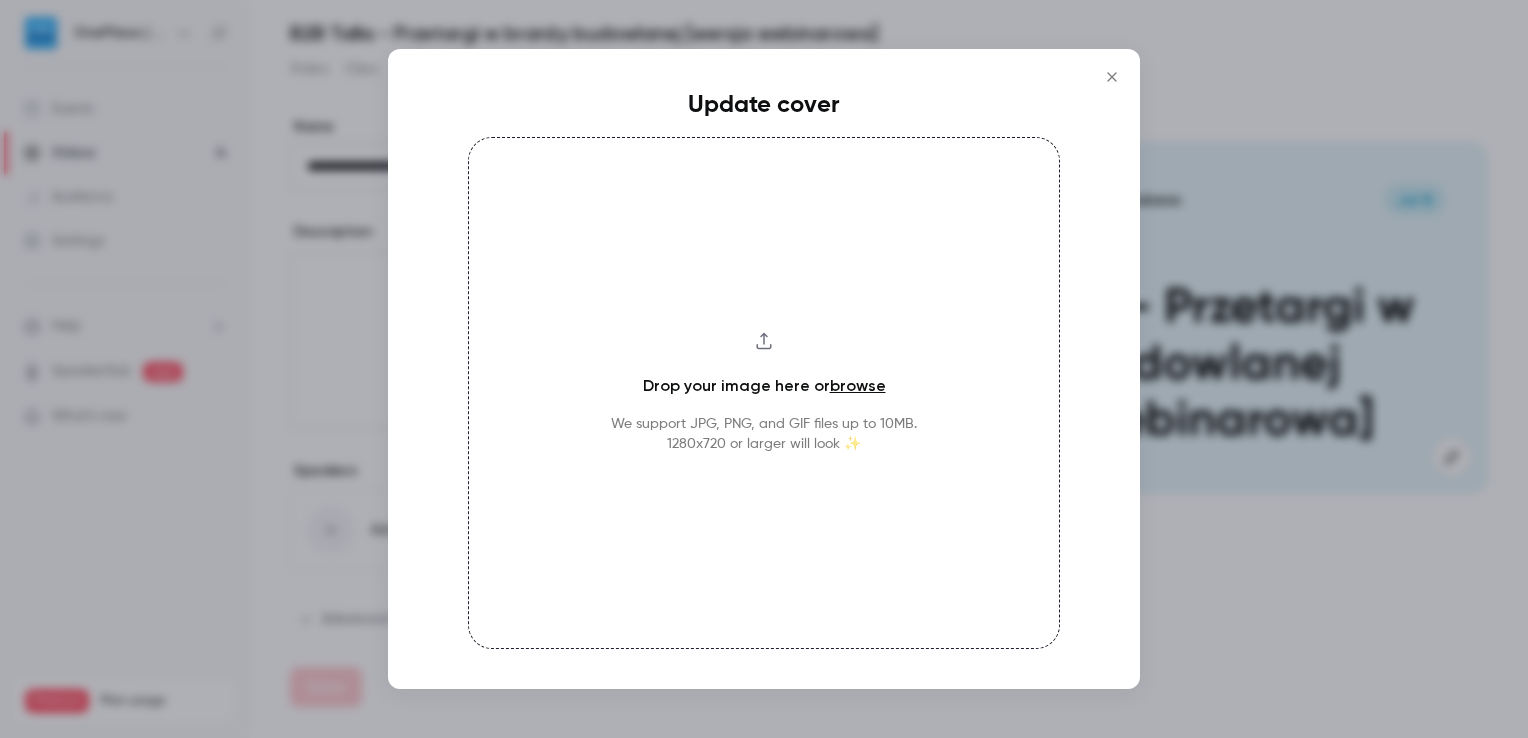 click on "browse" at bounding box center [858, 385] 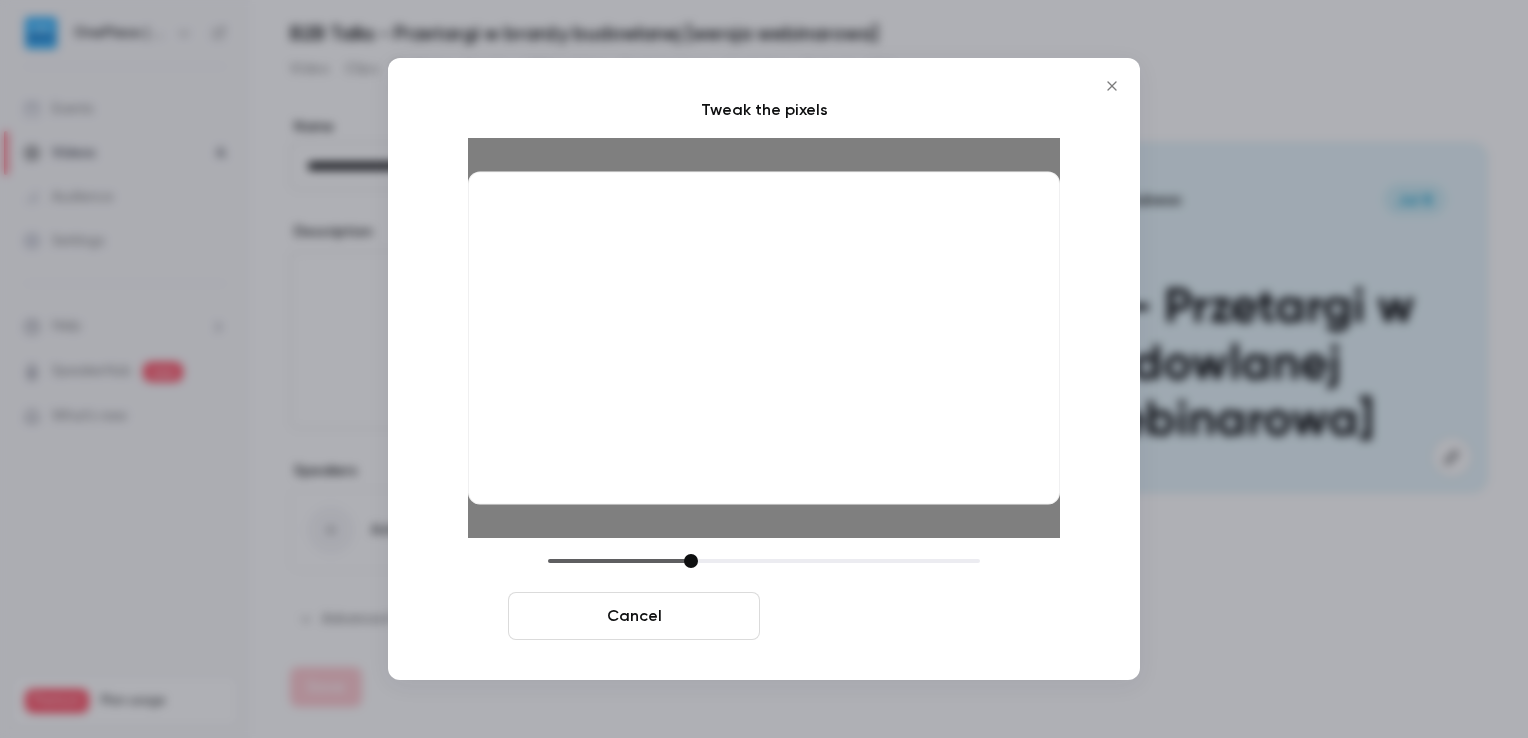 click on "Crop and save" at bounding box center (894, 616) 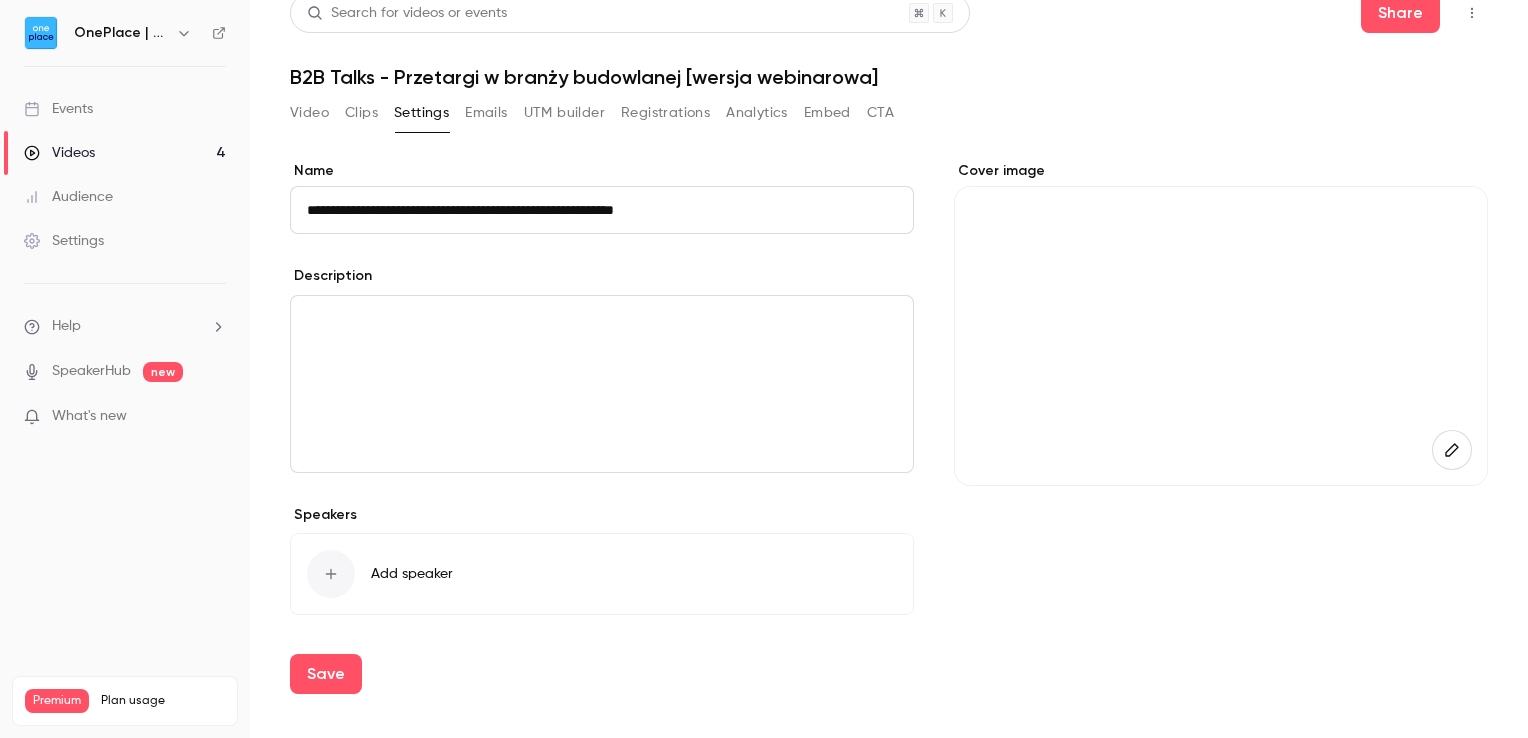 scroll, scrollTop: 0, scrollLeft: 0, axis: both 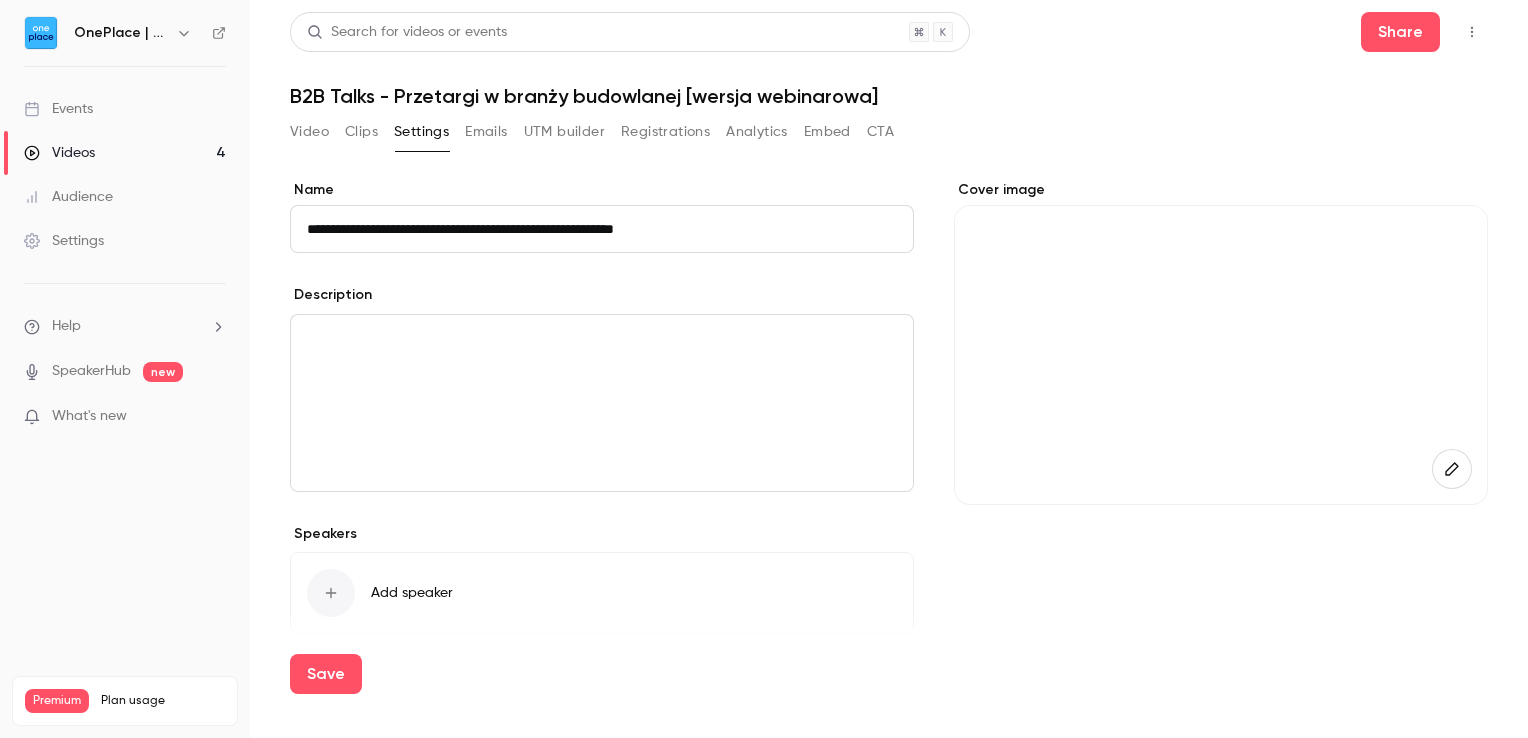 click on "**********" at bounding box center [602, 229] 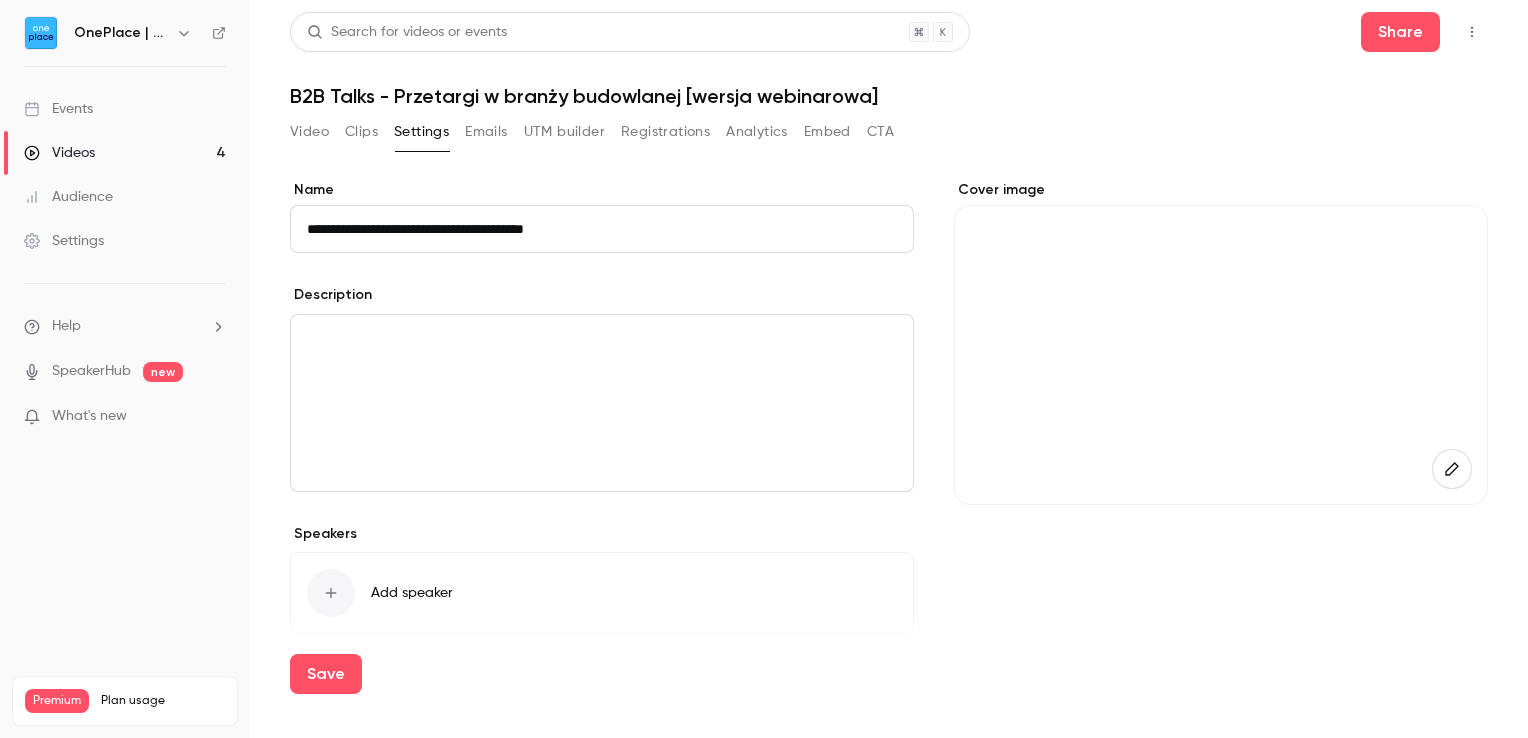 type on "**********" 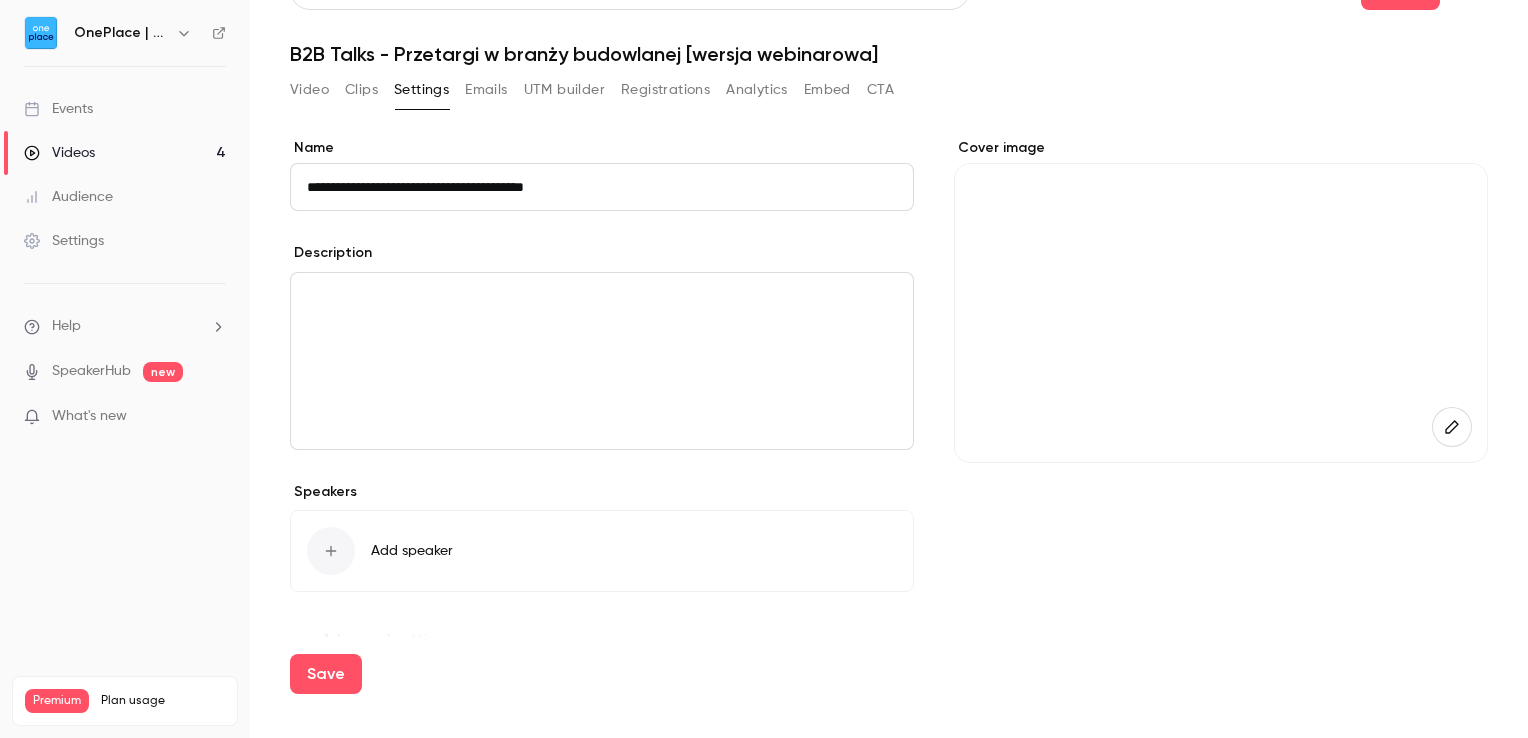 scroll, scrollTop: 63, scrollLeft: 0, axis: vertical 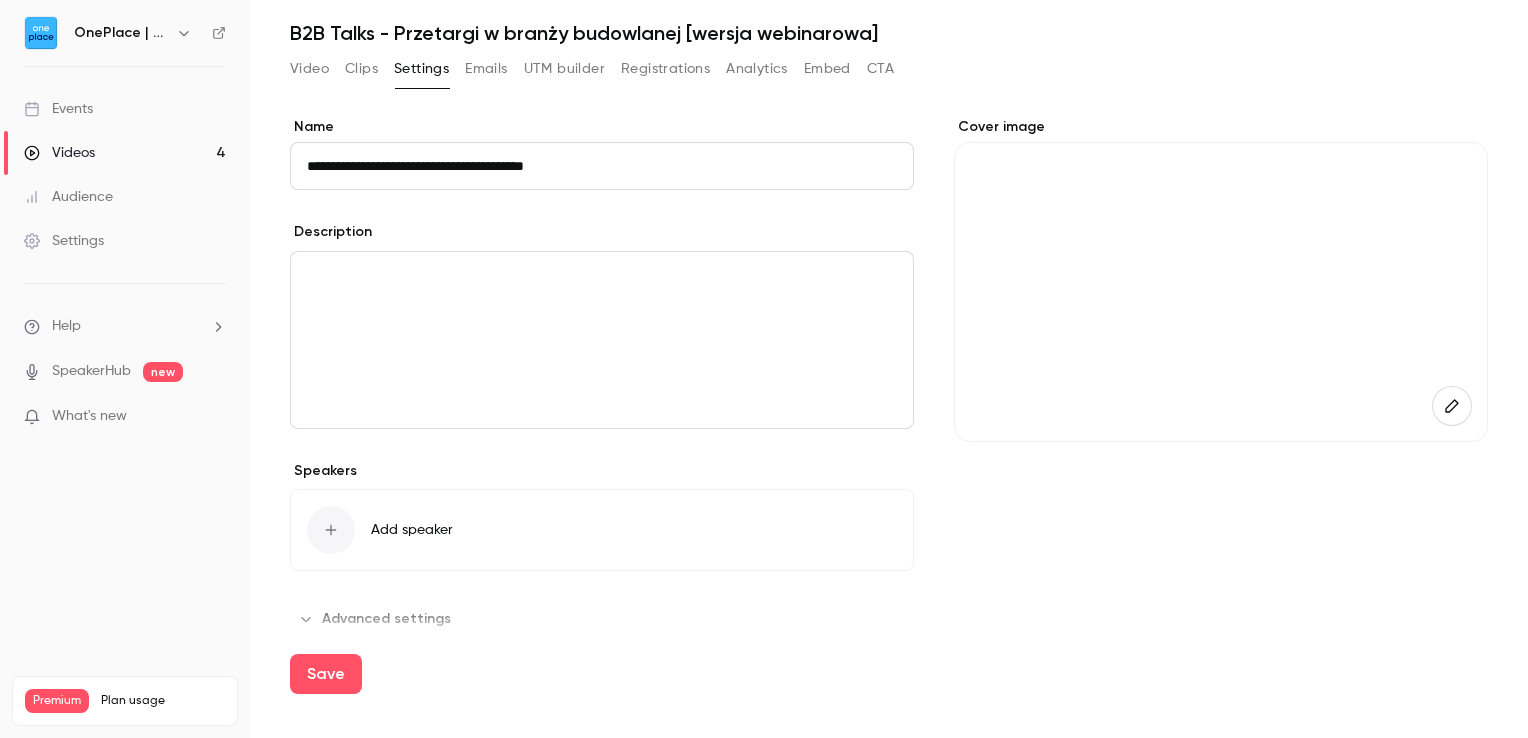 click 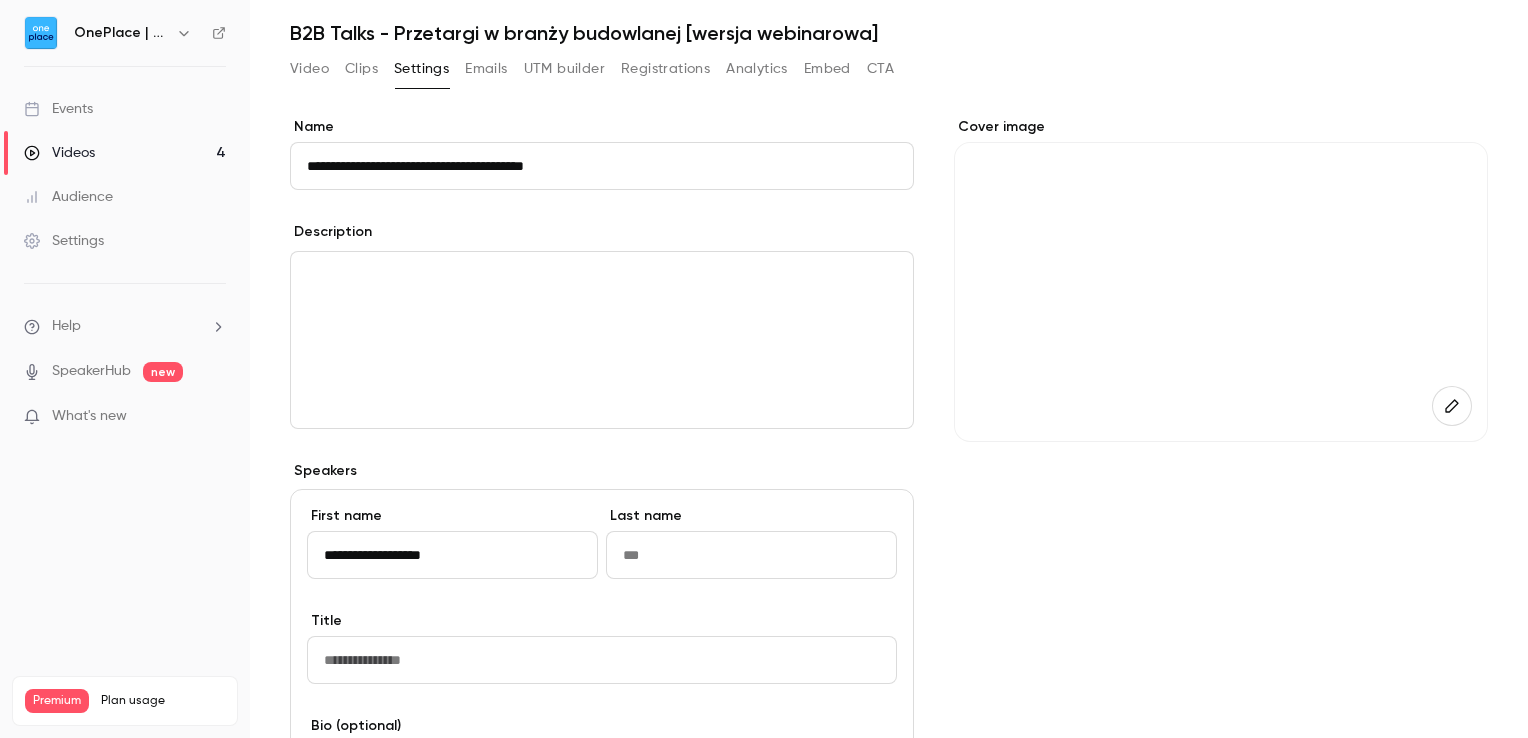 click on "**********" at bounding box center [452, 555] 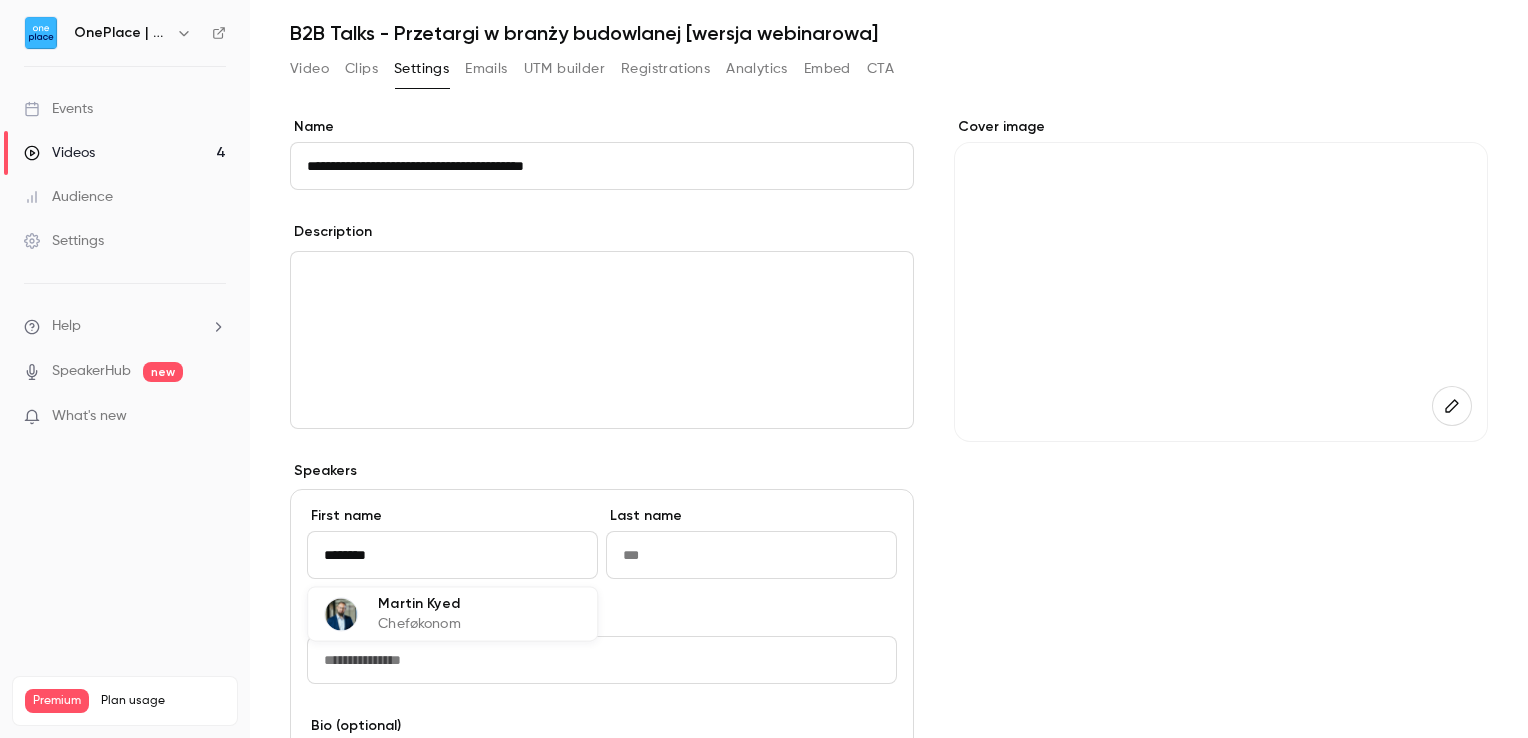 type on "*******" 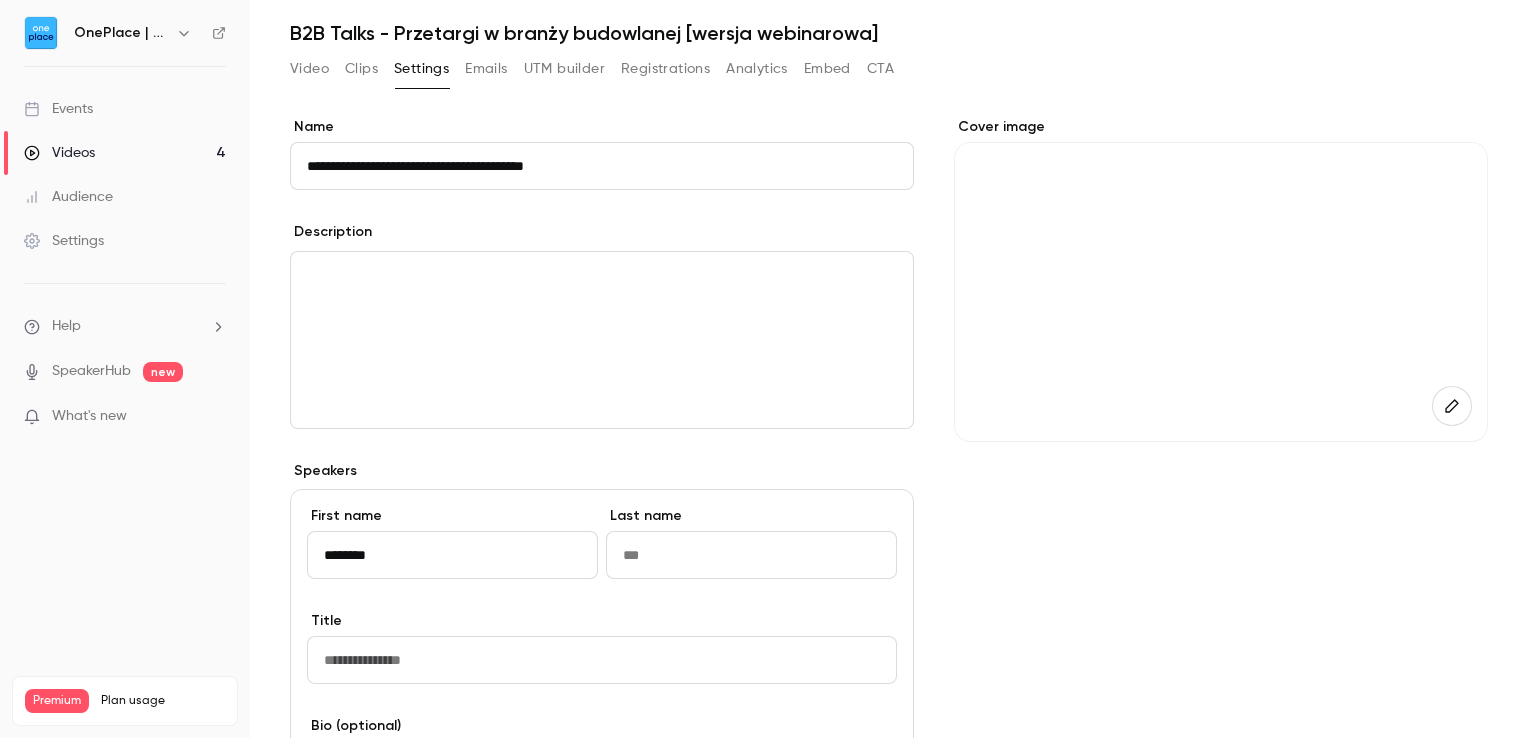 click at bounding box center [751, 555] 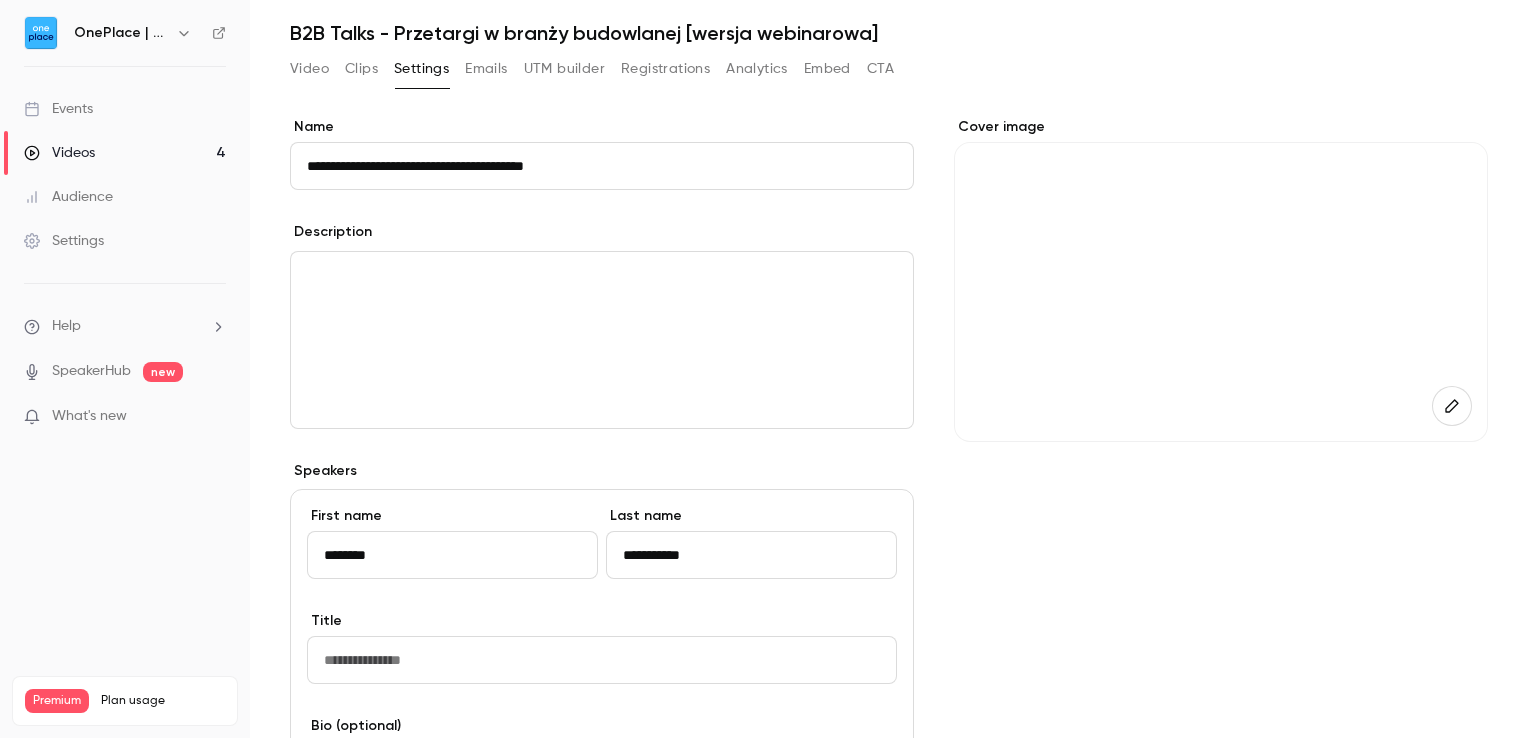 type on "**********" 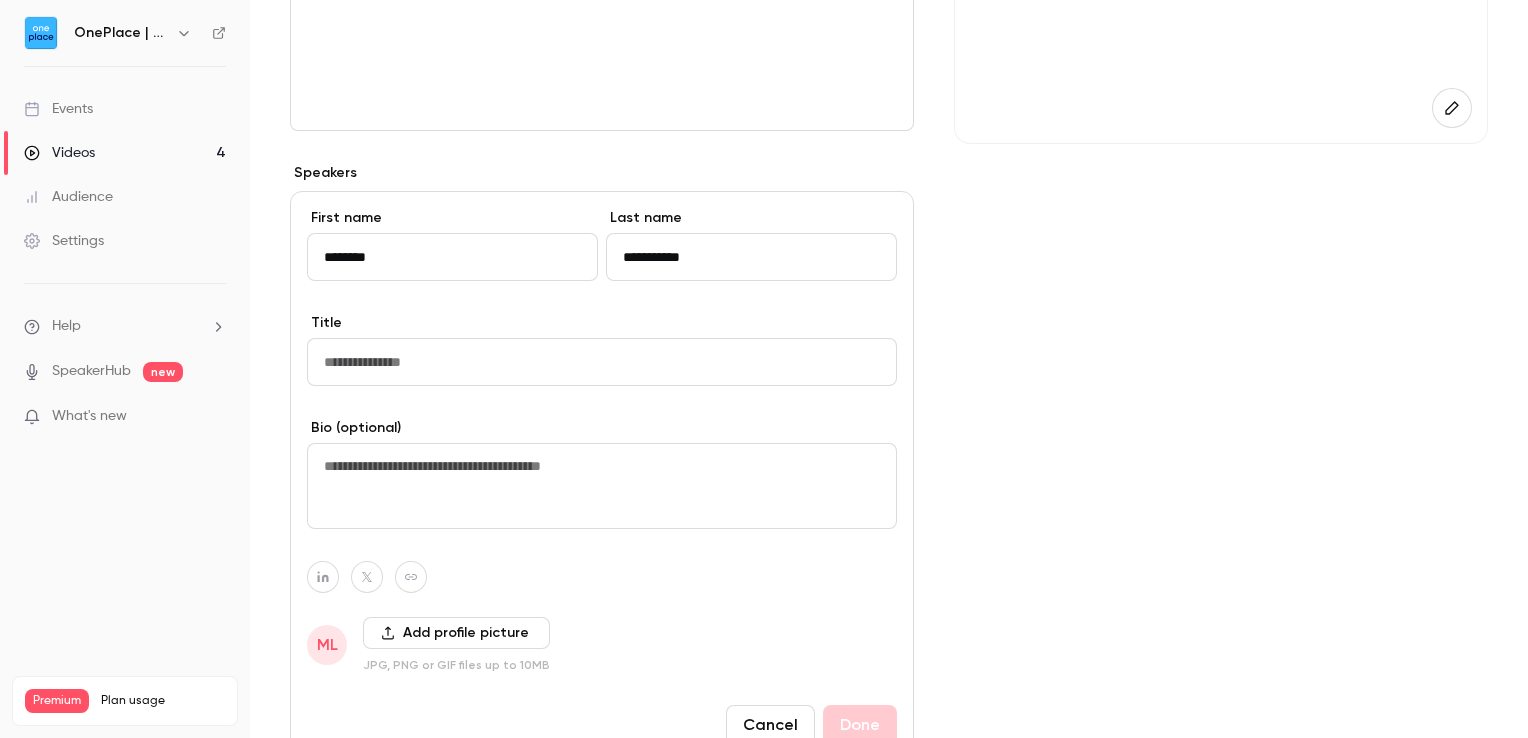 scroll, scrollTop: 363, scrollLeft: 0, axis: vertical 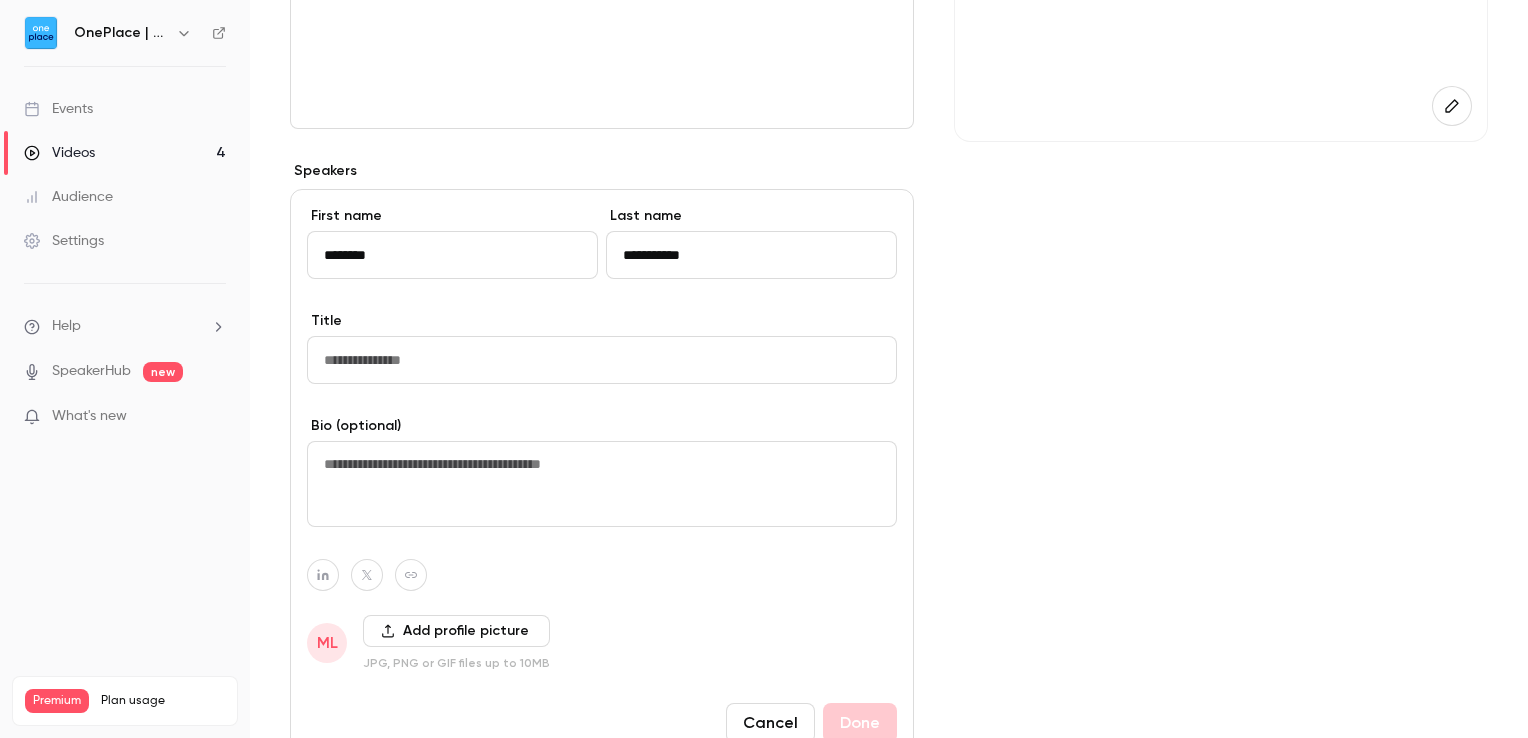 click 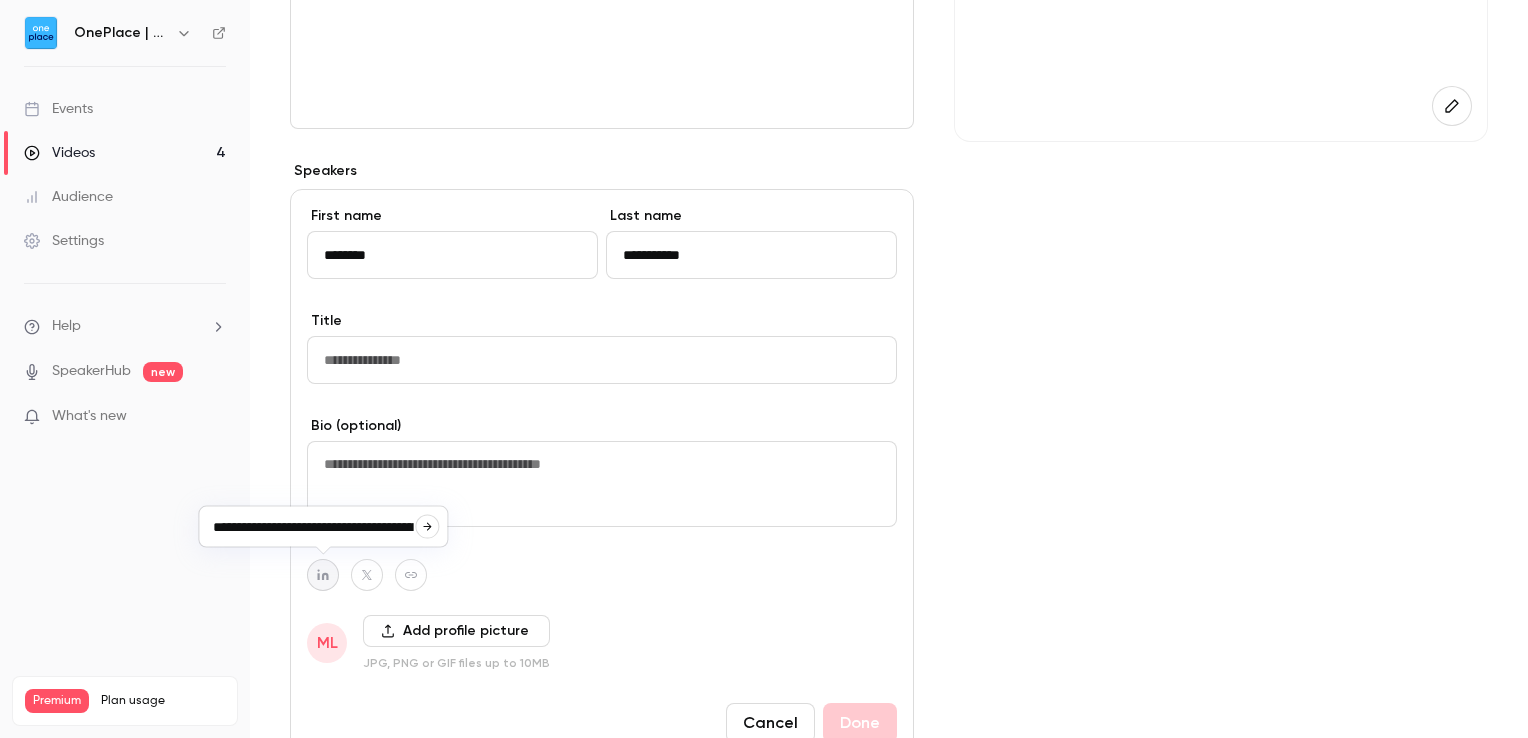 scroll, scrollTop: 0, scrollLeft: 175, axis: horizontal 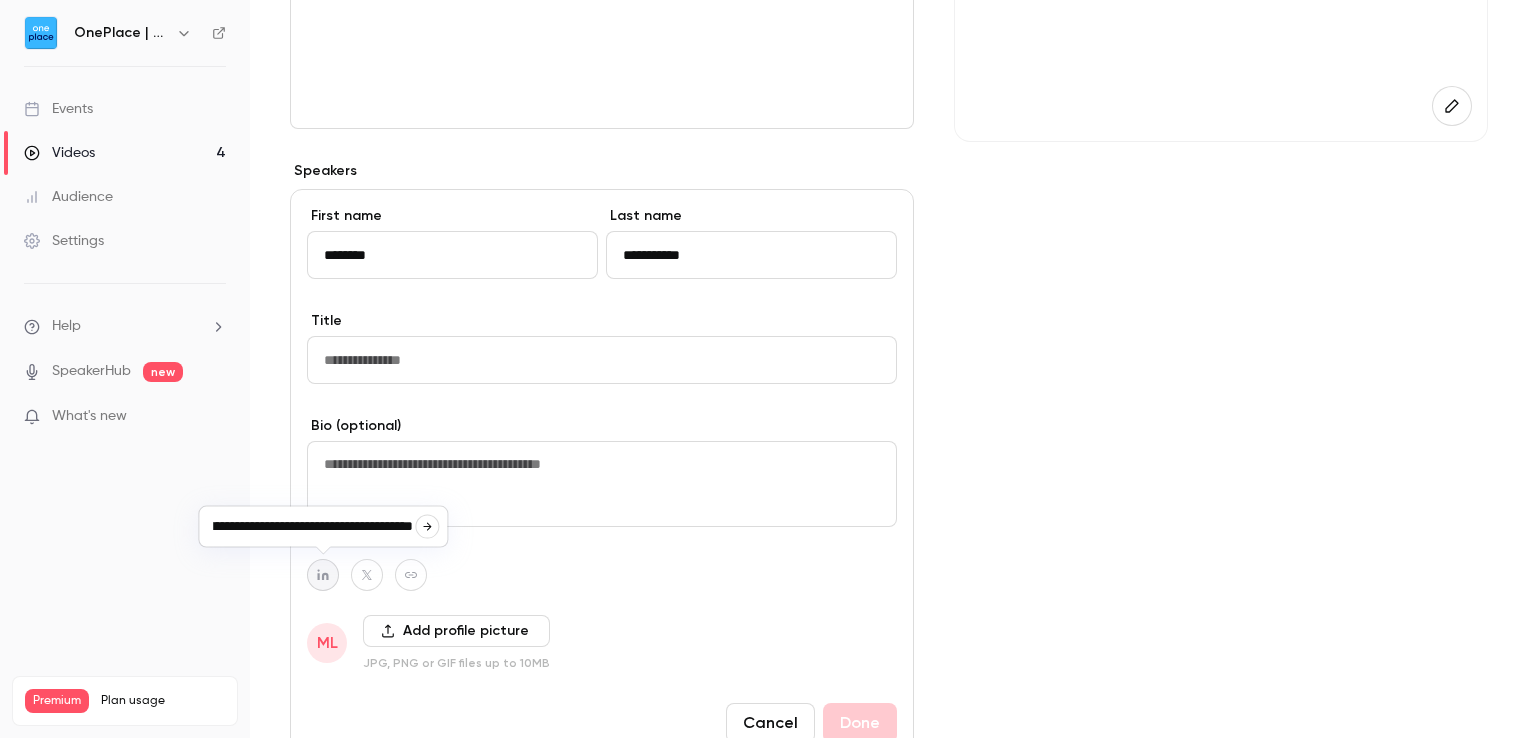 click 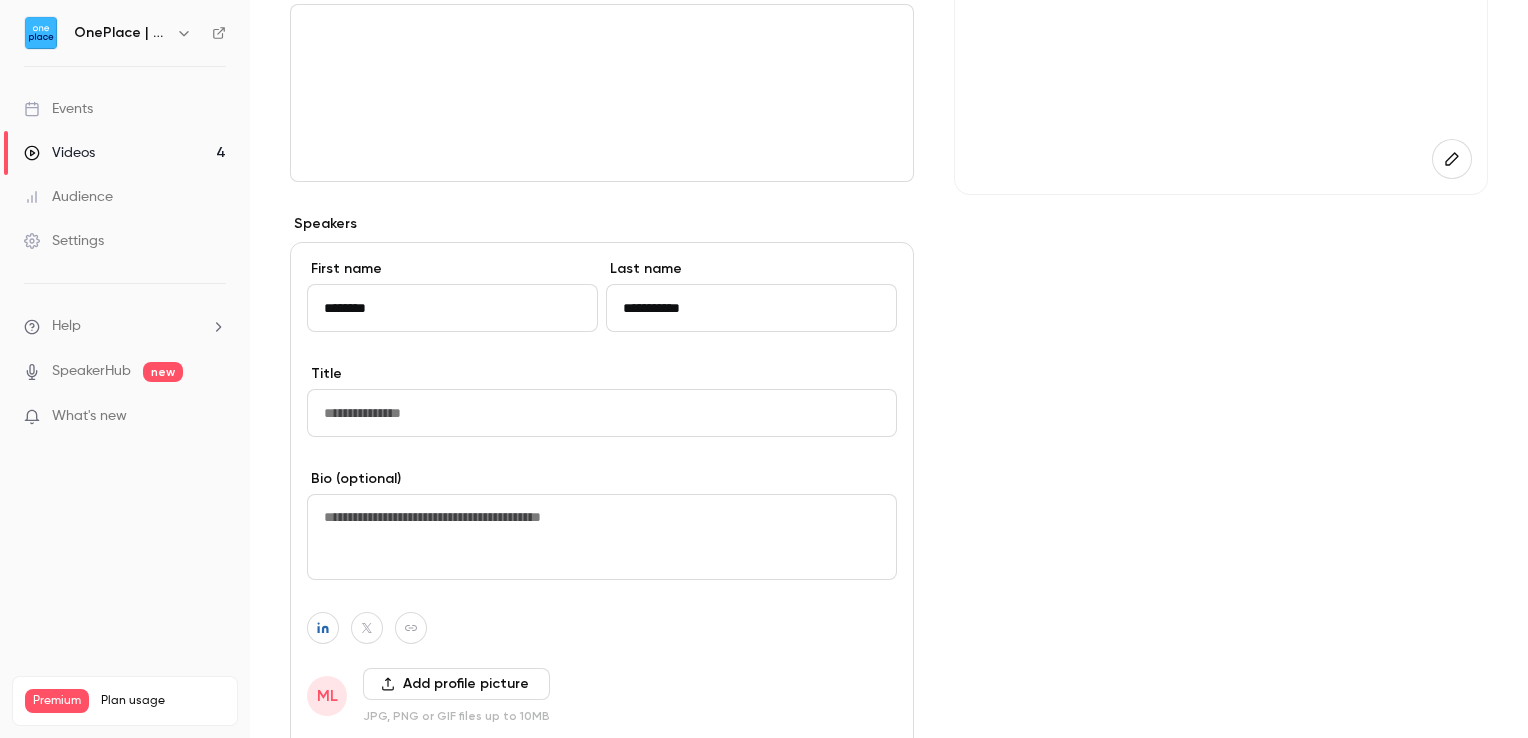 scroll, scrollTop: 563, scrollLeft: 0, axis: vertical 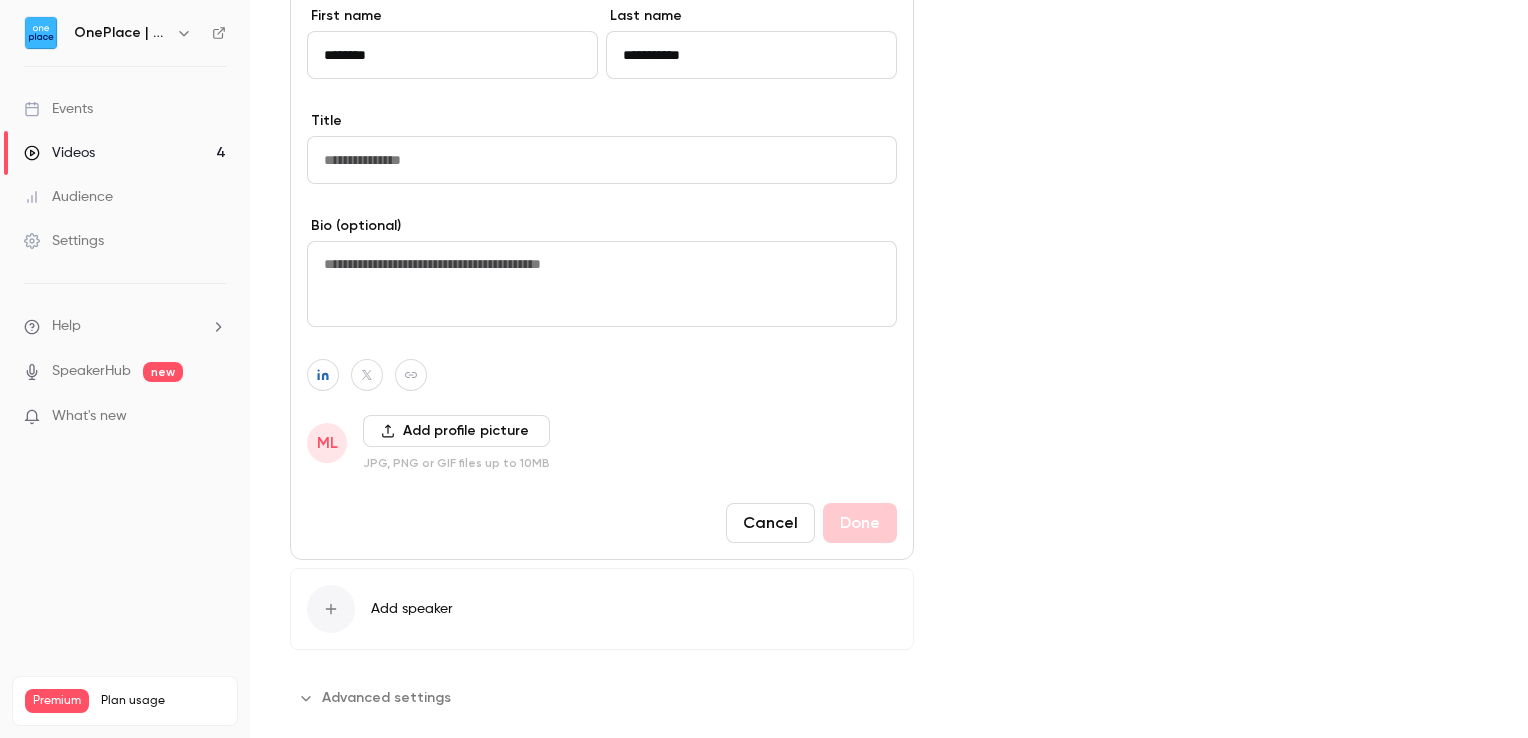 click on "Add profile picture" at bounding box center [456, 431] 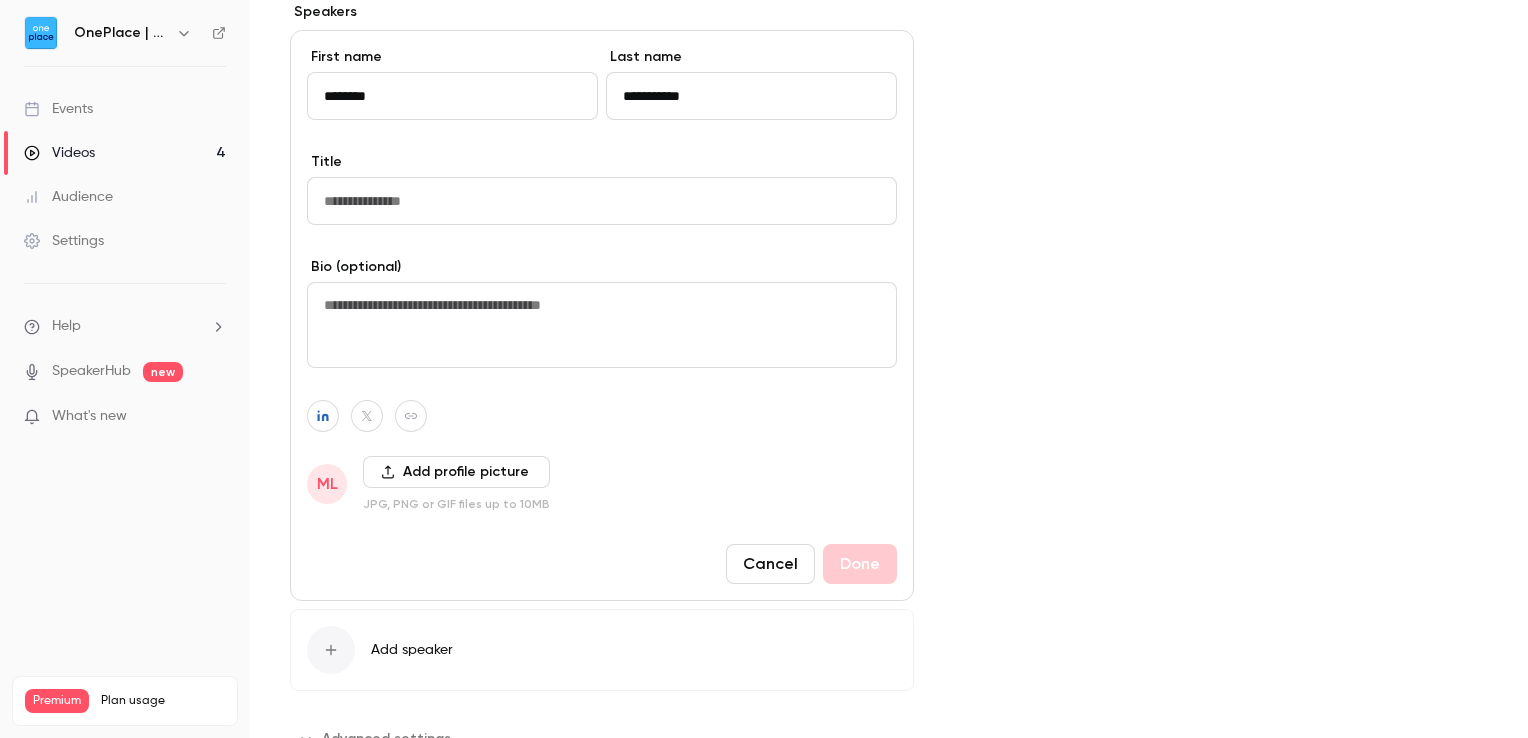 scroll, scrollTop: 640, scrollLeft: 0, axis: vertical 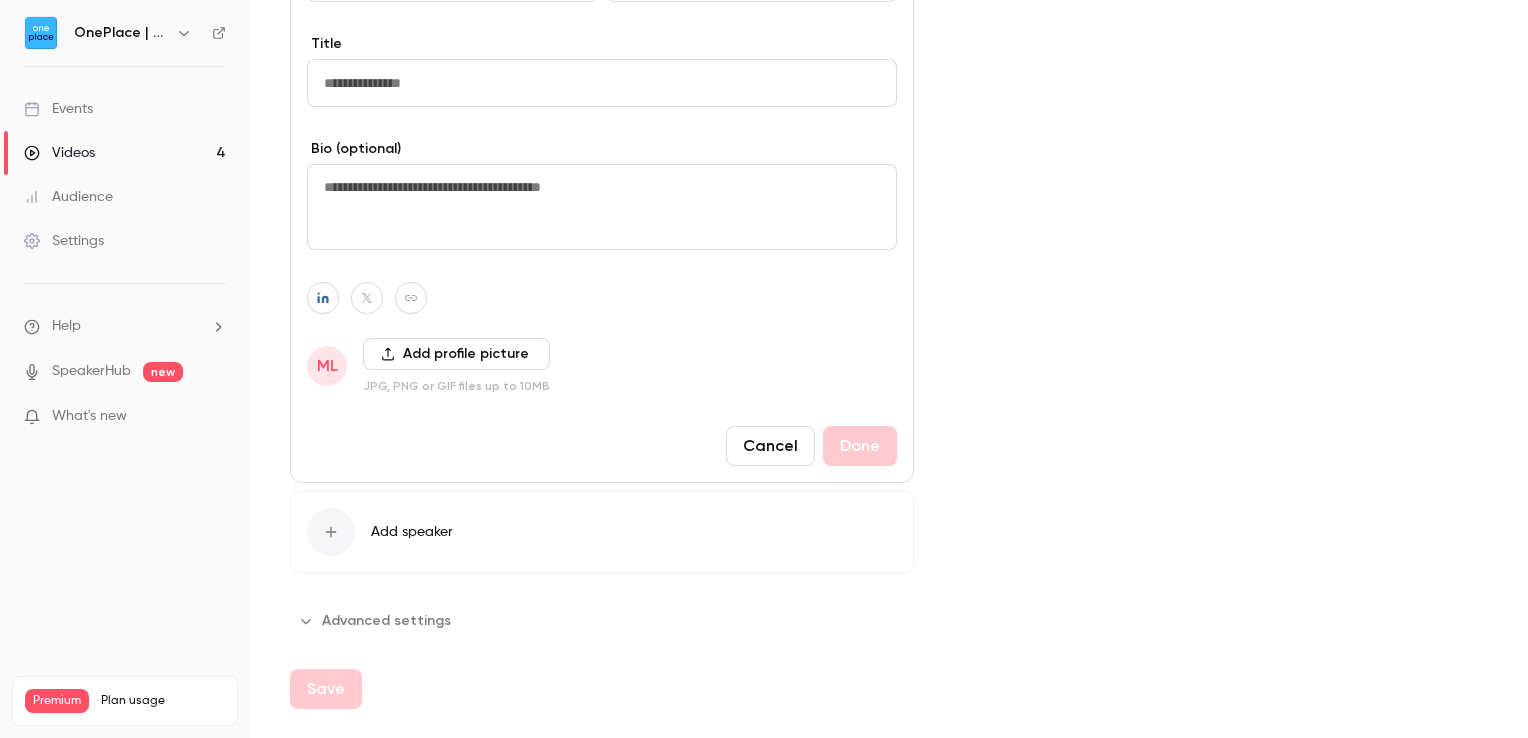 click on "Add profile picture" at bounding box center (456, 354) 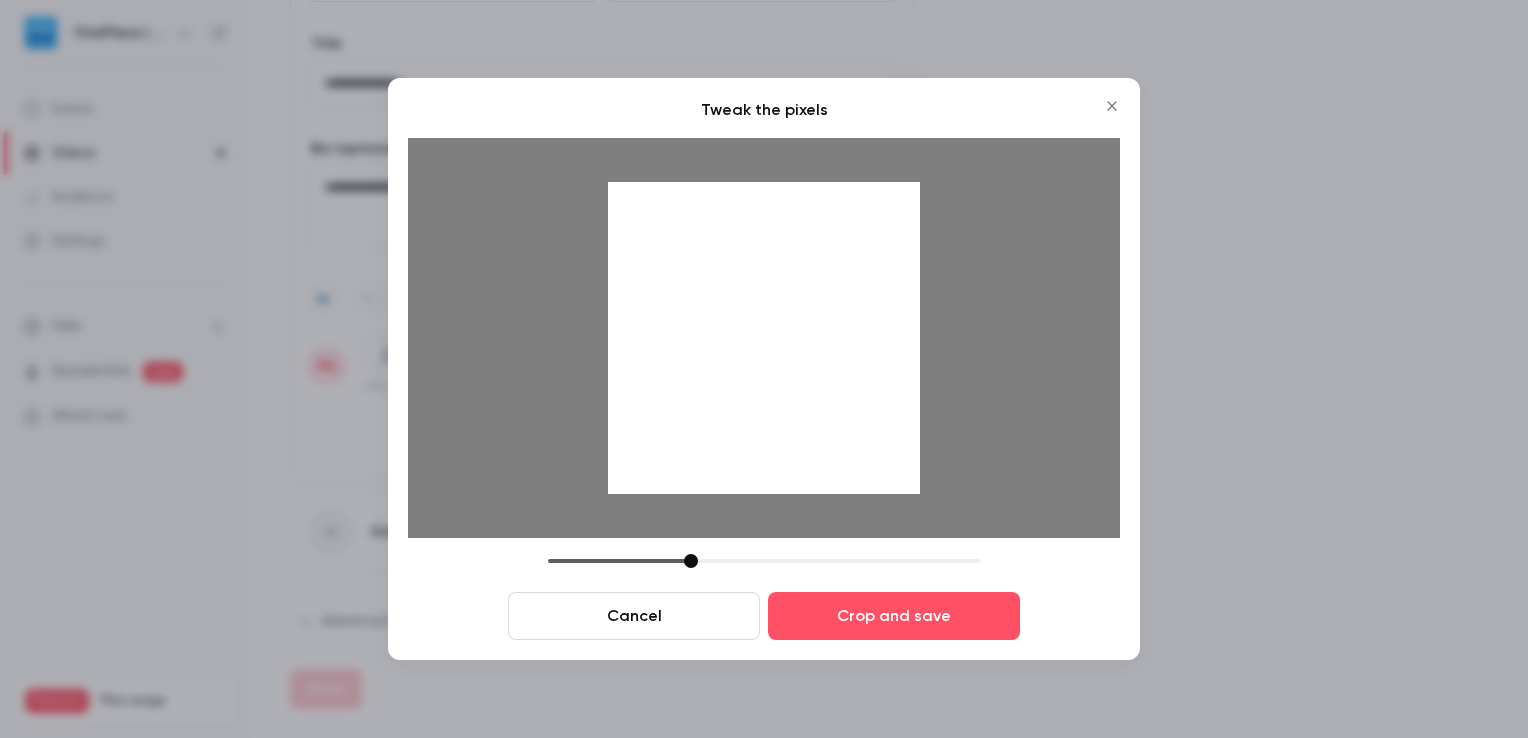 click at bounding box center (764, 338) 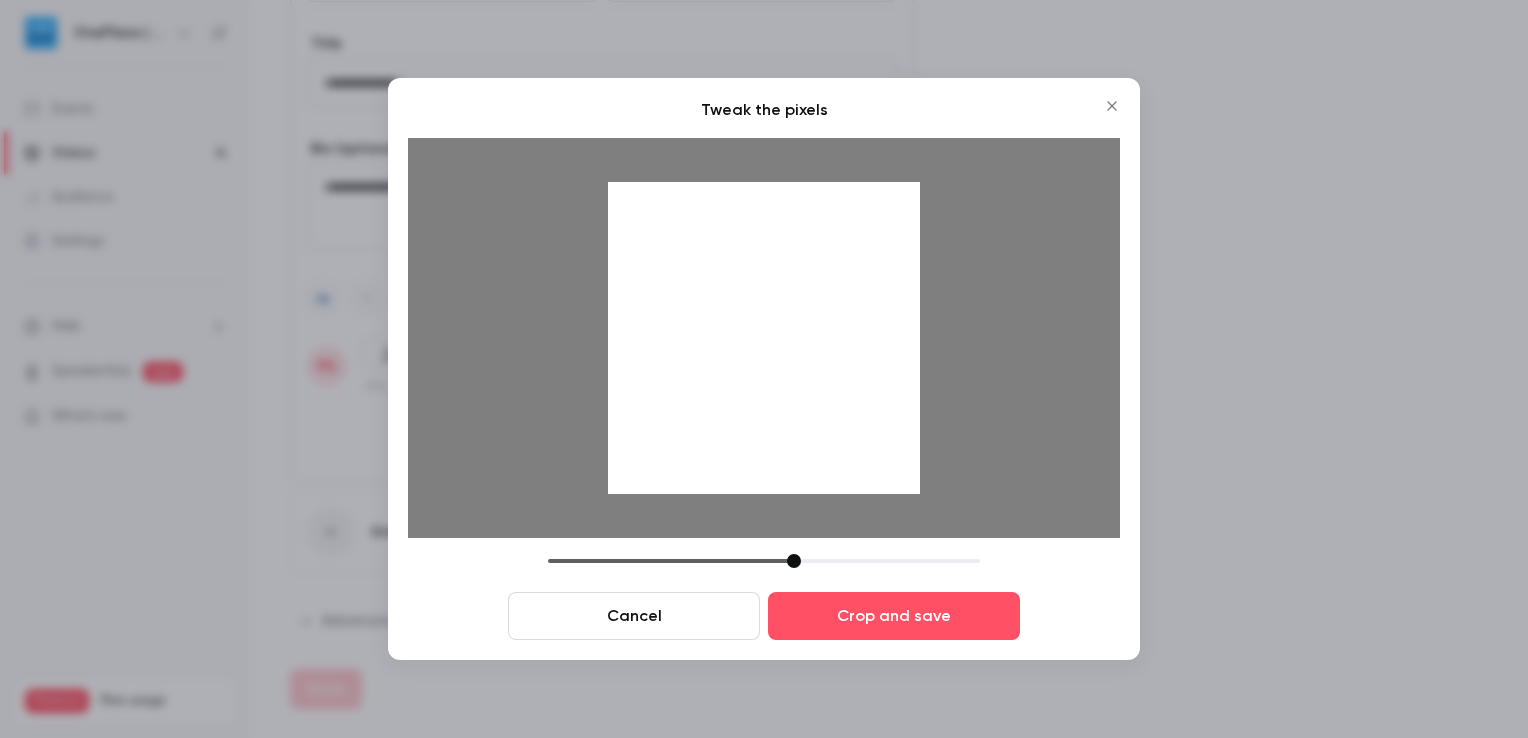 drag, startPoint x: 686, startPoint y: 566, endPoint x: 788, endPoint y: 562, distance: 102.0784 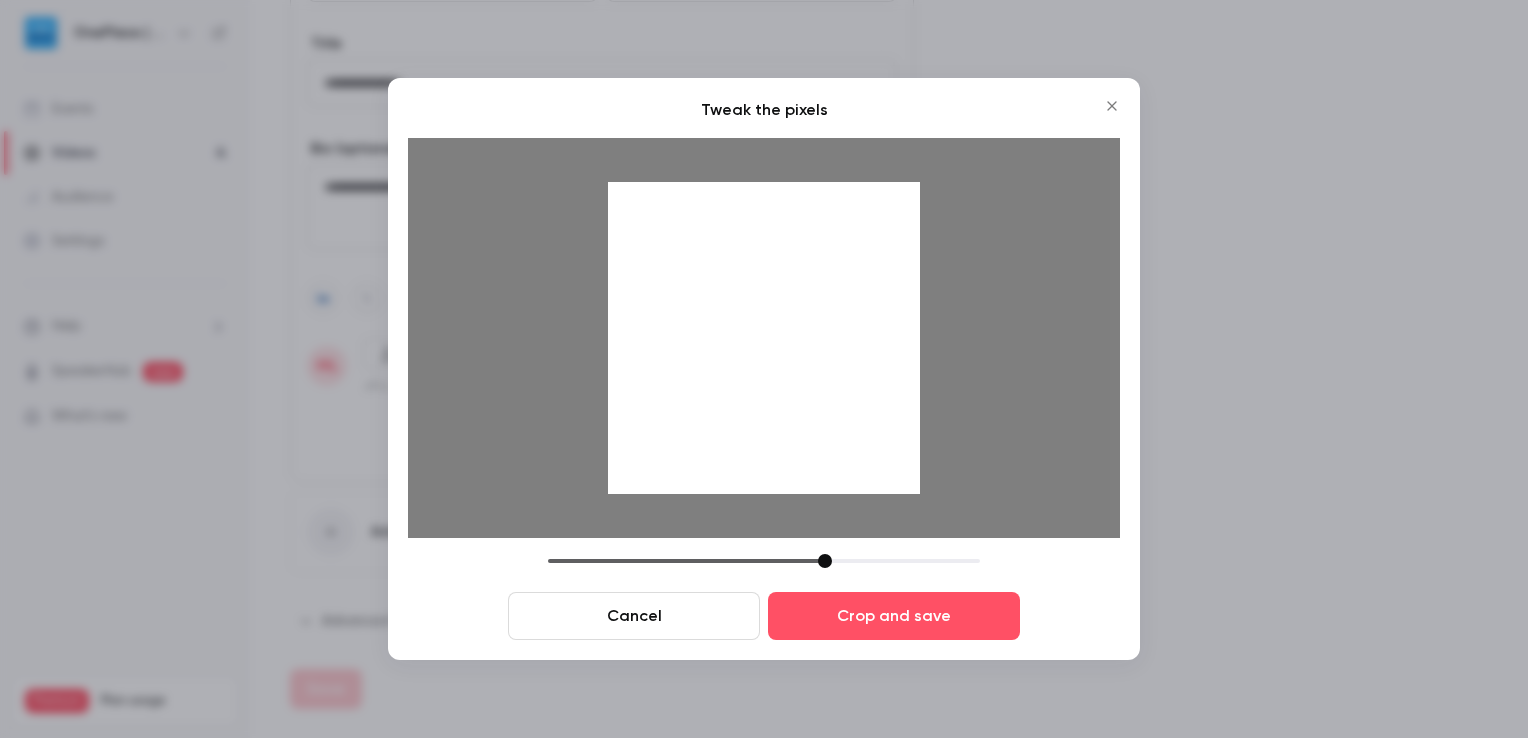 drag, startPoint x: 796, startPoint y: 561, endPoint x: 824, endPoint y: 557, distance: 28.284271 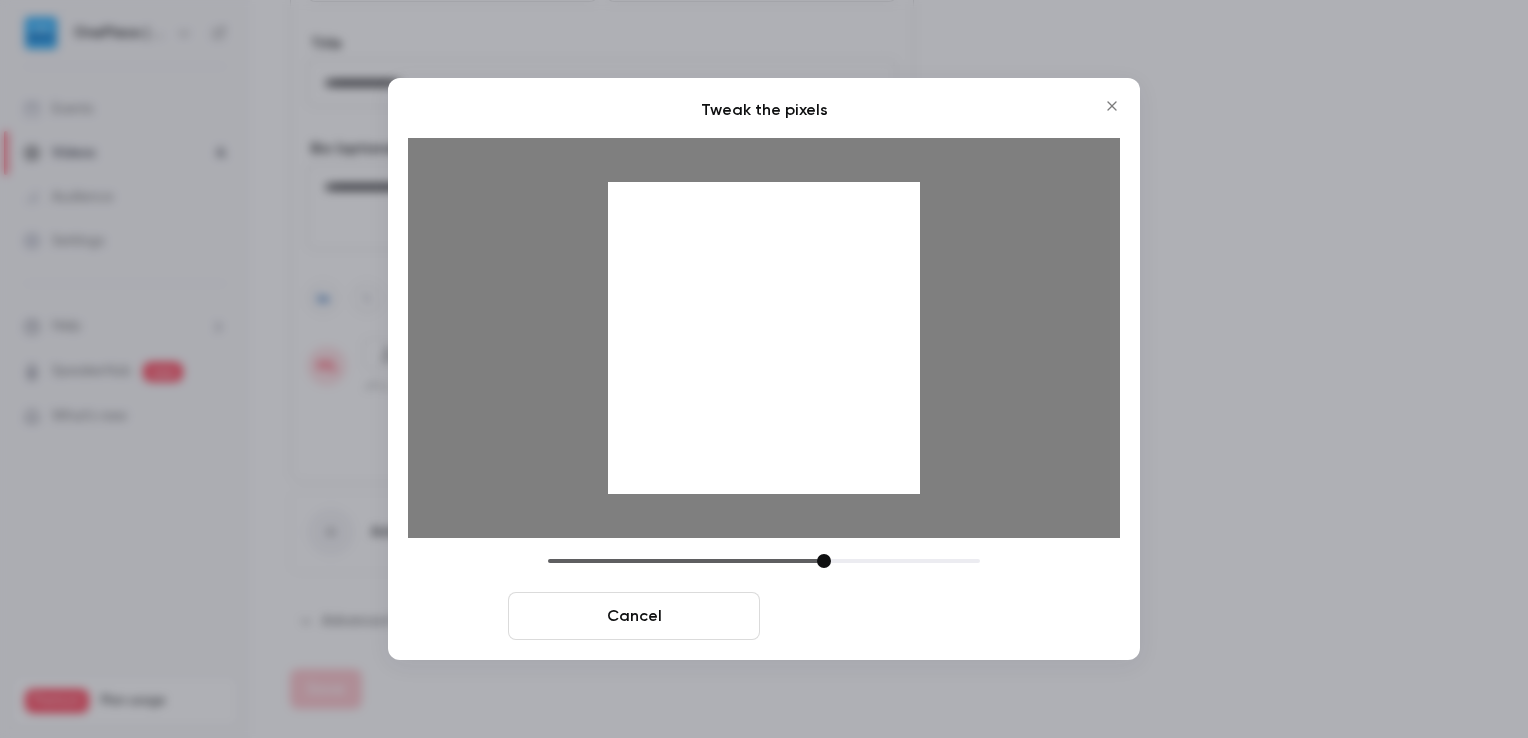 click on "Crop and save" at bounding box center [894, 616] 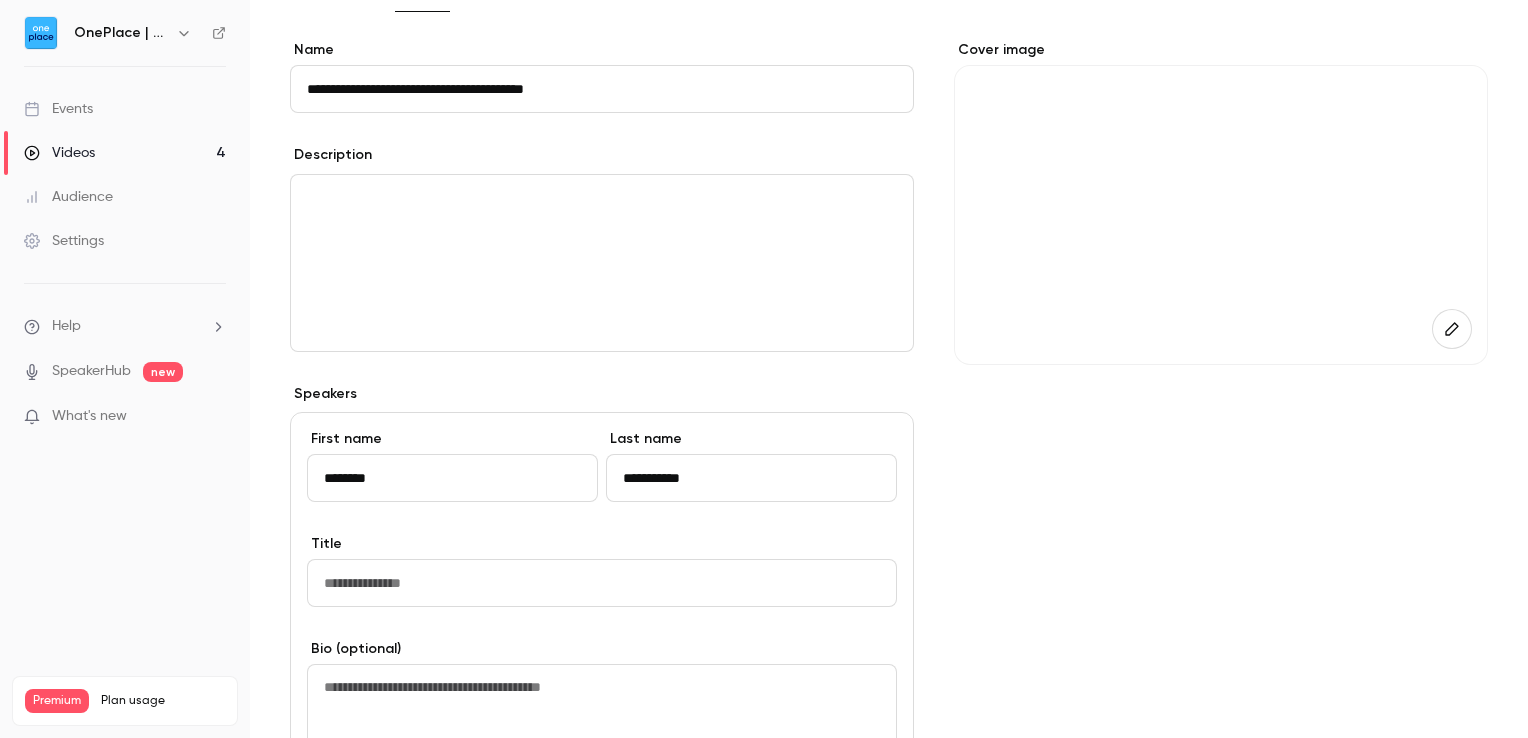 scroll, scrollTop: 540, scrollLeft: 0, axis: vertical 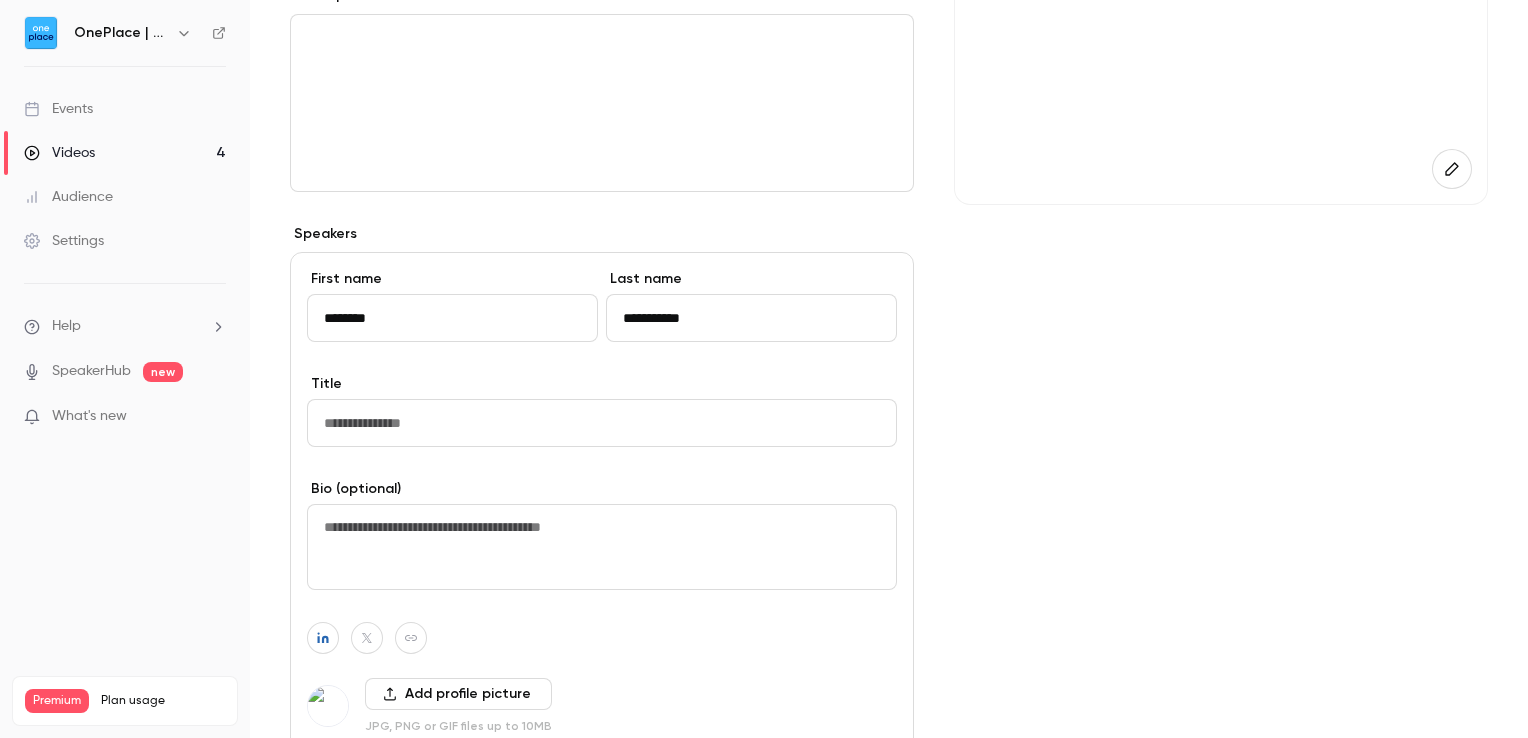 click at bounding box center (602, 423) 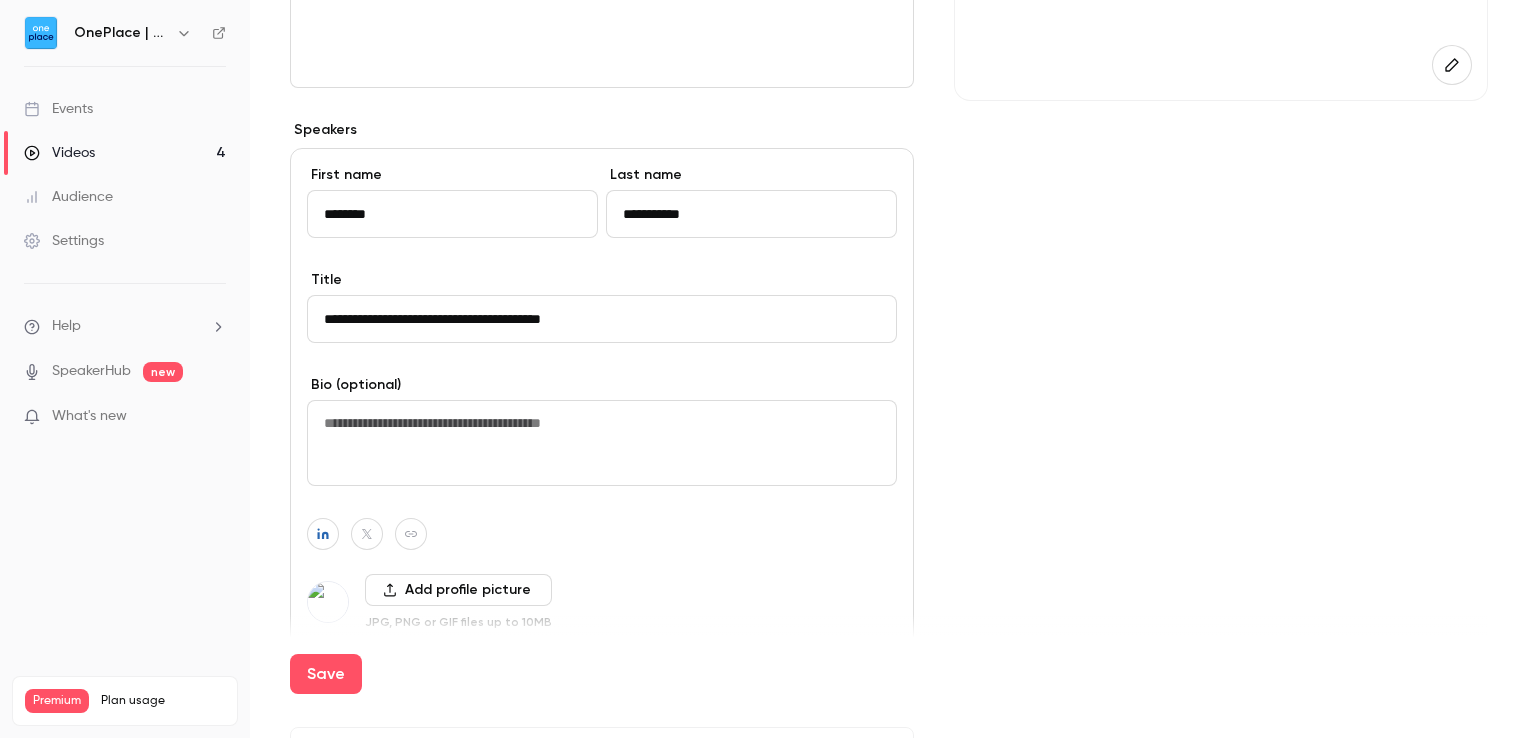 scroll, scrollTop: 400, scrollLeft: 0, axis: vertical 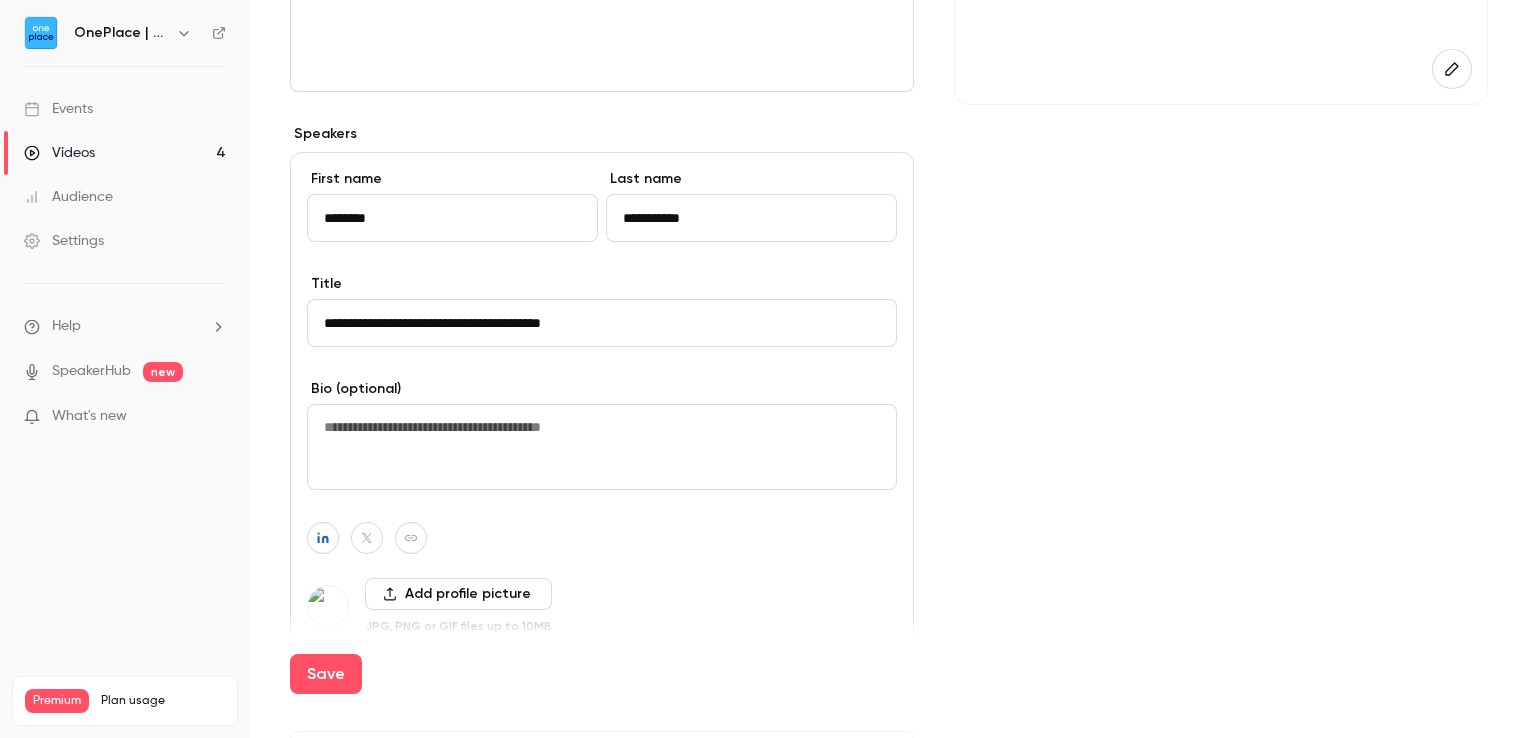 type on "**********" 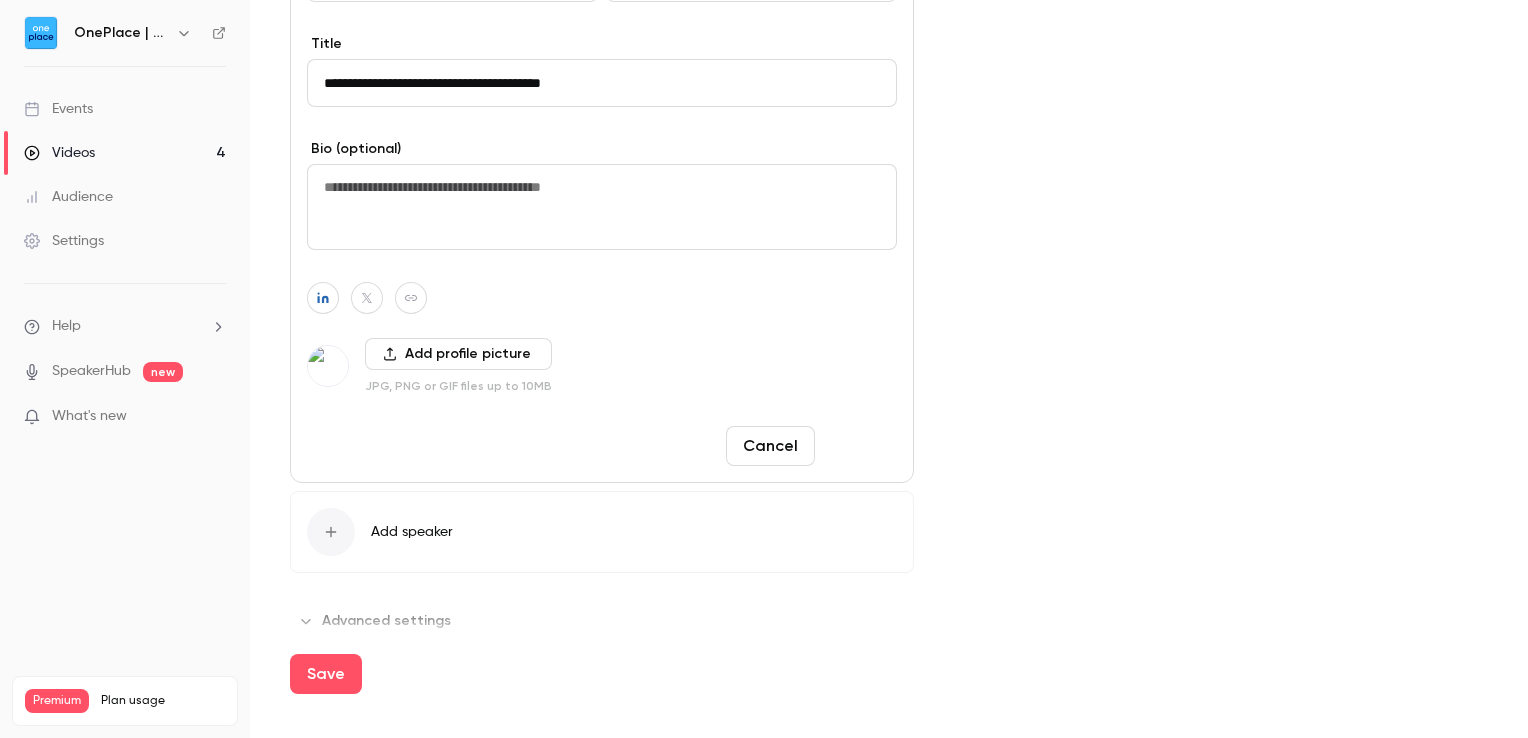 click on "Done" at bounding box center (860, 446) 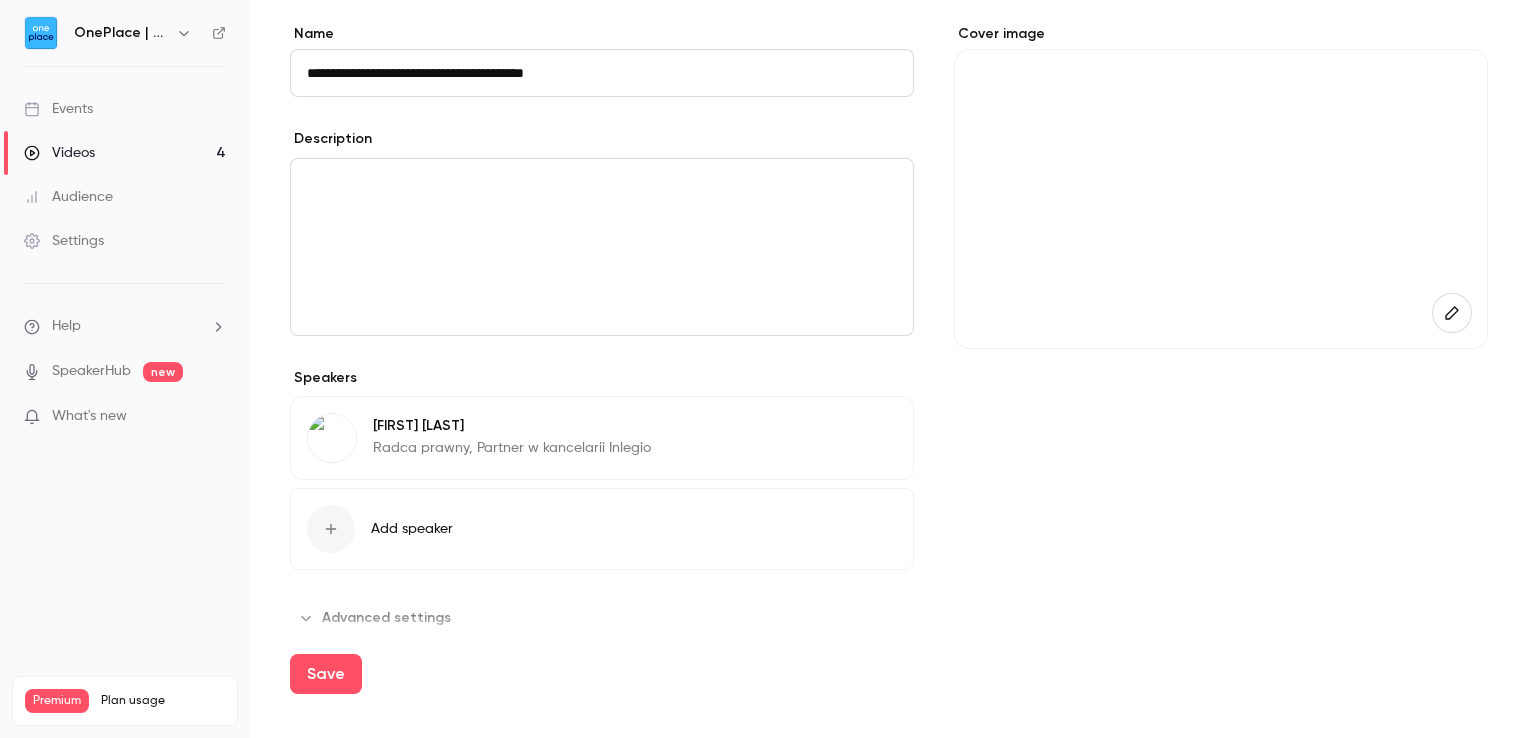 scroll, scrollTop: 154, scrollLeft: 0, axis: vertical 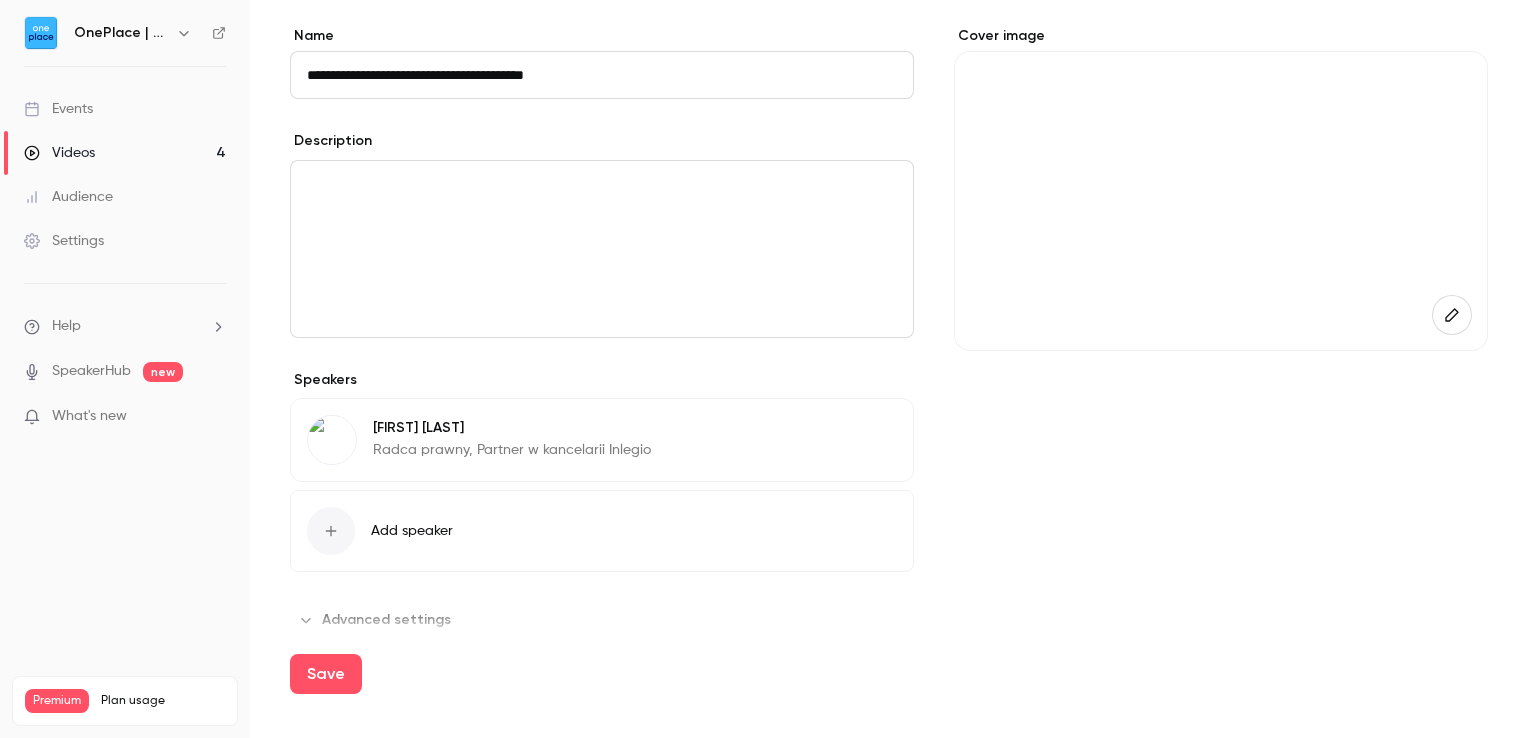 click 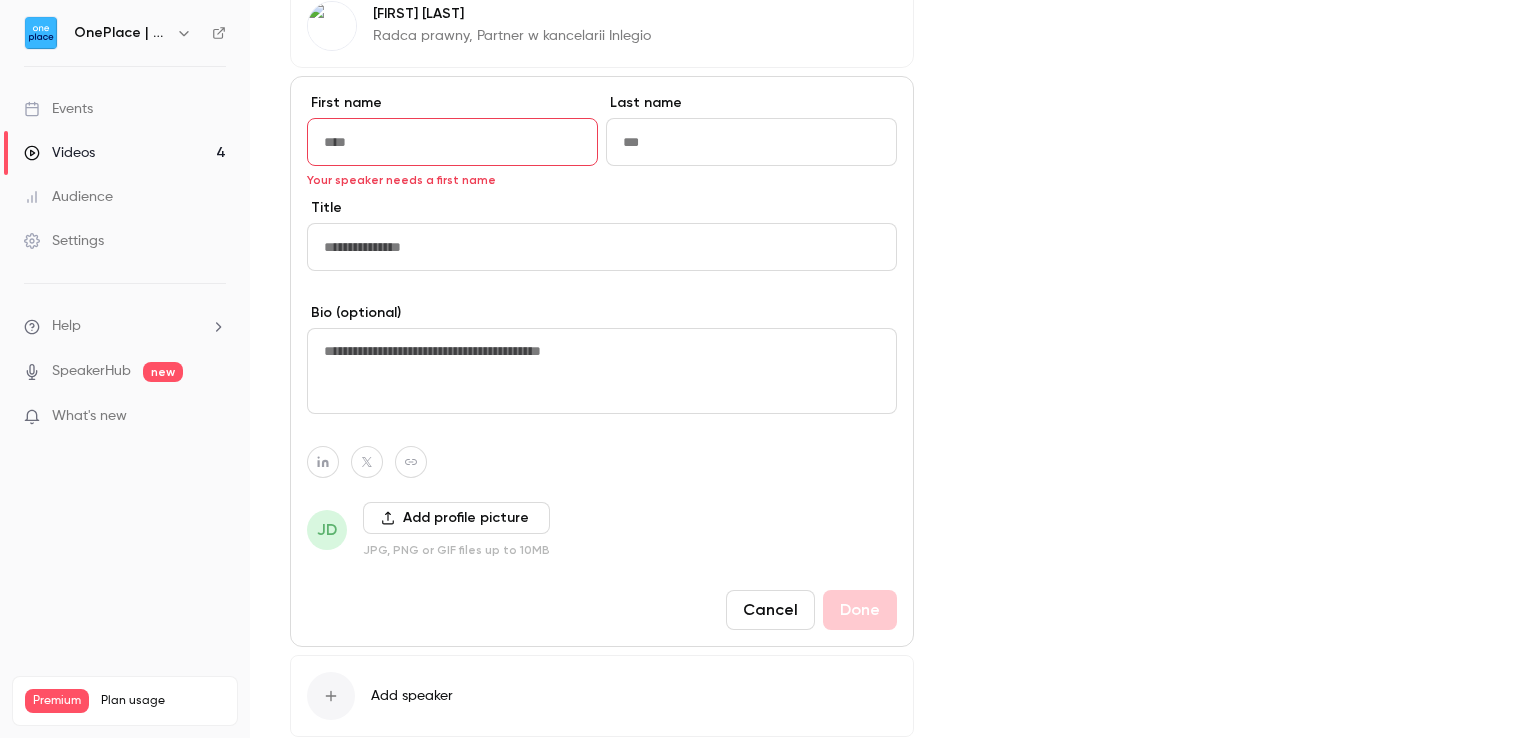 scroll, scrollTop: 540, scrollLeft: 0, axis: vertical 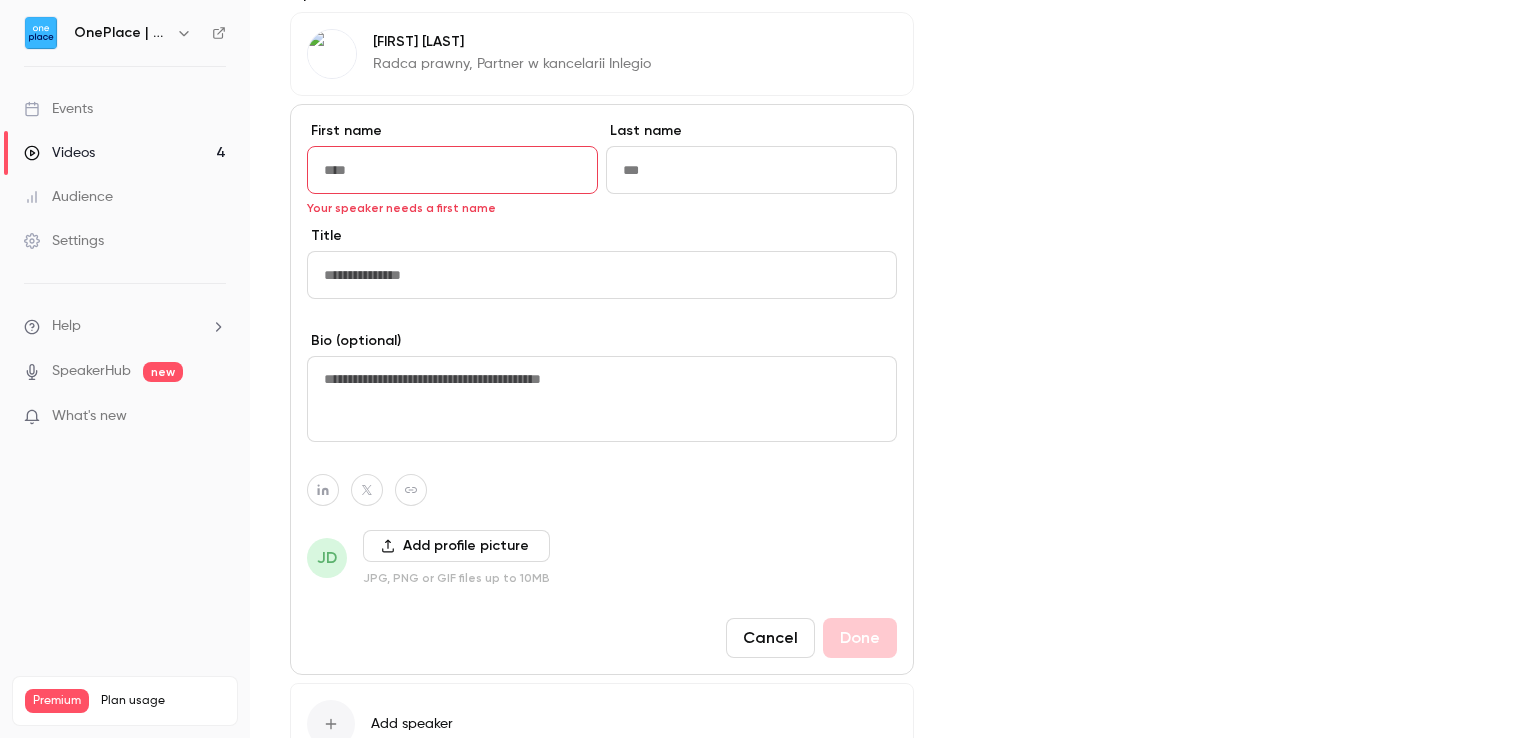 paste on "**********" 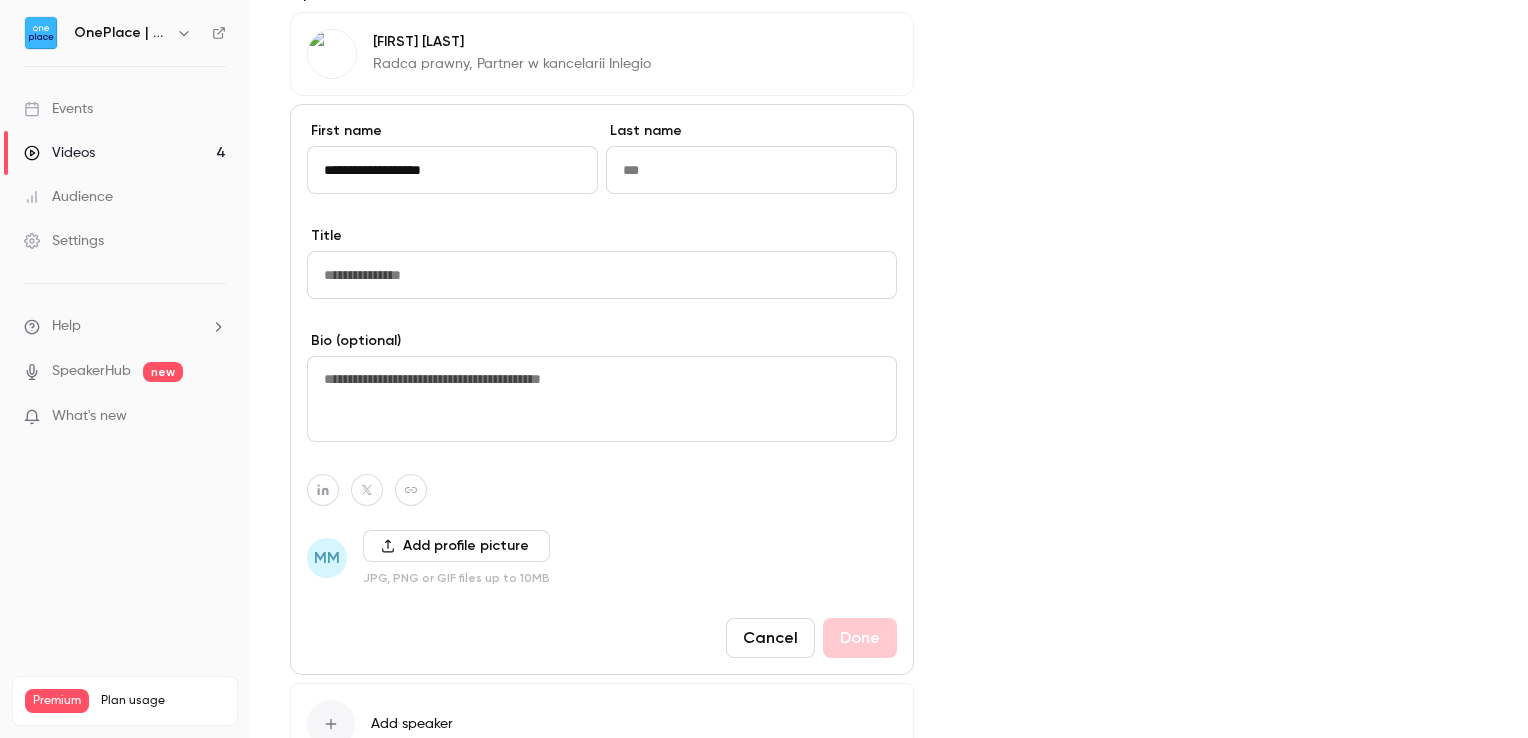 click on "**********" at bounding box center [452, 170] 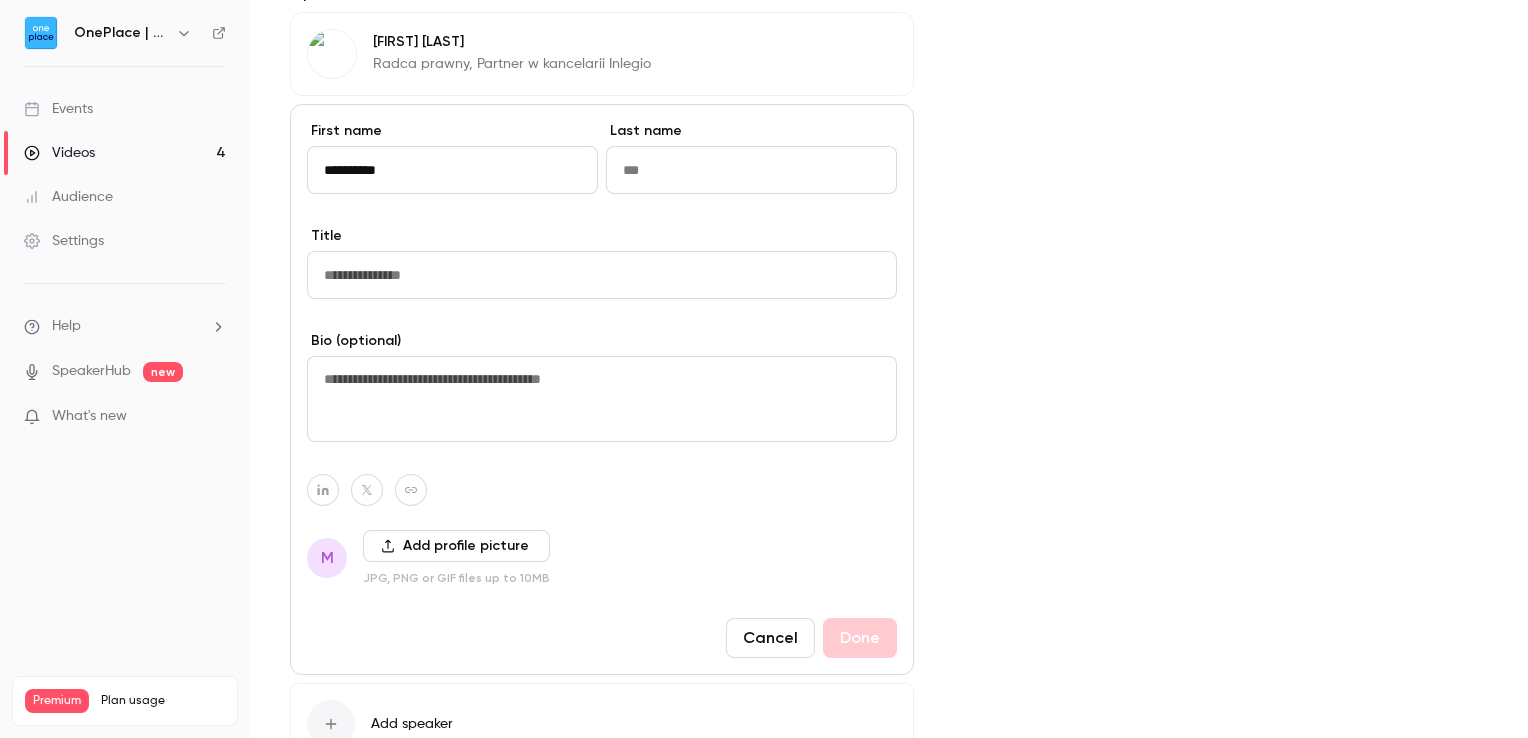 type on "*********" 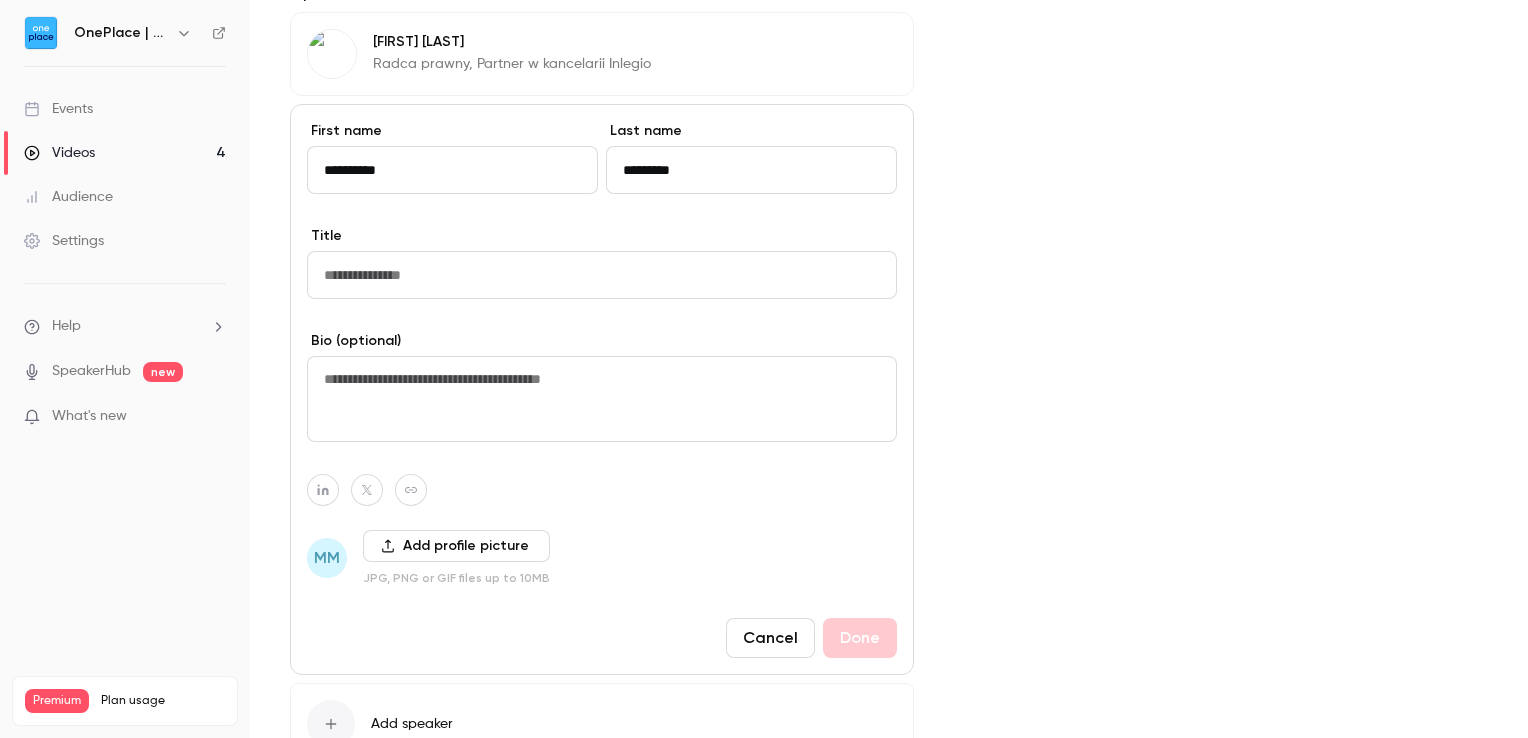 type on "*********" 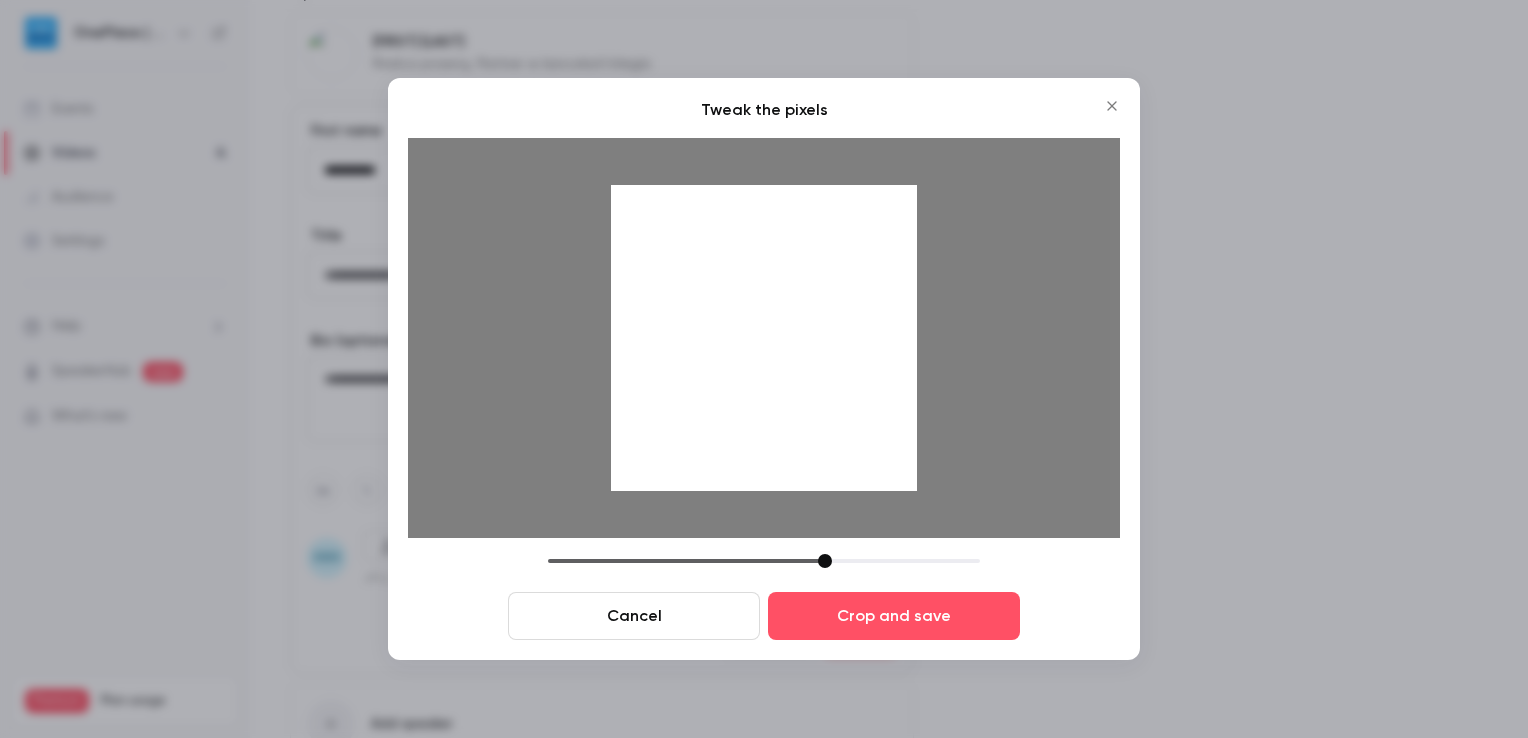 drag, startPoint x: 691, startPoint y: 561, endPoint x: 826, endPoint y: 570, distance: 135.29967 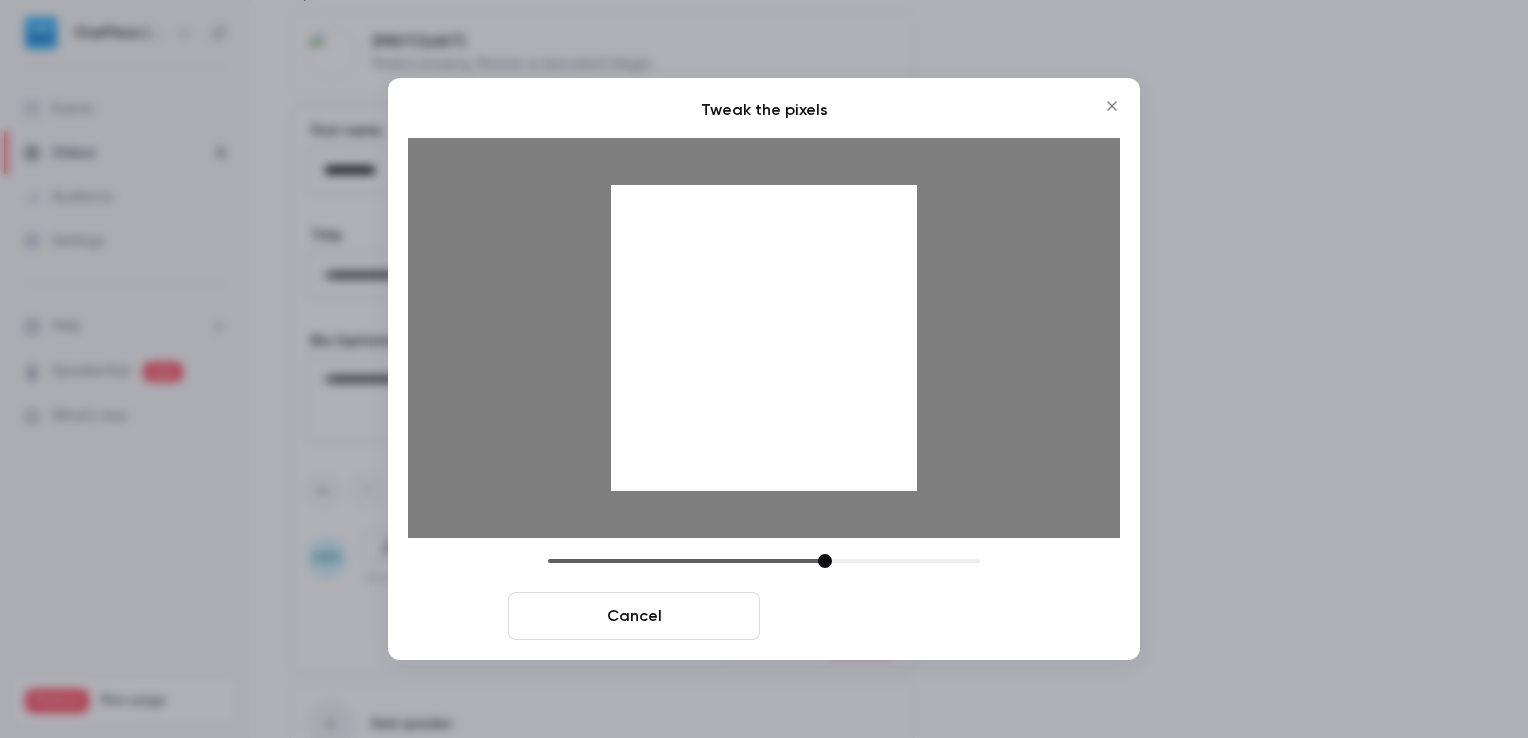 click on "Crop and save" at bounding box center [894, 616] 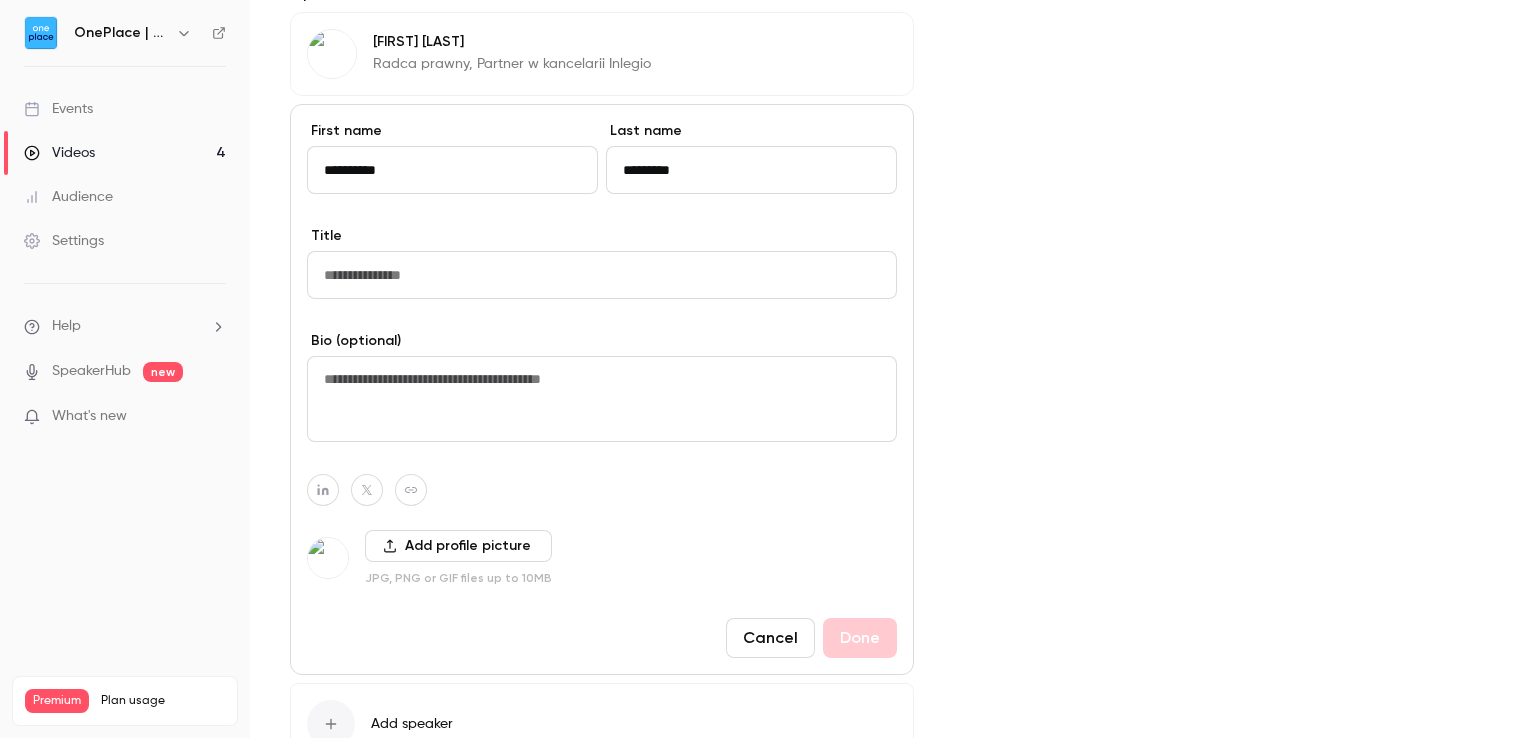 click at bounding box center (602, 275) 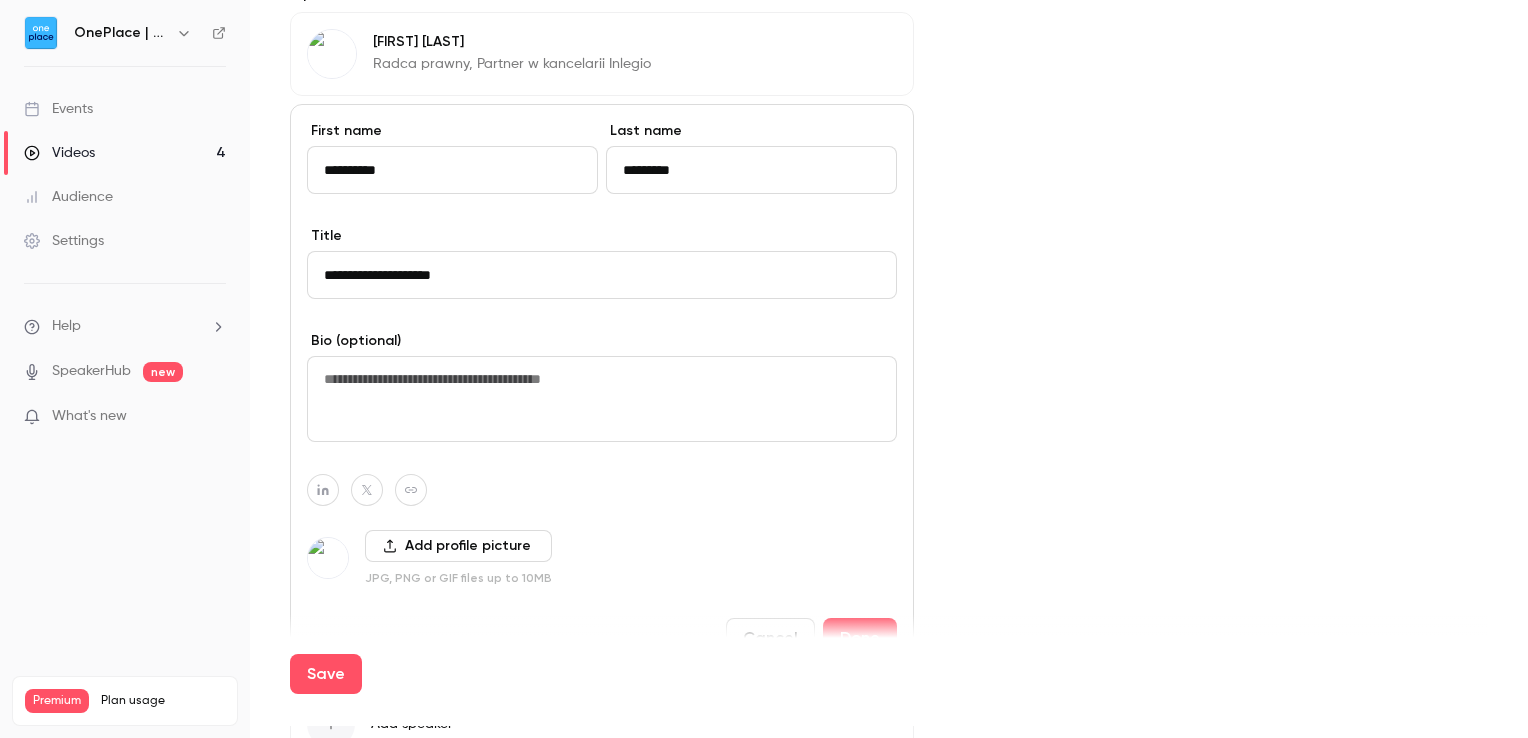 type on "**********" 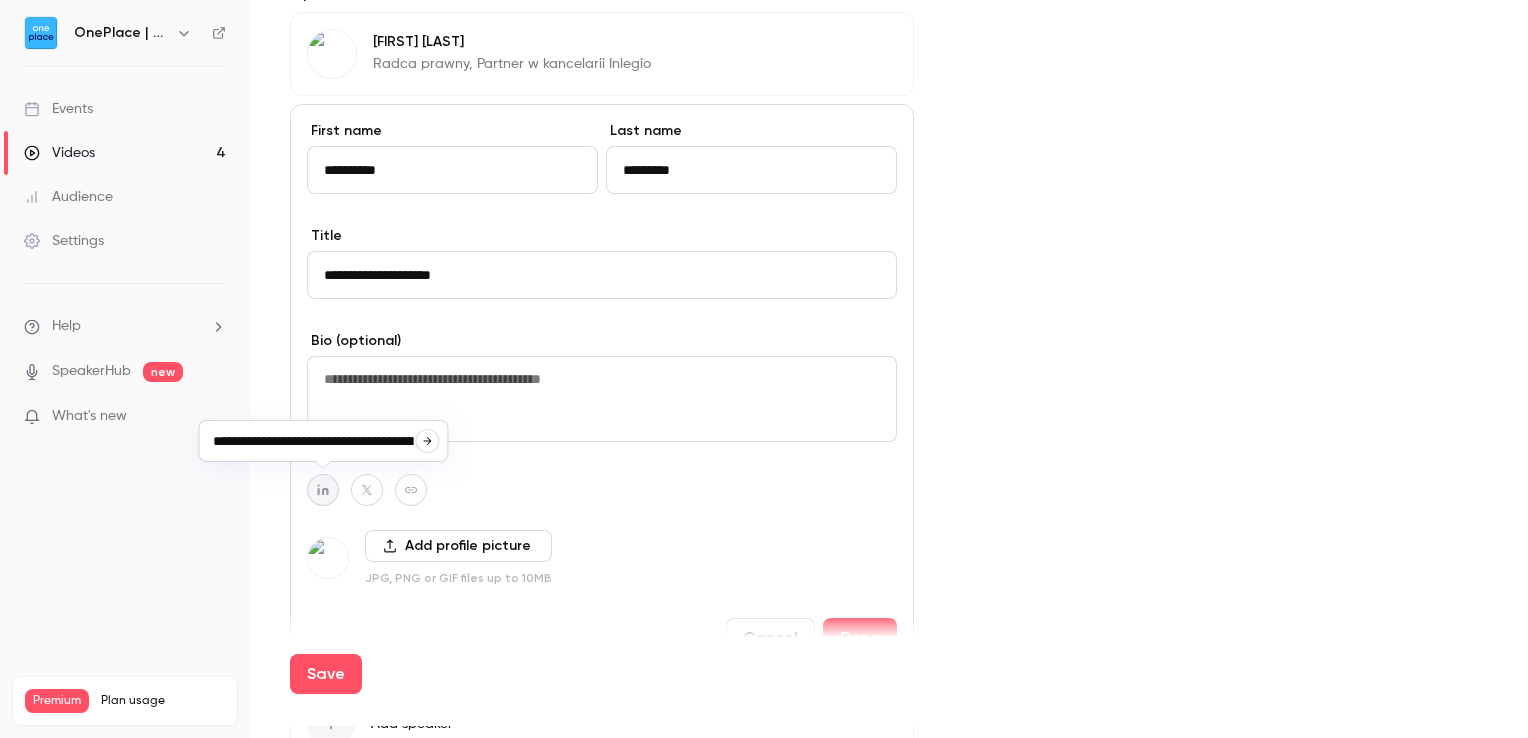 scroll, scrollTop: 0, scrollLeft: 176, axis: horizontal 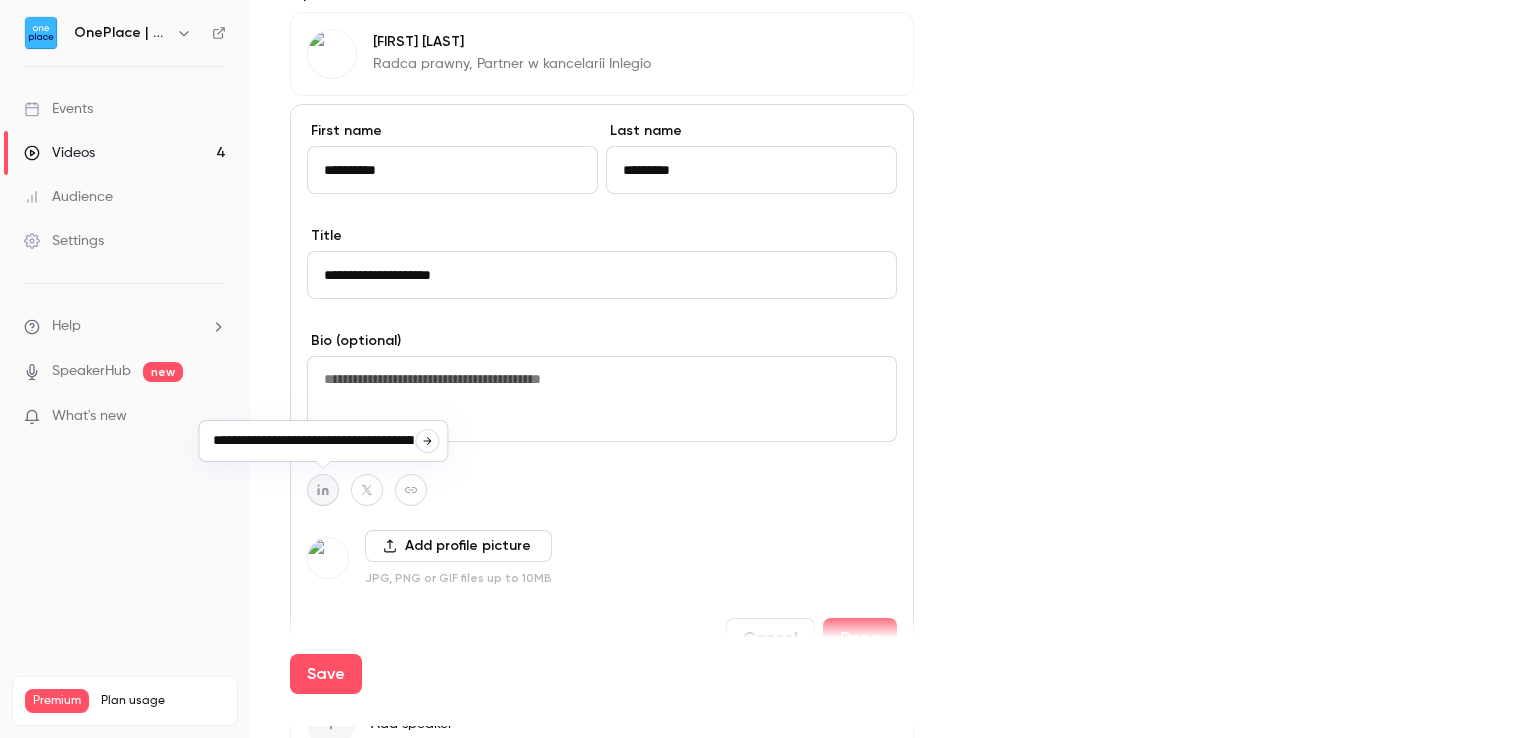 click 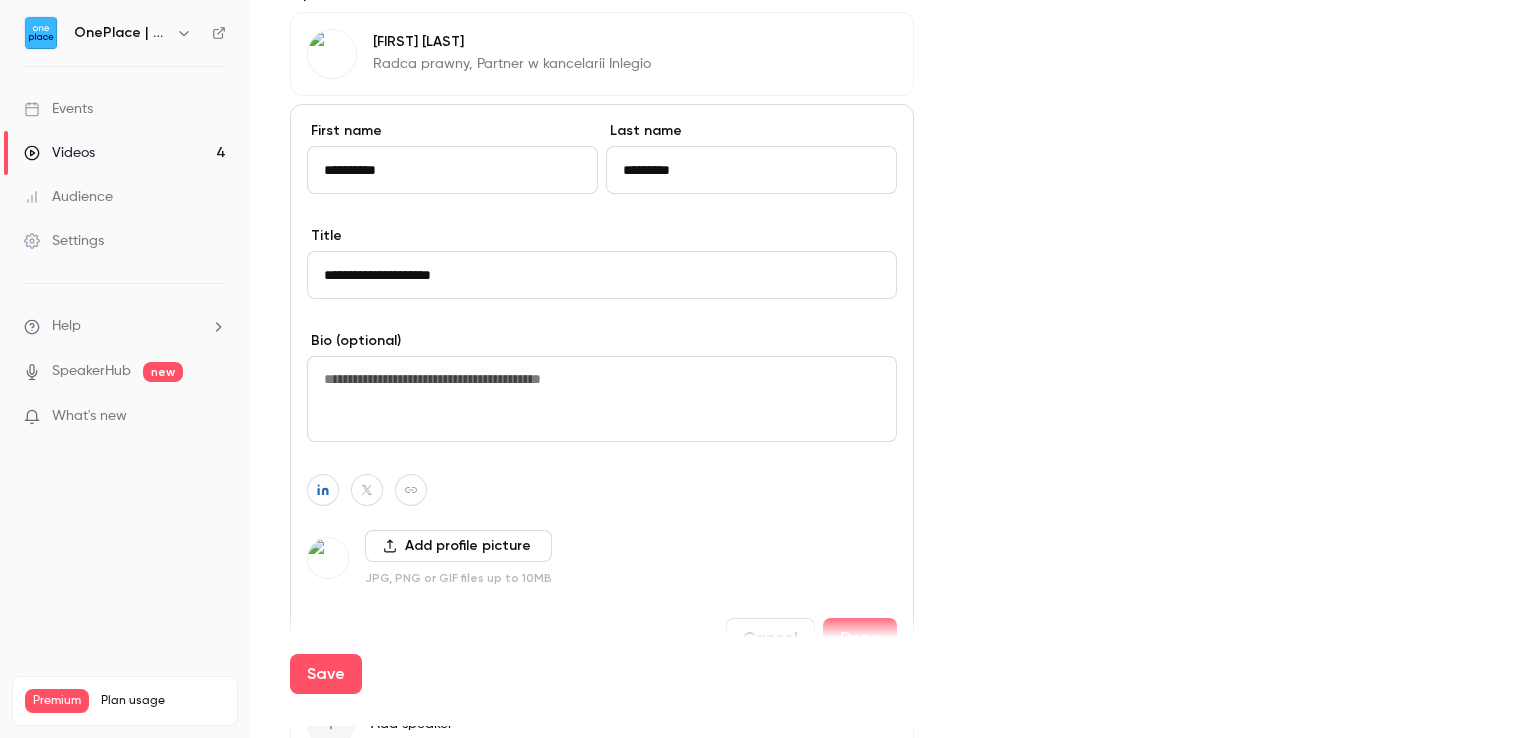 scroll, scrollTop: 640, scrollLeft: 0, axis: vertical 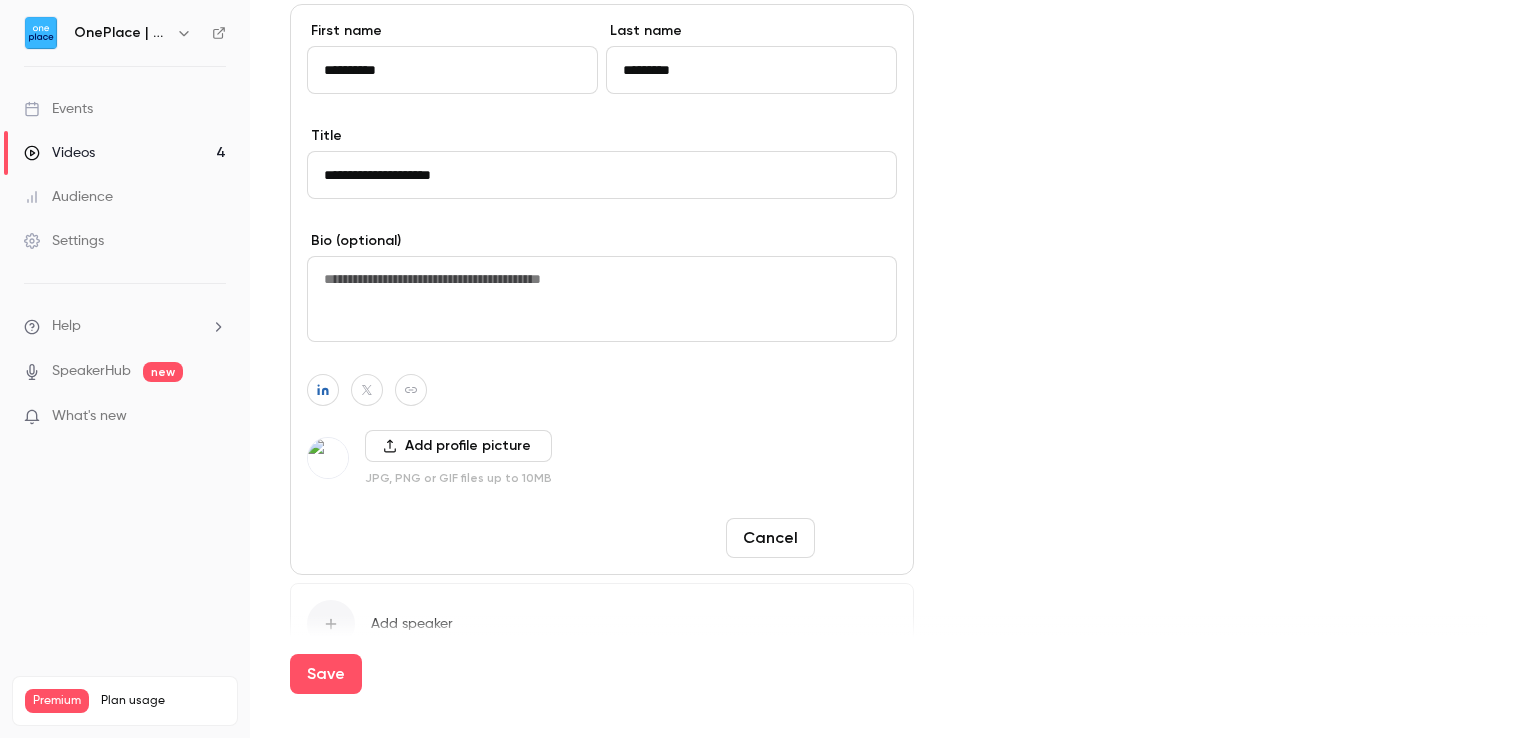 click on "Done" at bounding box center [860, 538] 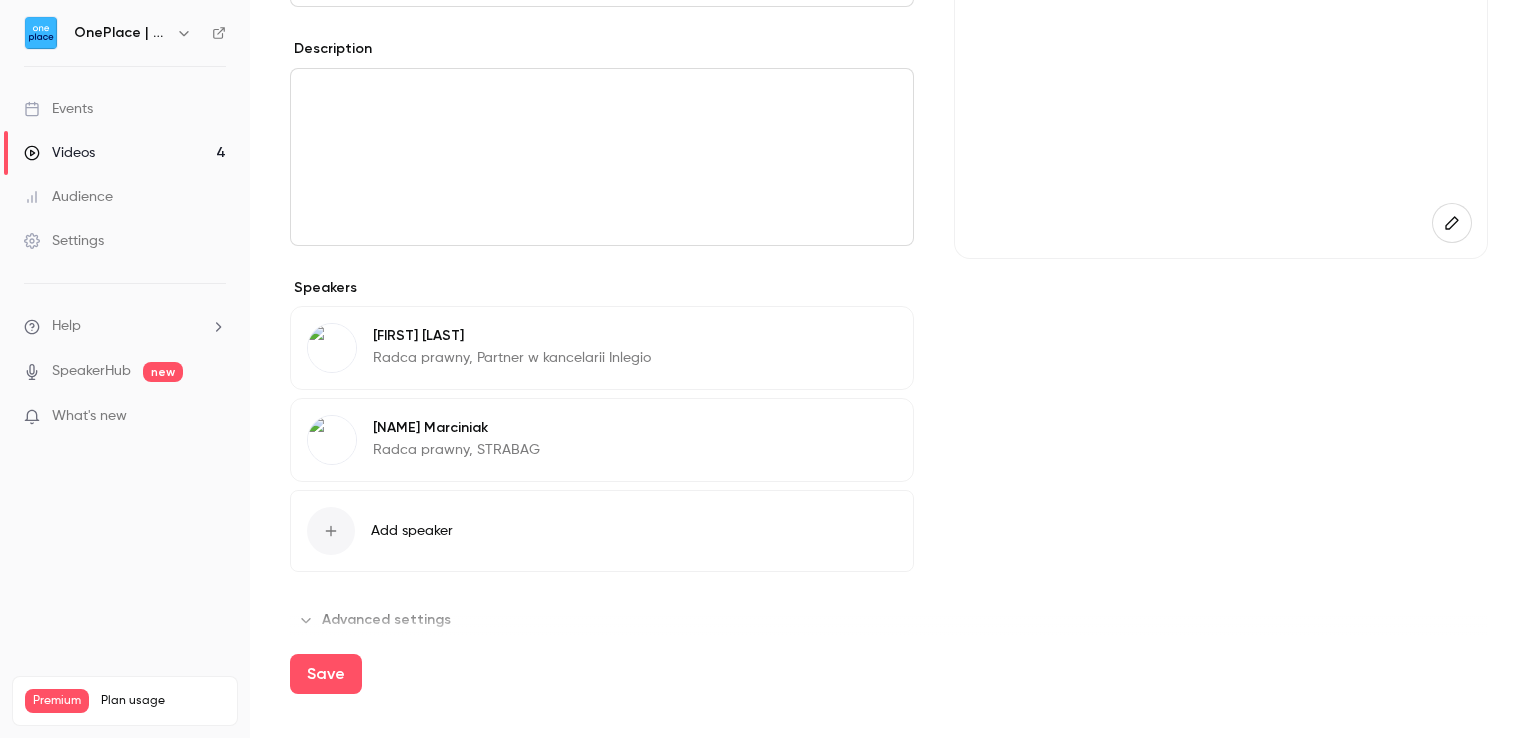 click on "Add speaker" at bounding box center [412, 531] 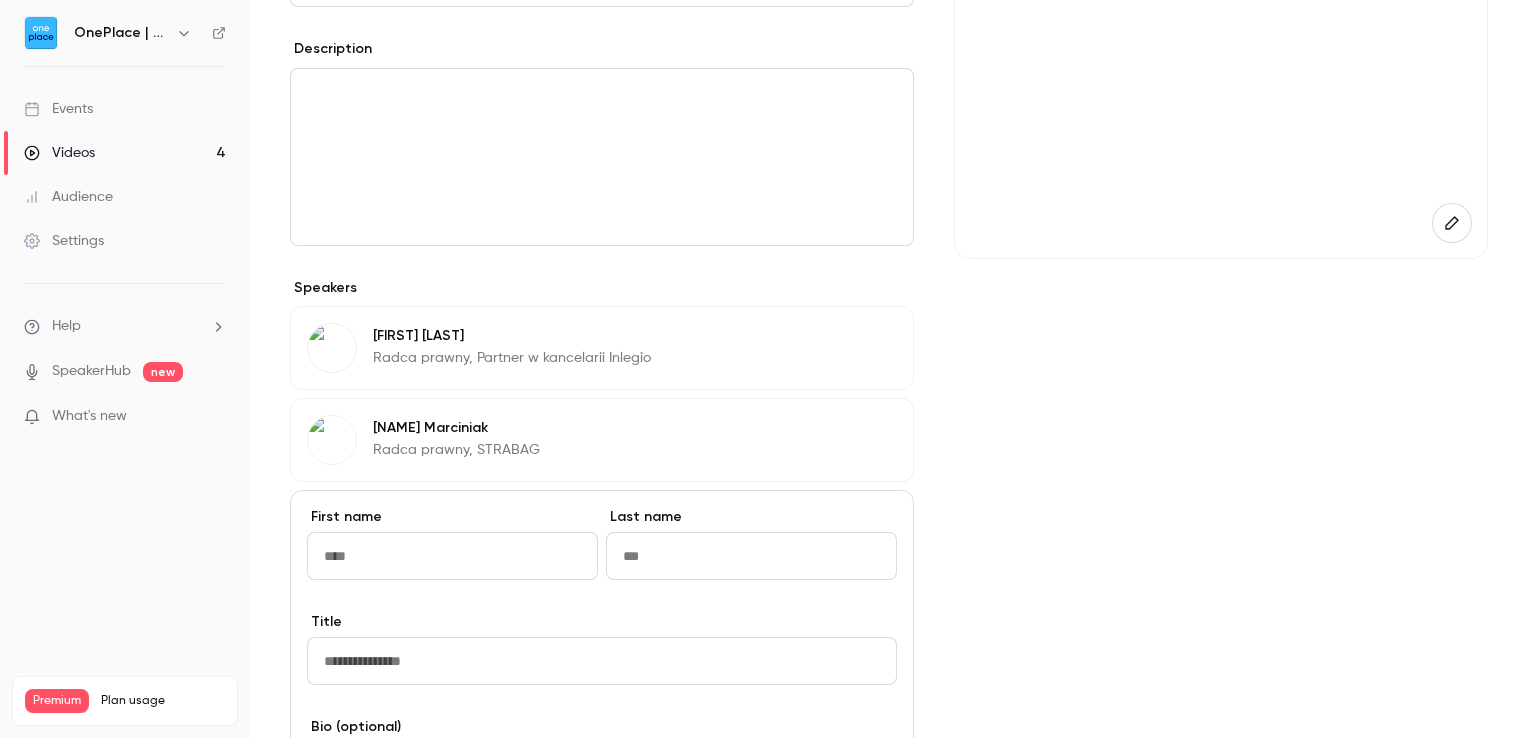 scroll, scrollTop: 640, scrollLeft: 0, axis: vertical 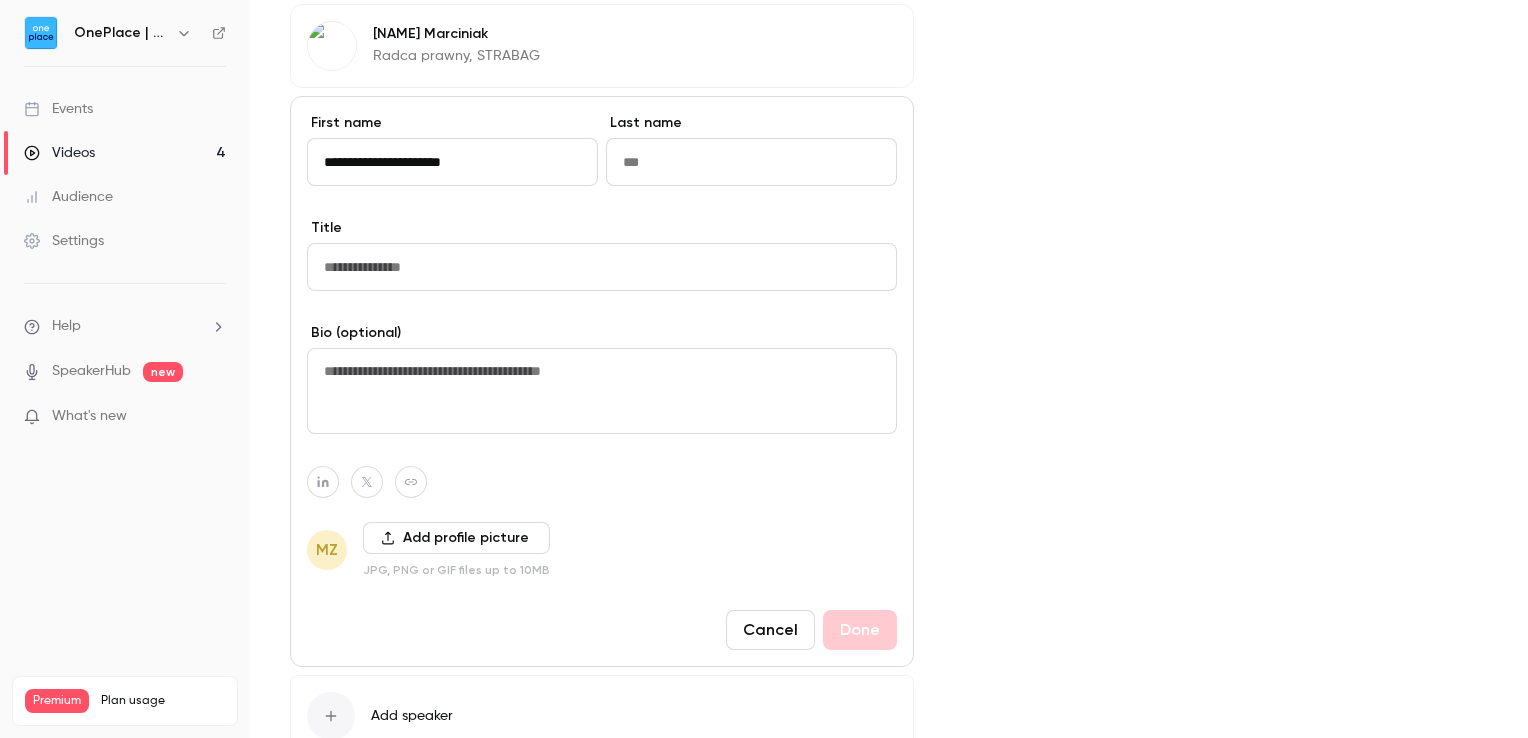 drag, startPoint x: 404, startPoint y: 158, endPoint x: 516, endPoint y: 156, distance: 112.01785 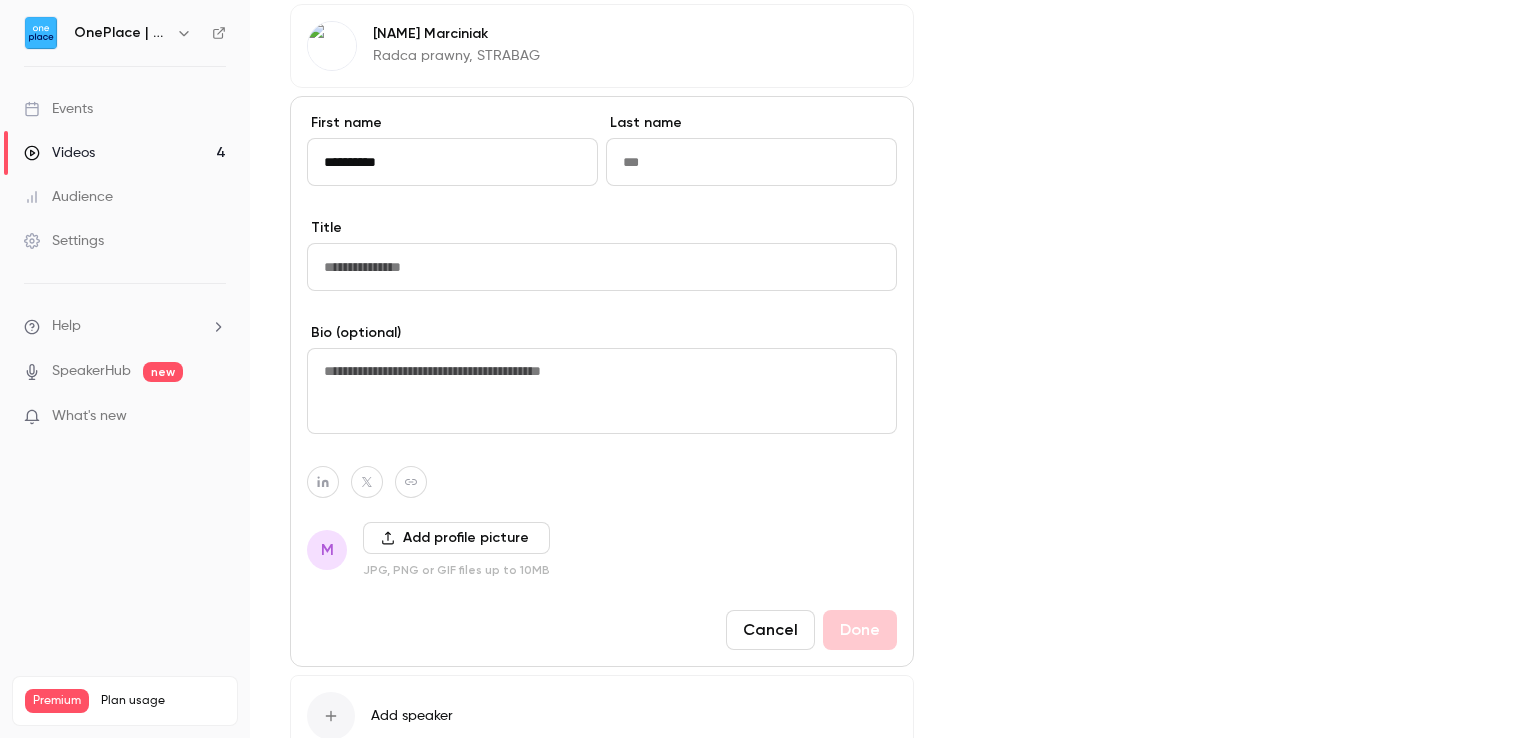 type on "*********" 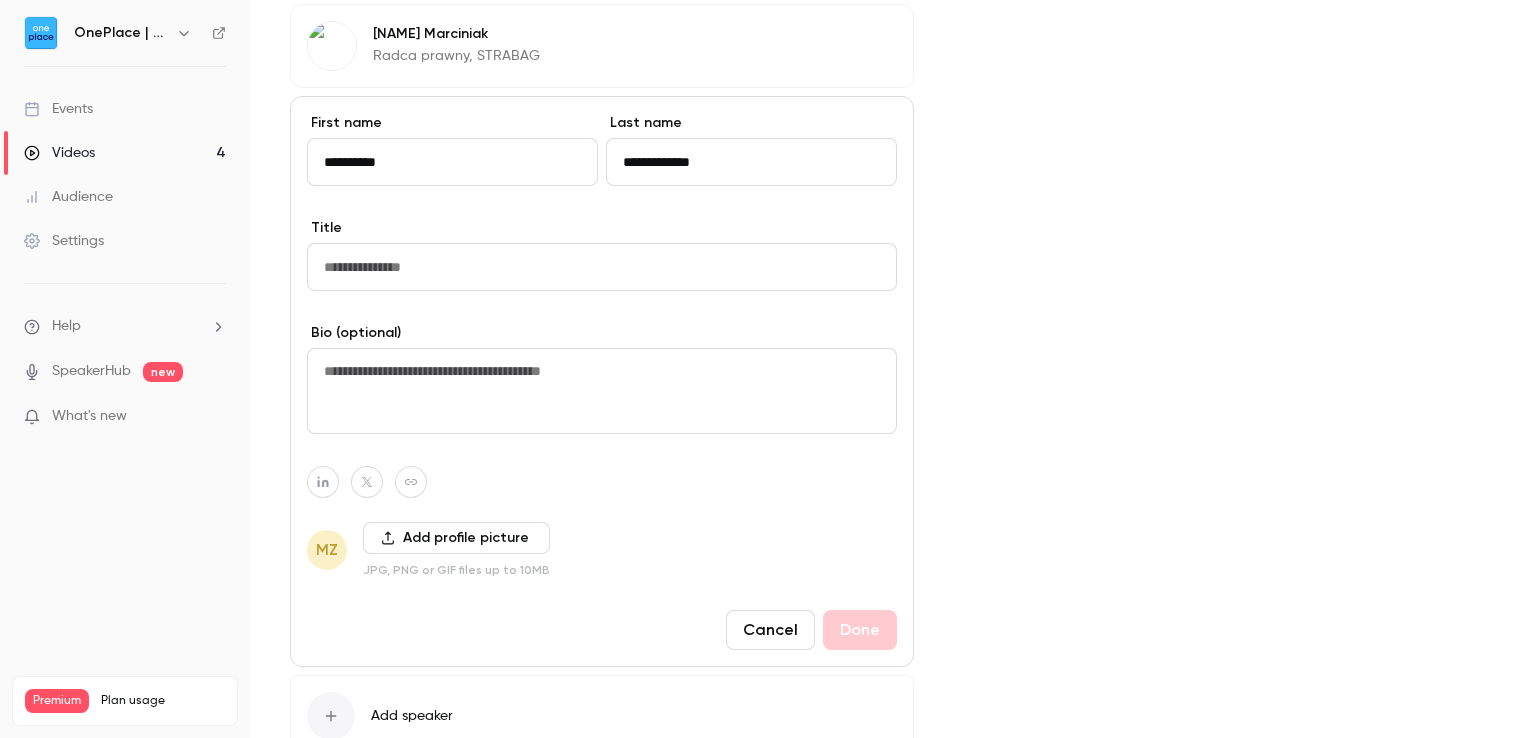 type on "**********" 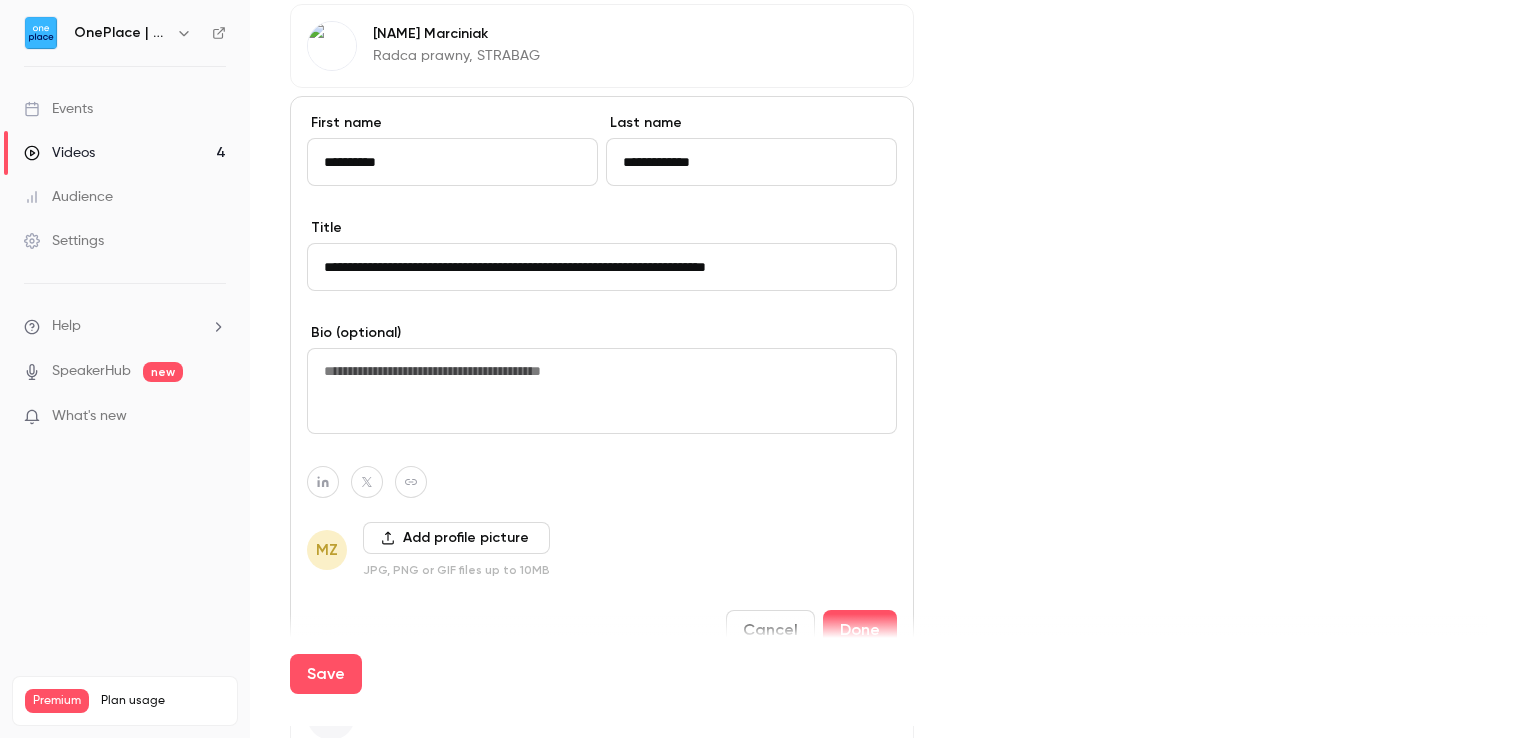 type on "**********" 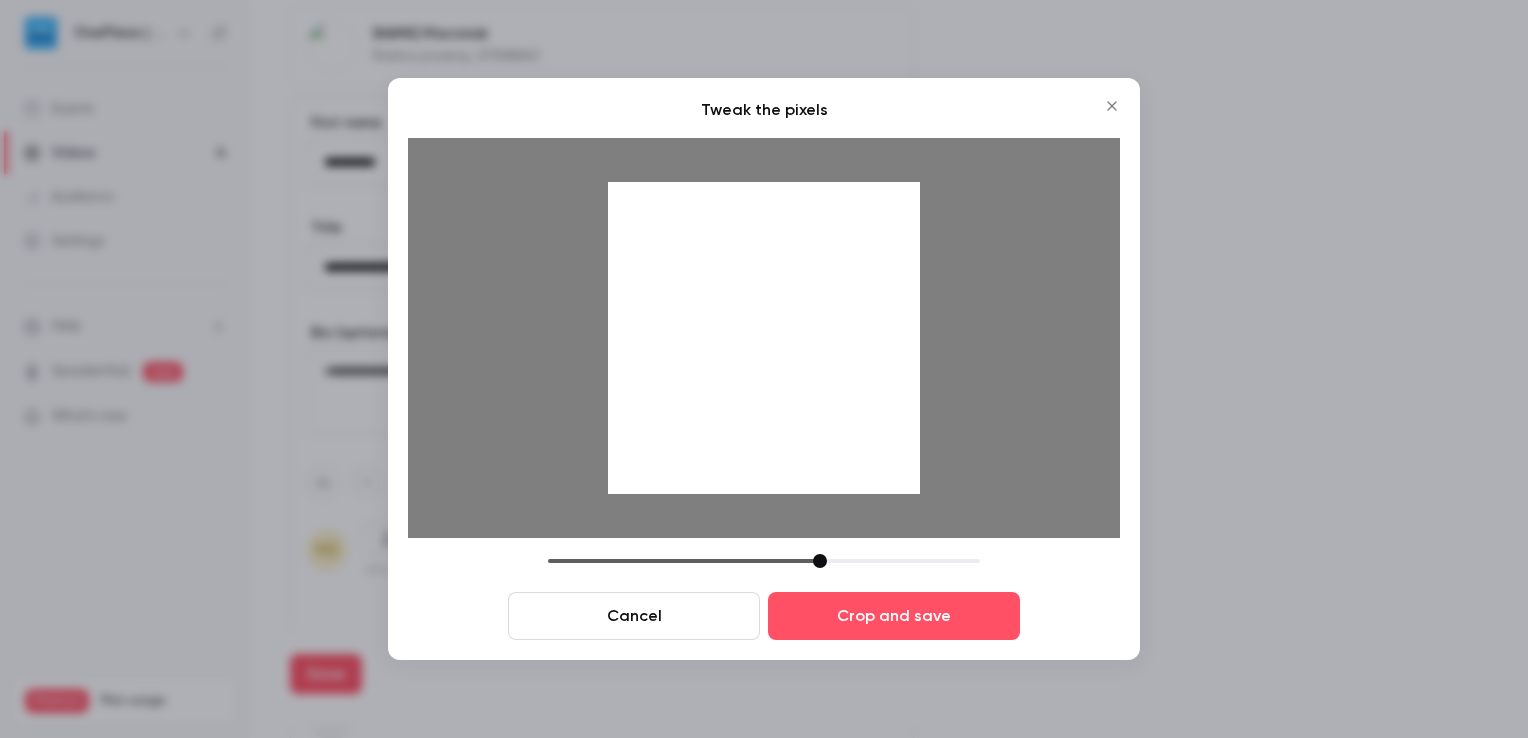 drag, startPoint x: 687, startPoint y: 557, endPoint x: 816, endPoint y: 548, distance: 129.31357 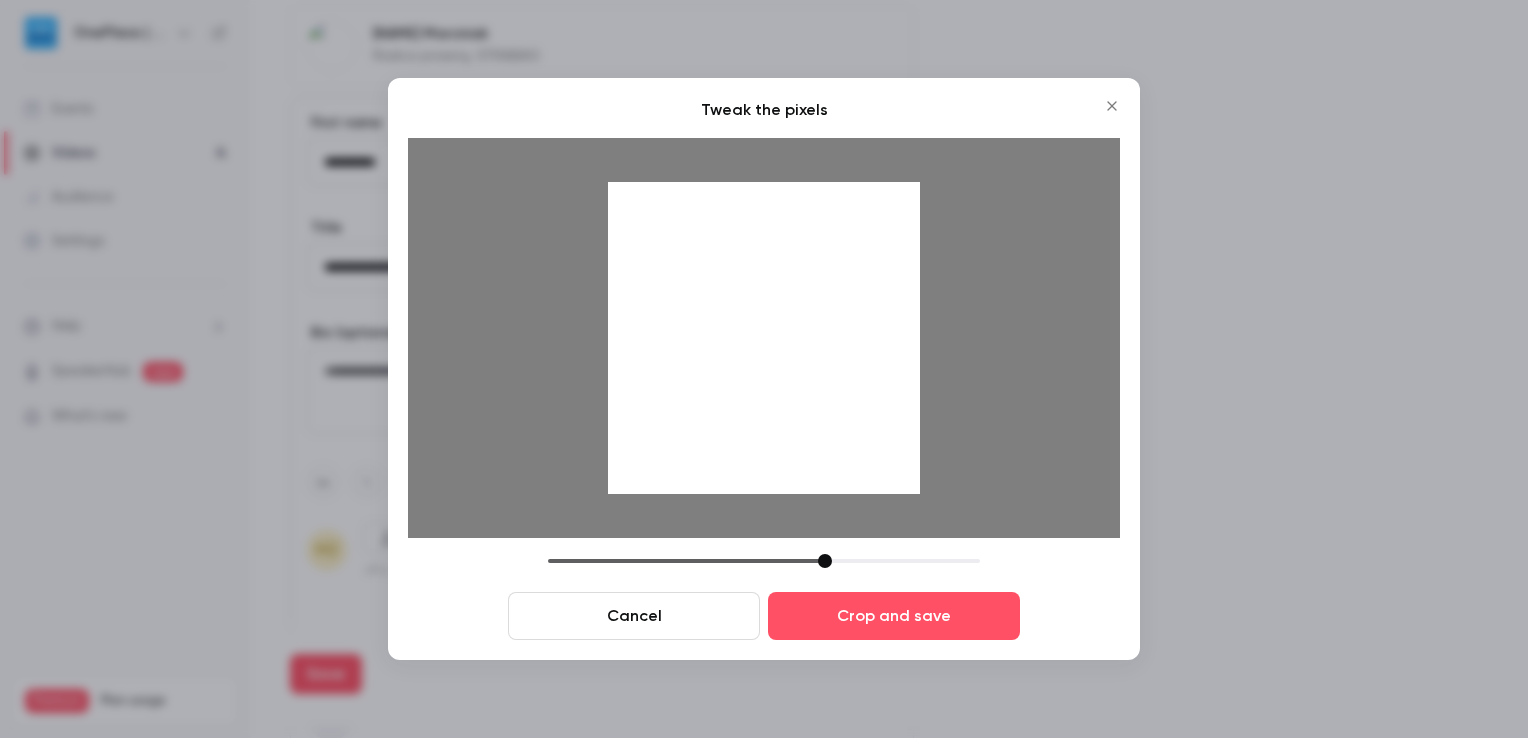 click at bounding box center [825, 561] 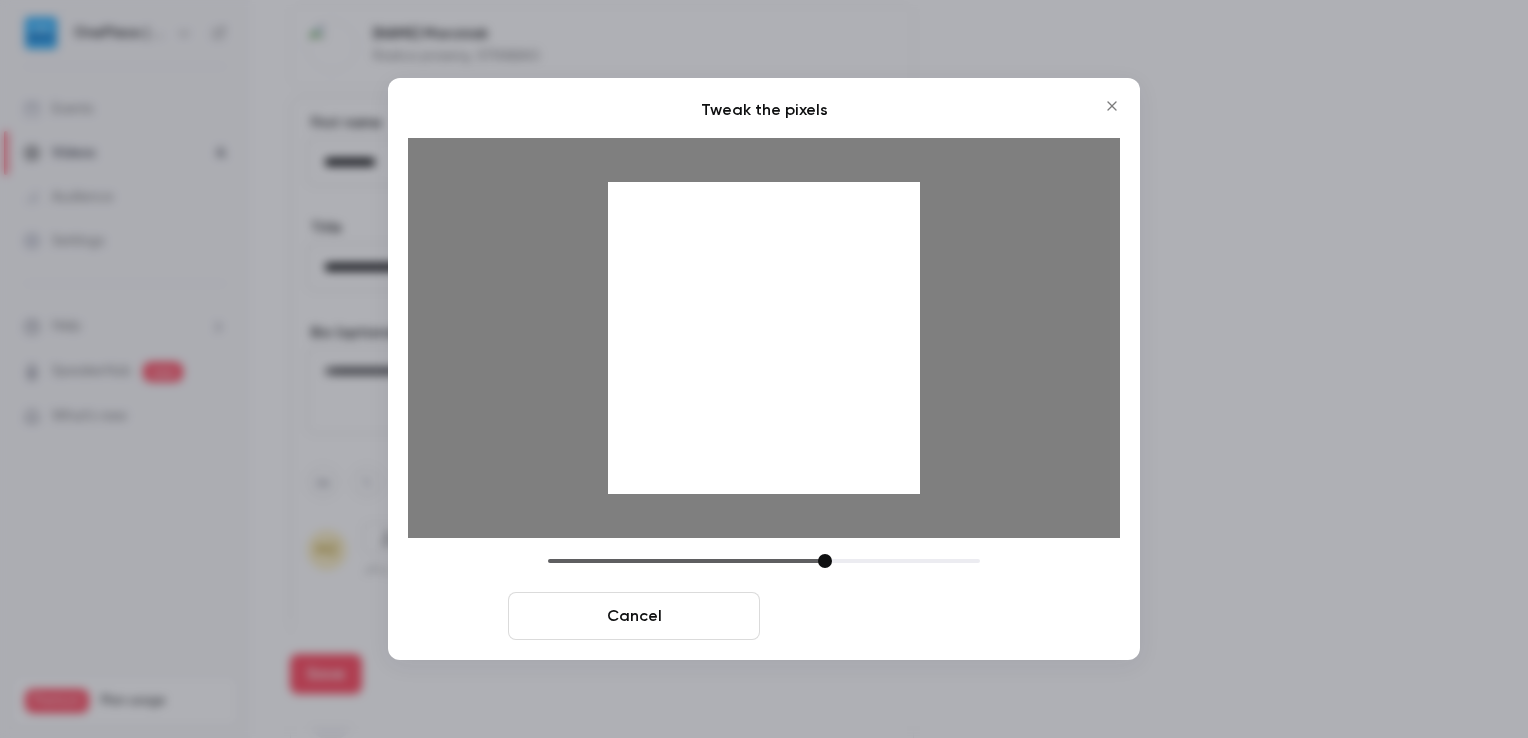 click on "Crop and save" at bounding box center [894, 616] 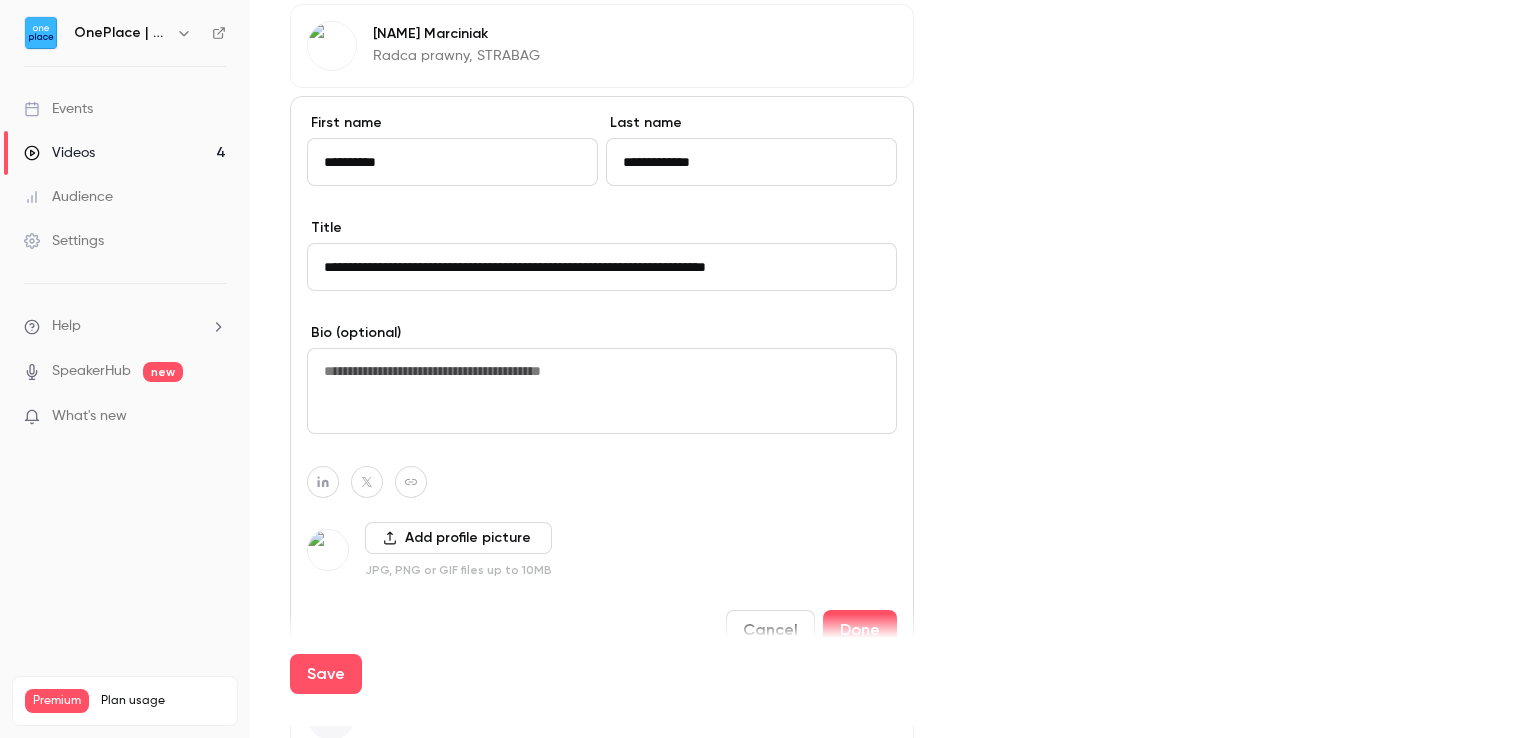 click 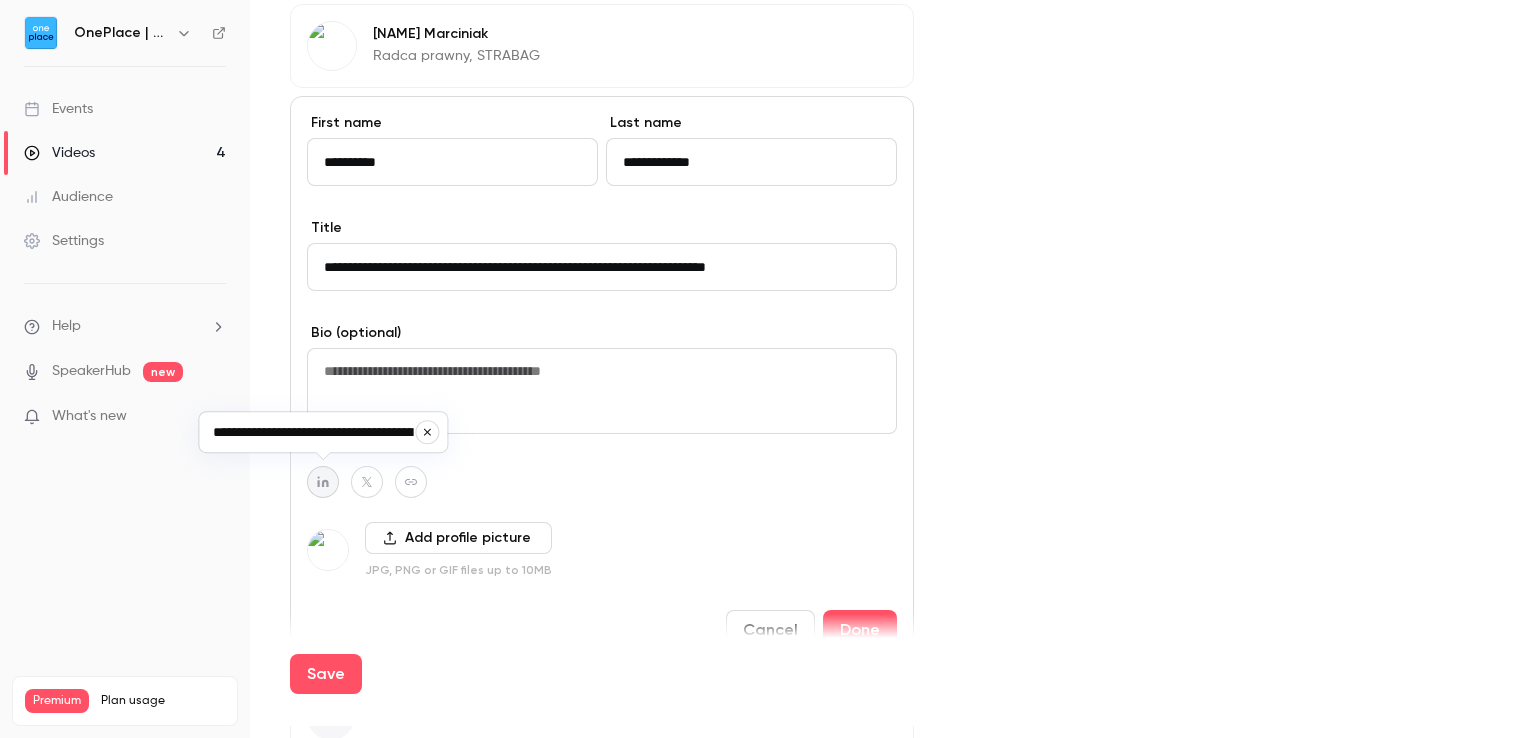 scroll, scrollTop: 0, scrollLeft: 268, axis: horizontal 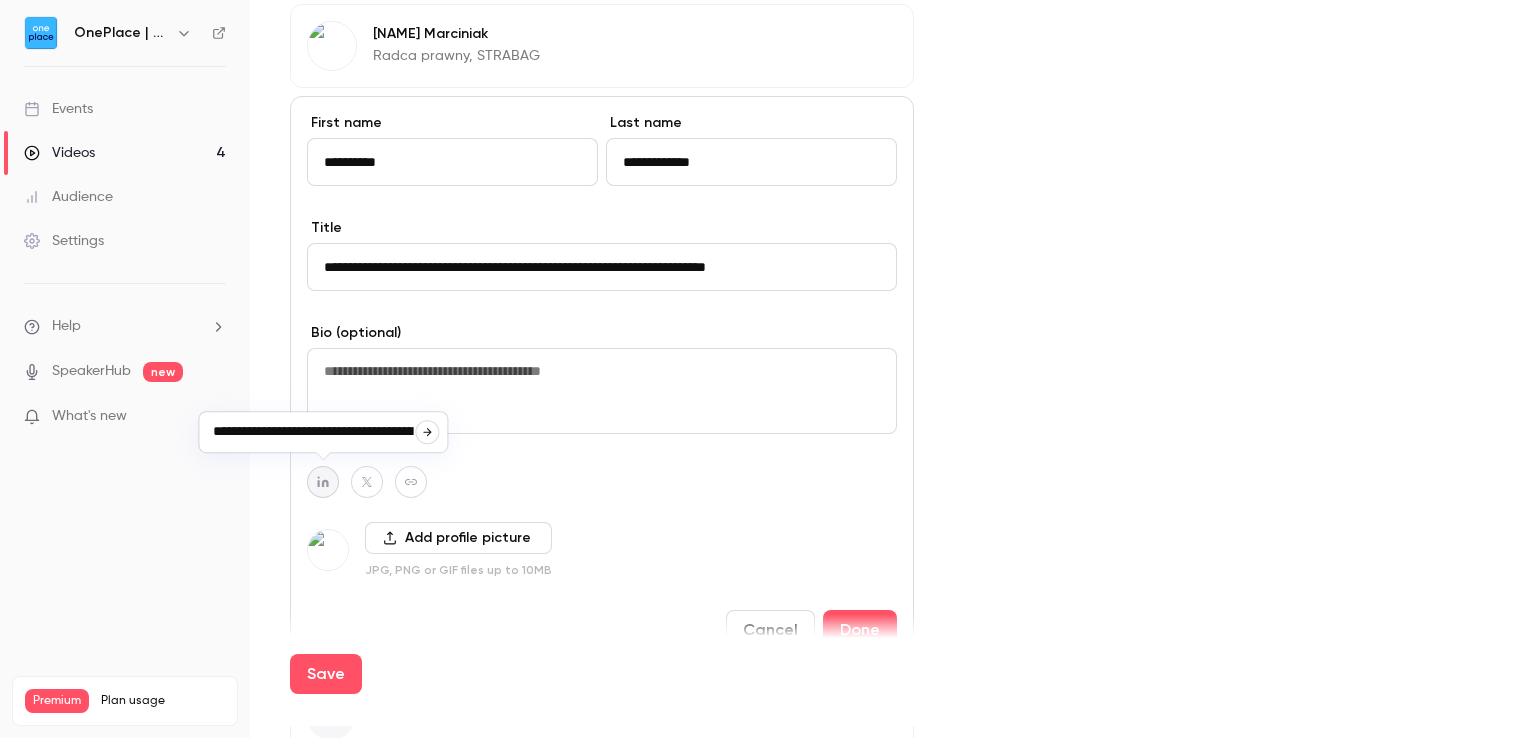 click 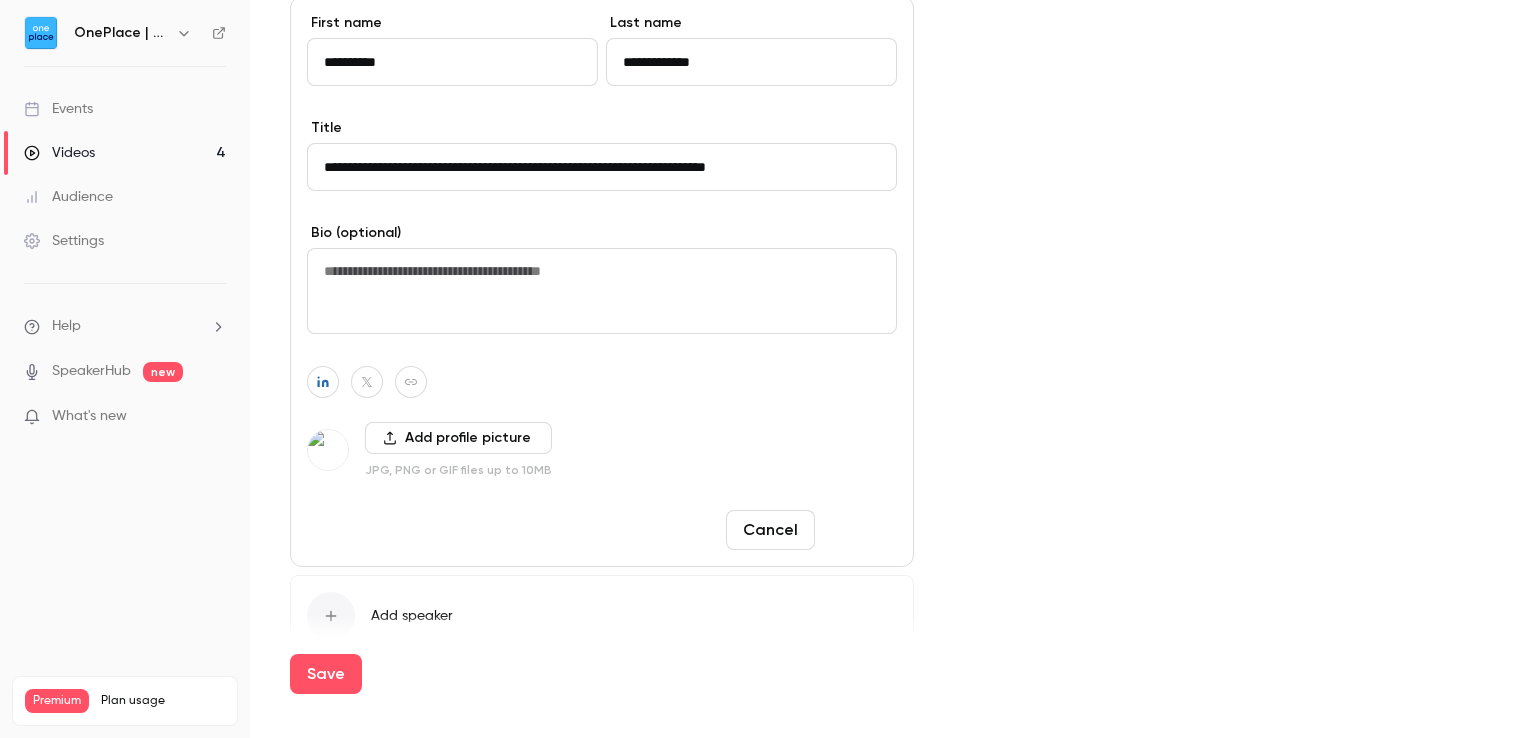 click on "Done" at bounding box center [860, 530] 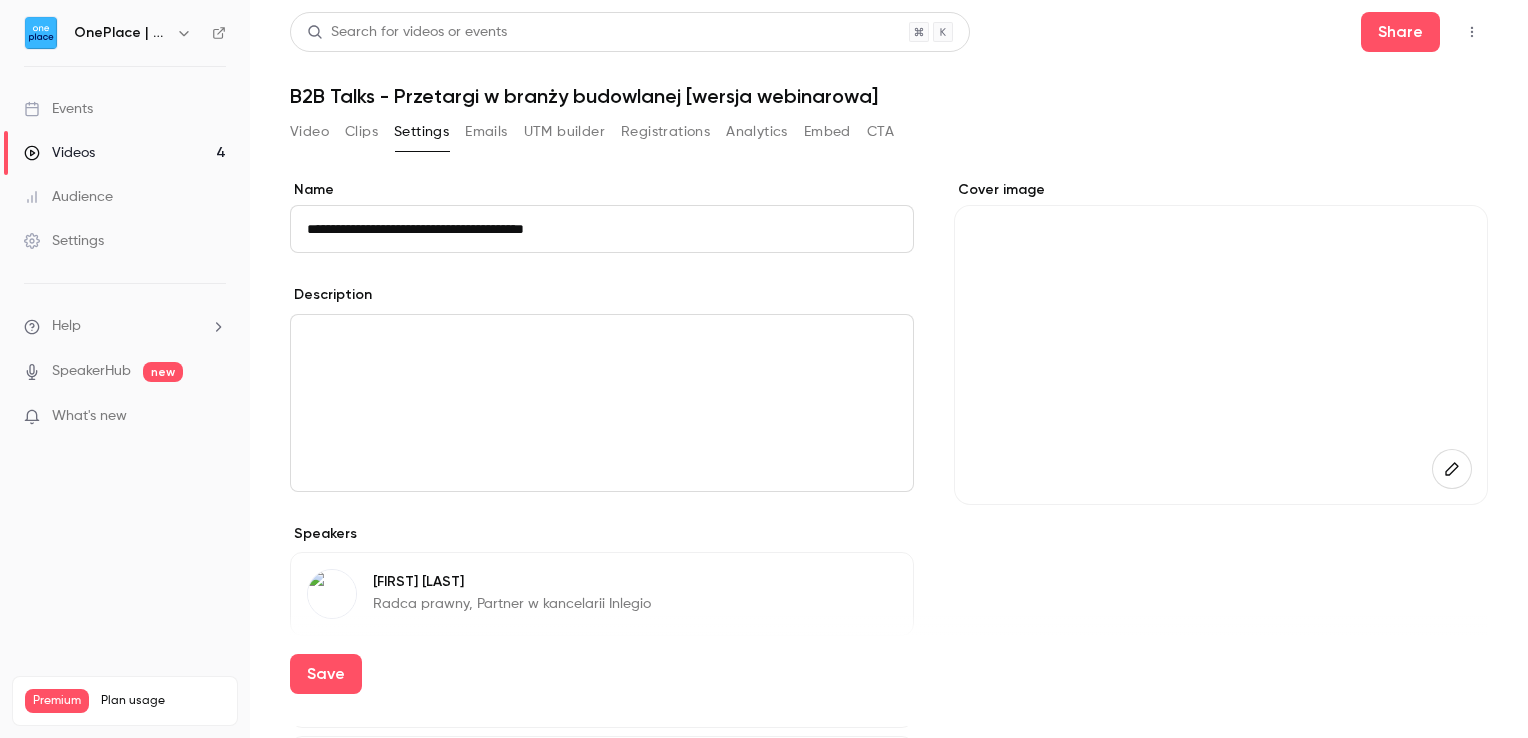 scroll, scrollTop: 337, scrollLeft: 0, axis: vertical 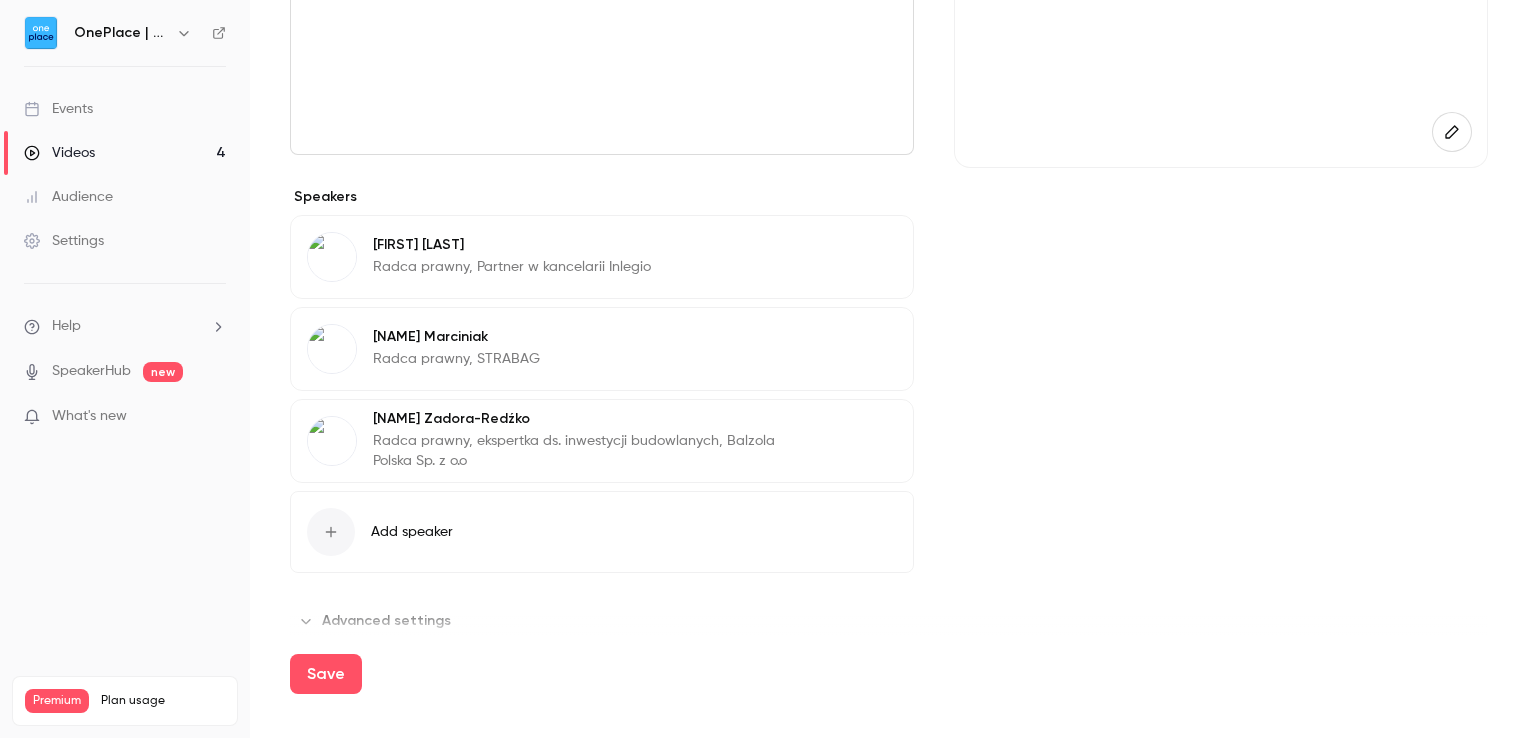 click on "Add speaker" at bounding box center (412, 532) 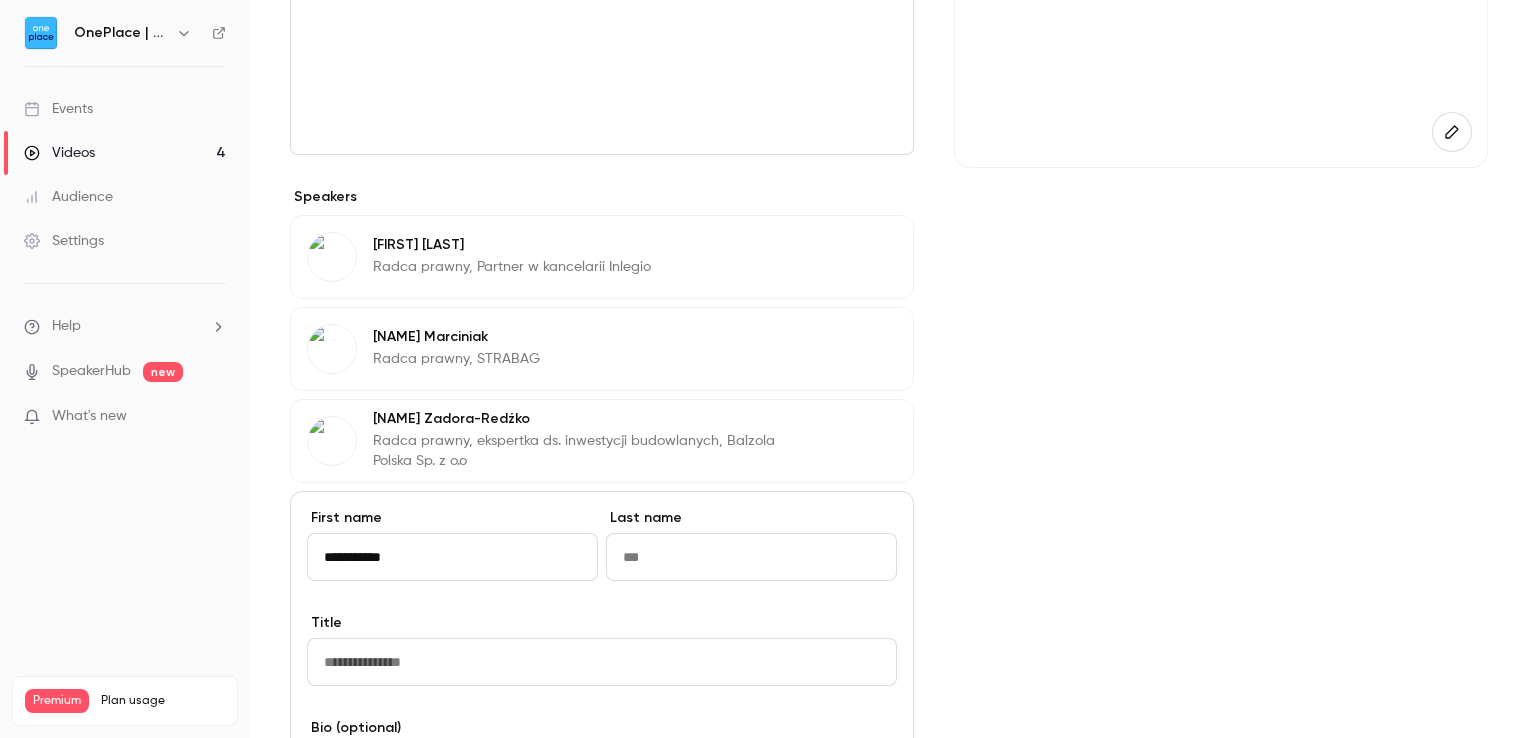 click on "**********" at bounding box center [452, 557] 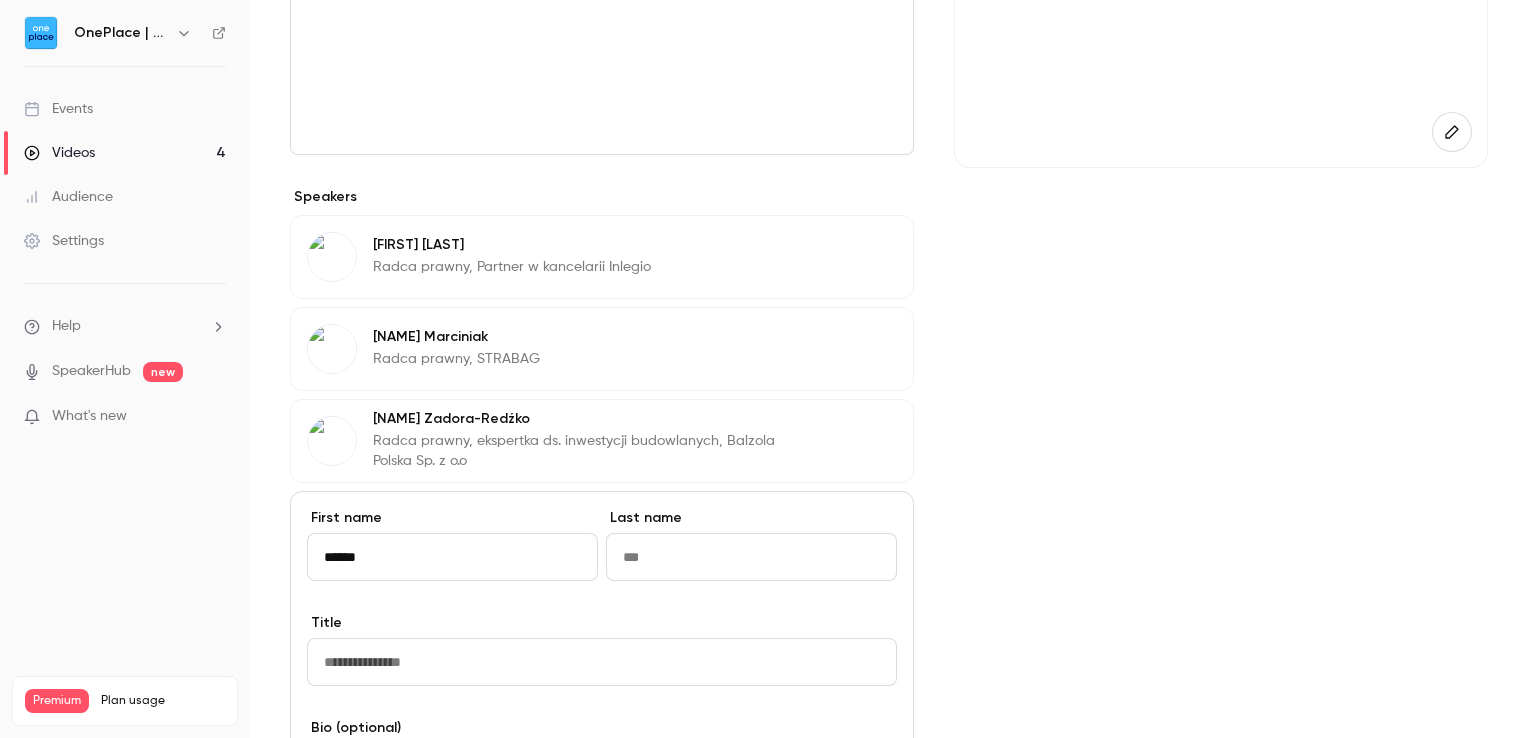 type on "*****" 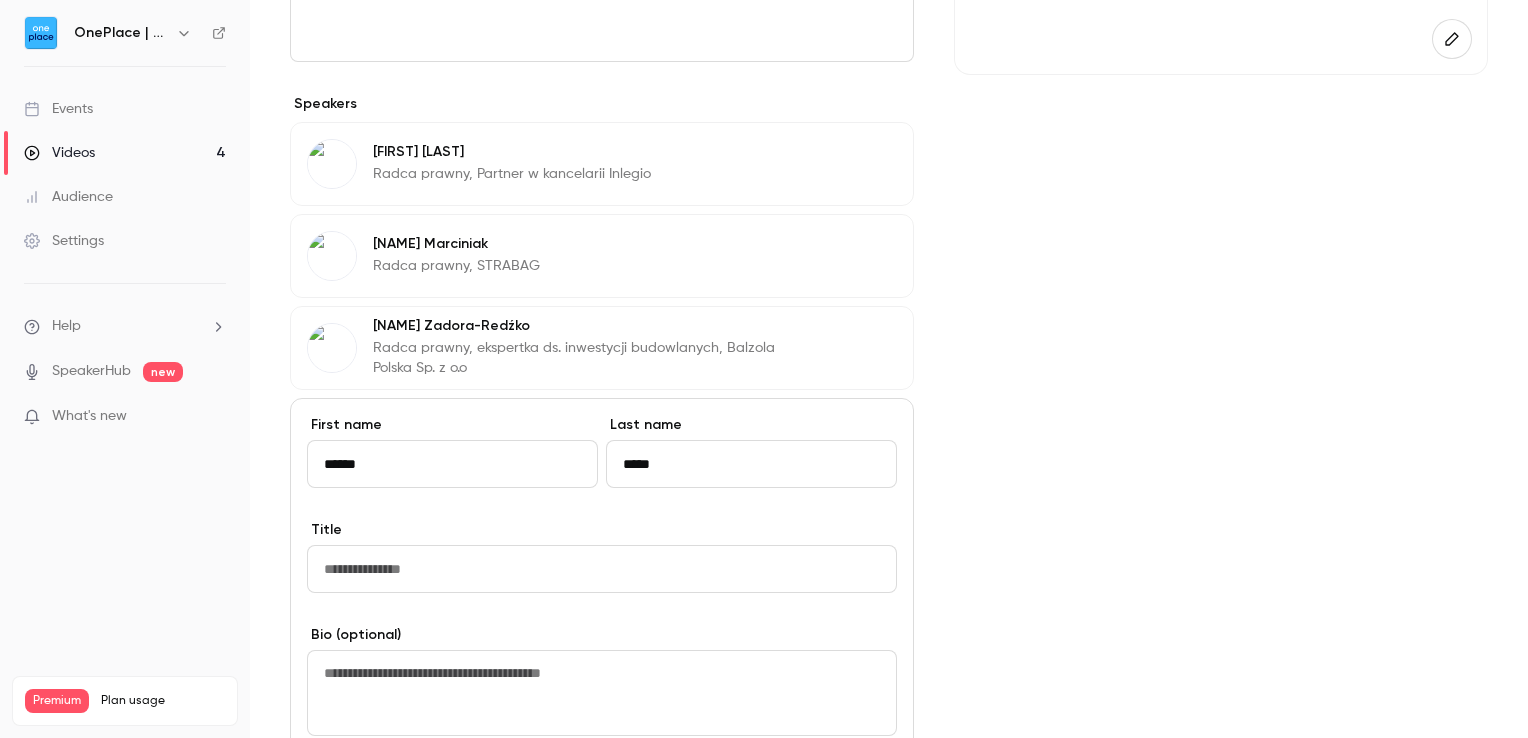 scroll, scrollTop: 537, scrollLeft: 0, axis: vertical 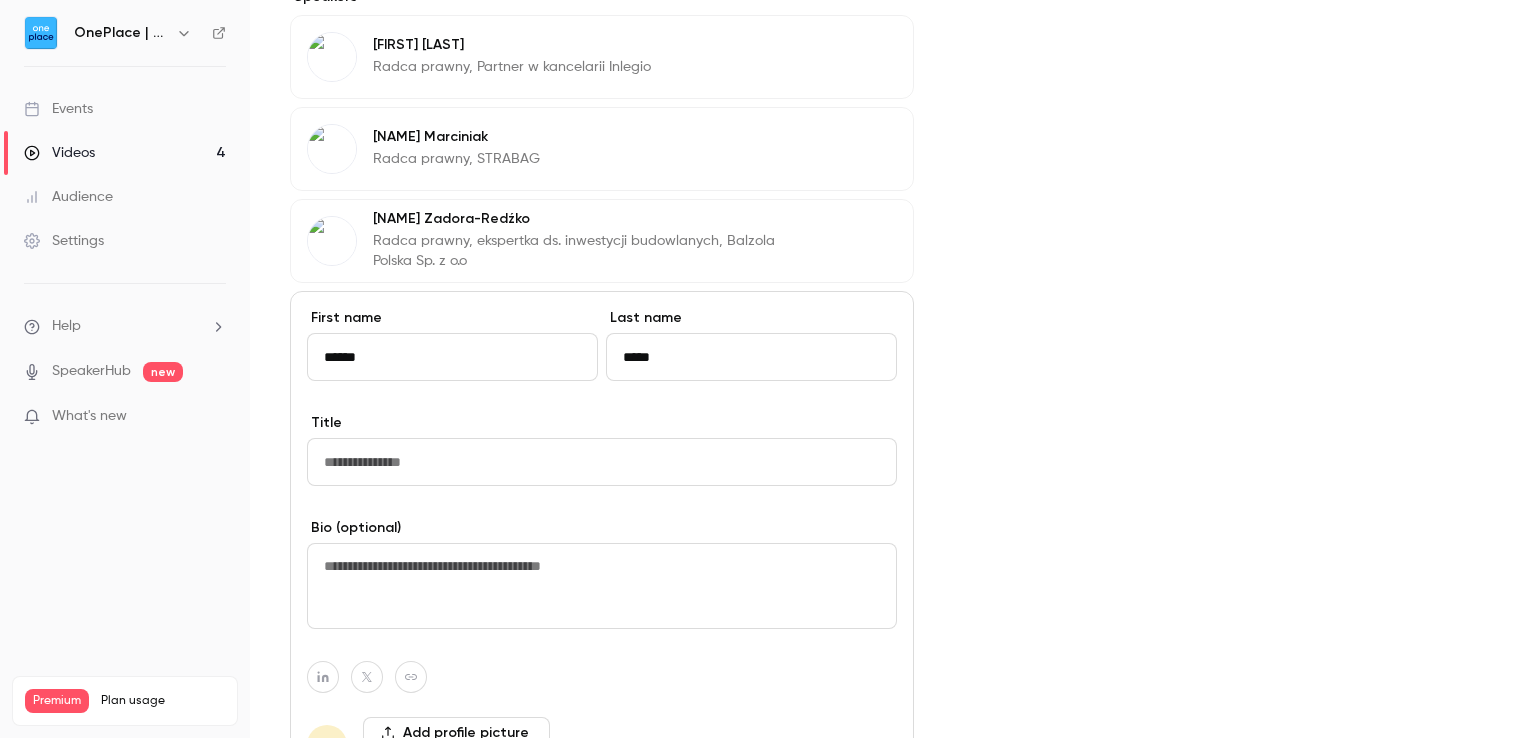 type on "*****" 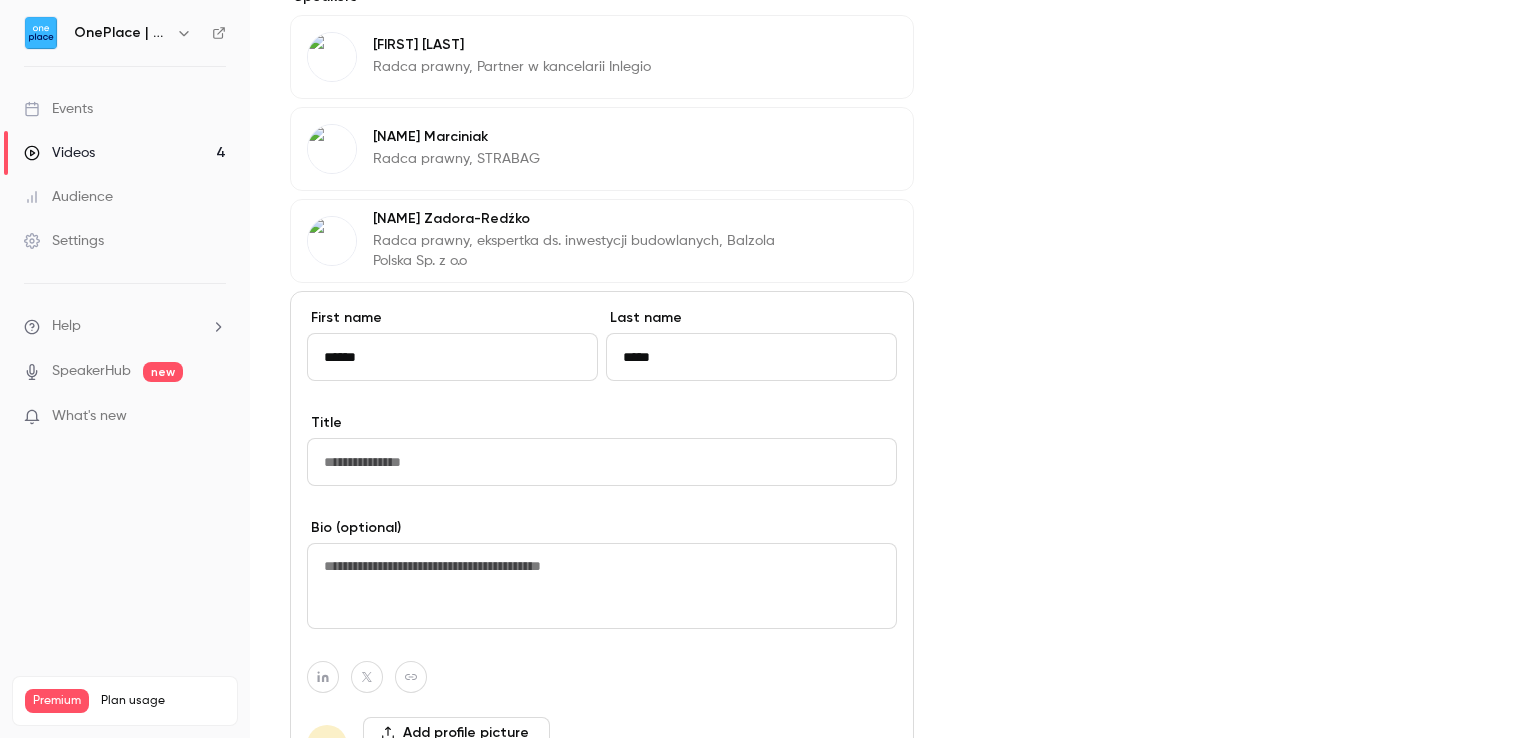 click at bounding box center [602, 462] 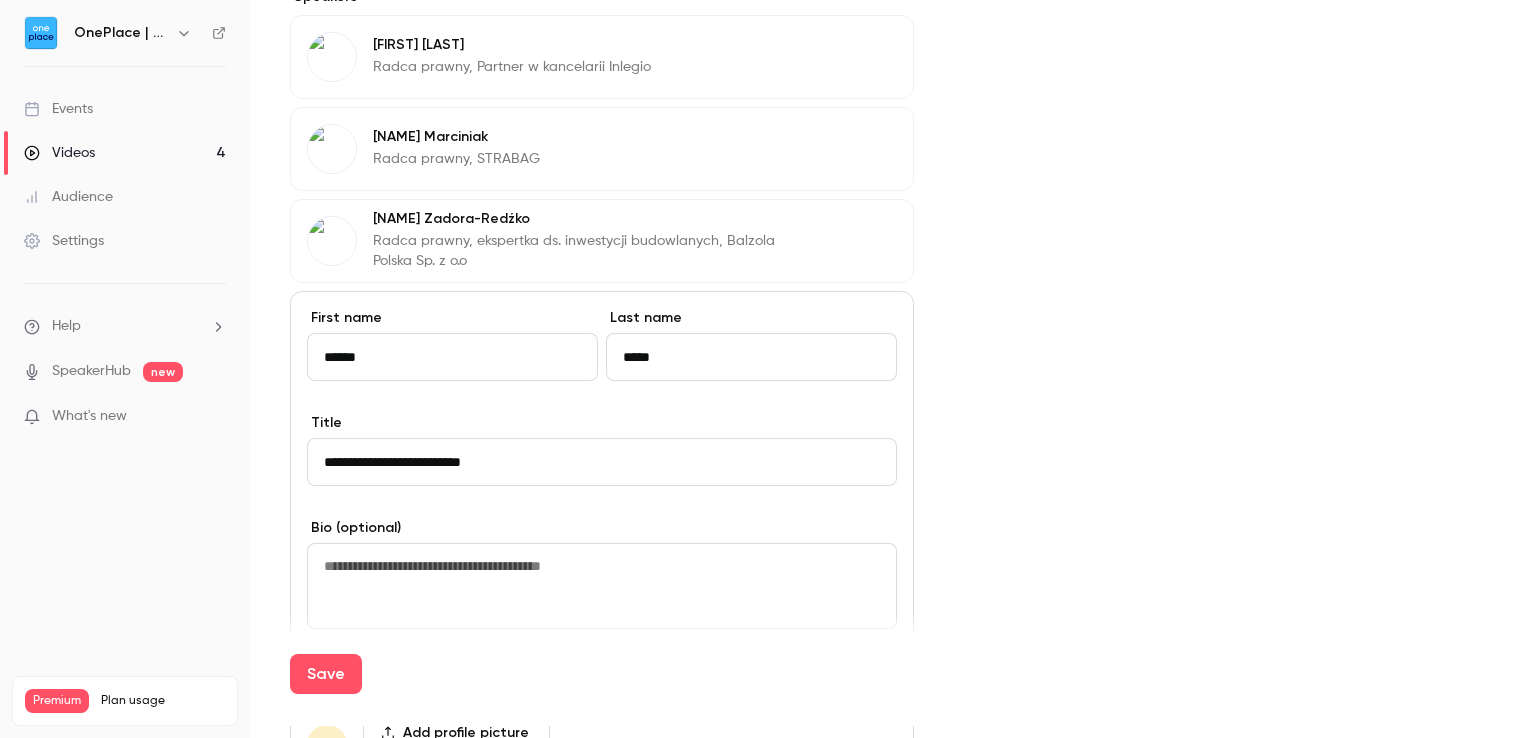 scroll, scrollTop: 737, scrollLeft: 0, axis: vertical 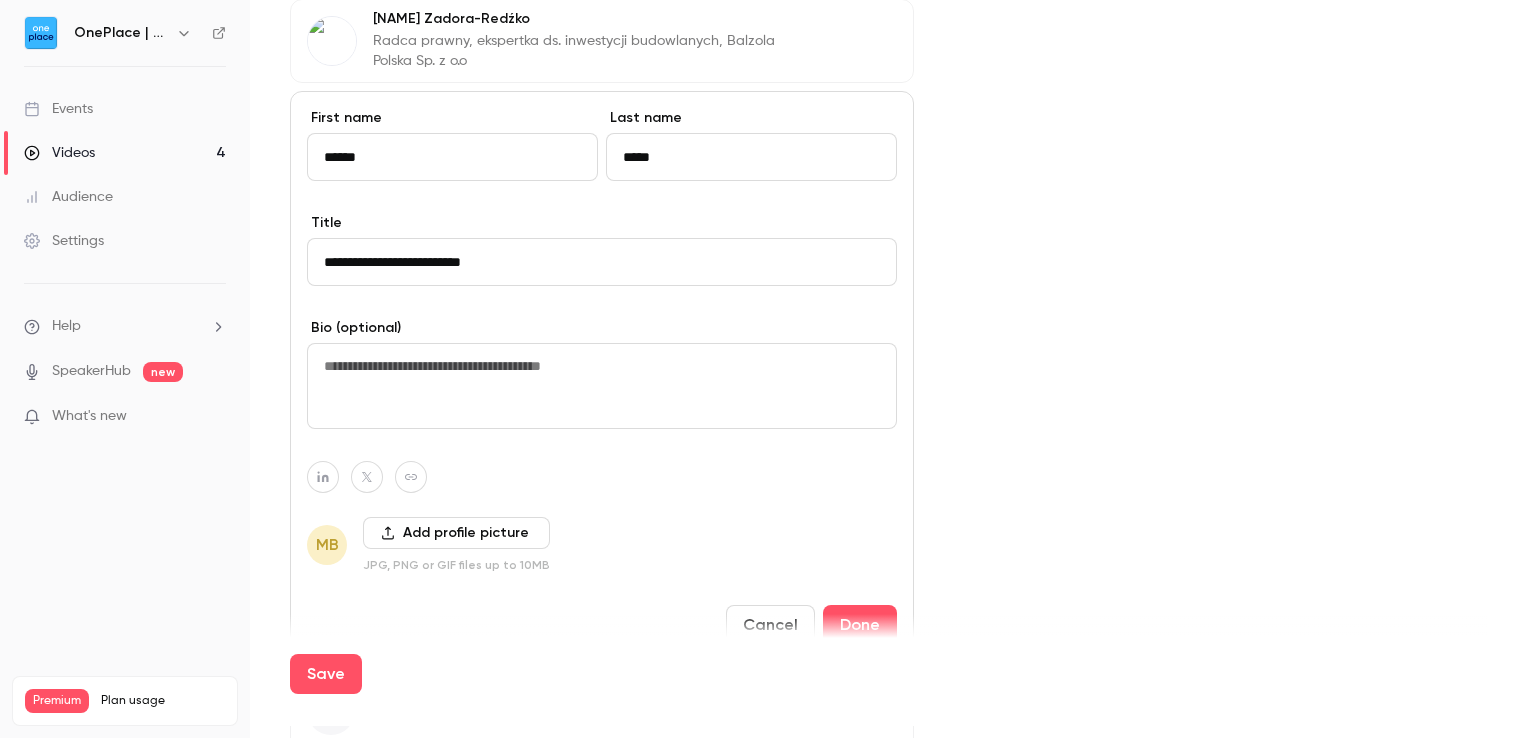 type on "**********" 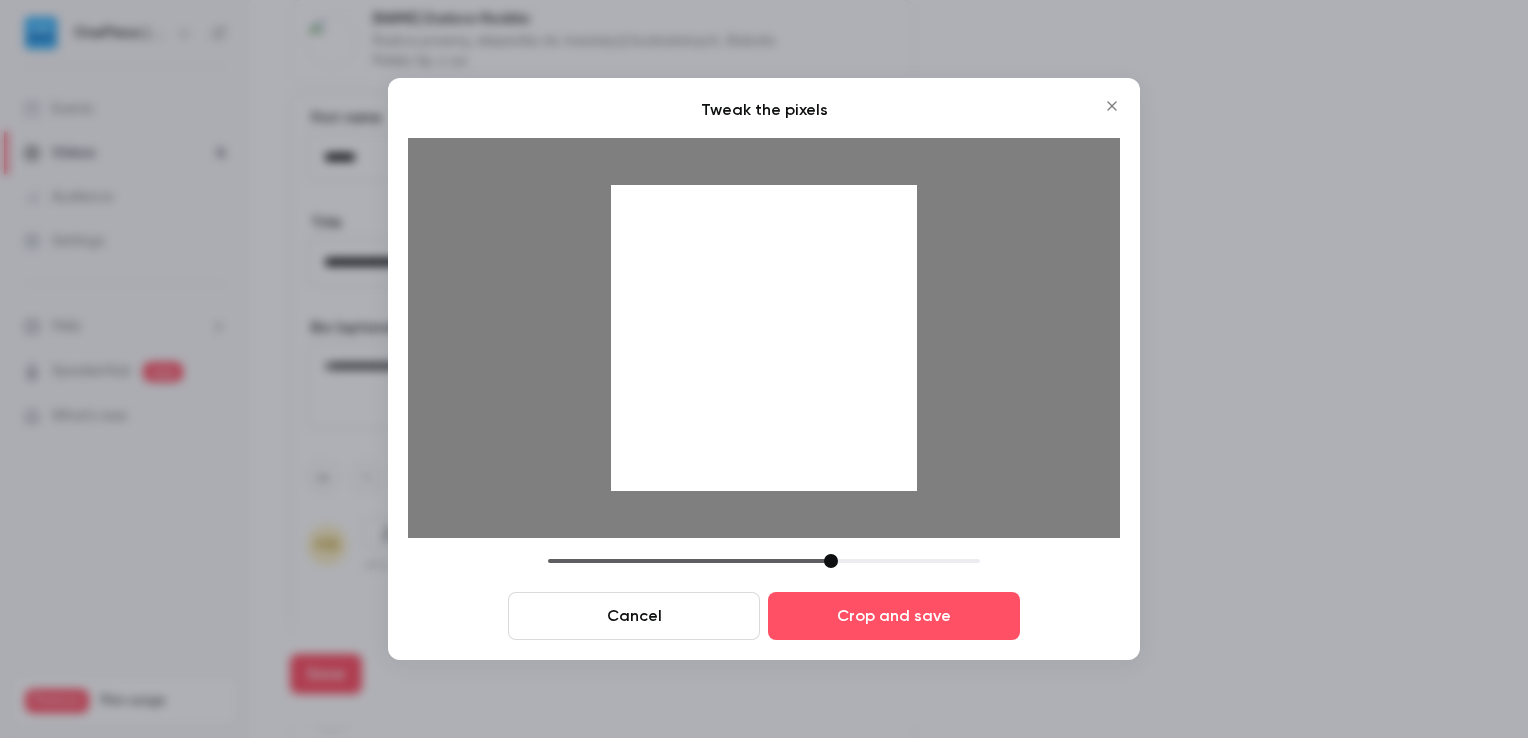 drag, startPoint x: 692, startPoint y: 558, endPoint x: 831, endPoint y: 546, distance: 139.51703 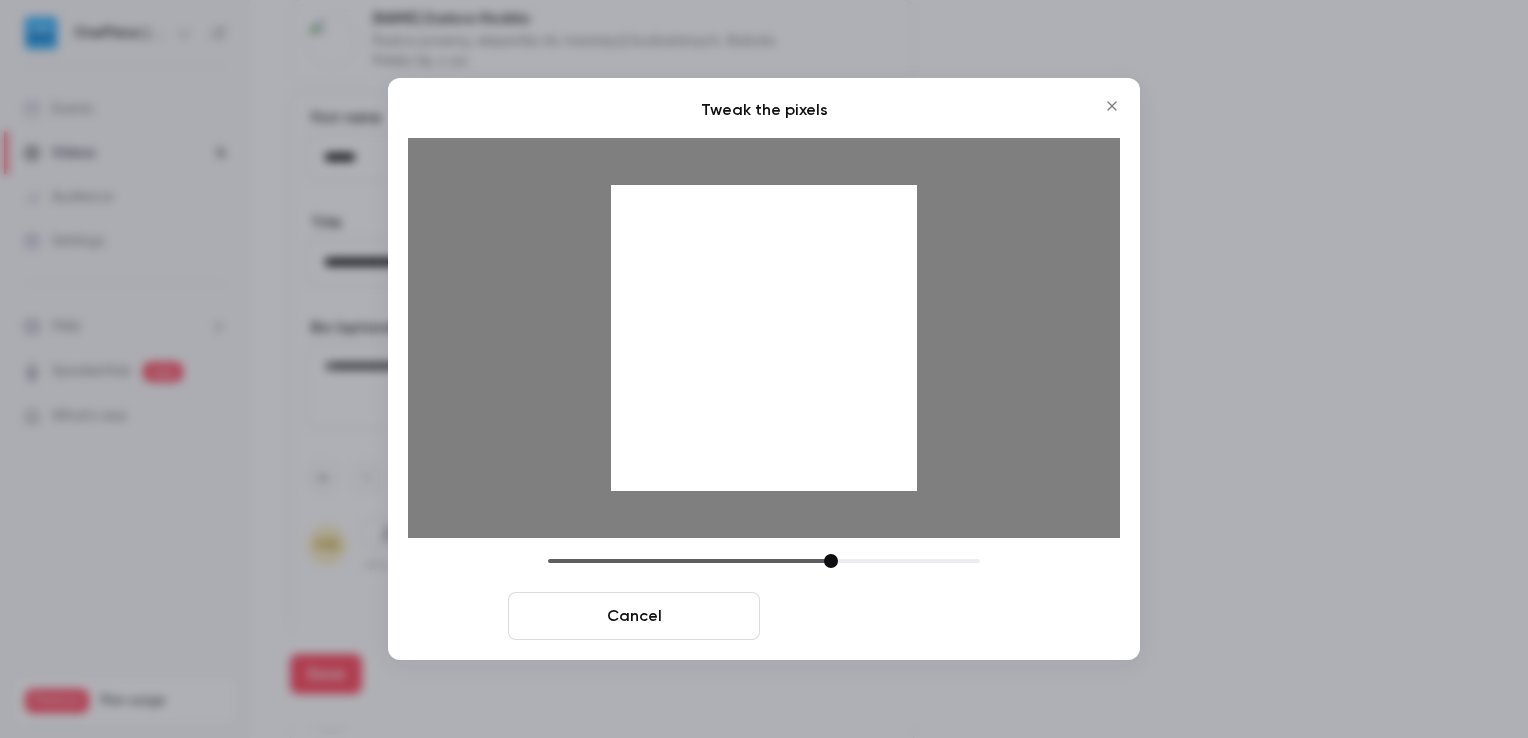 click on "Crop and save" at bounding box center [894, 616] 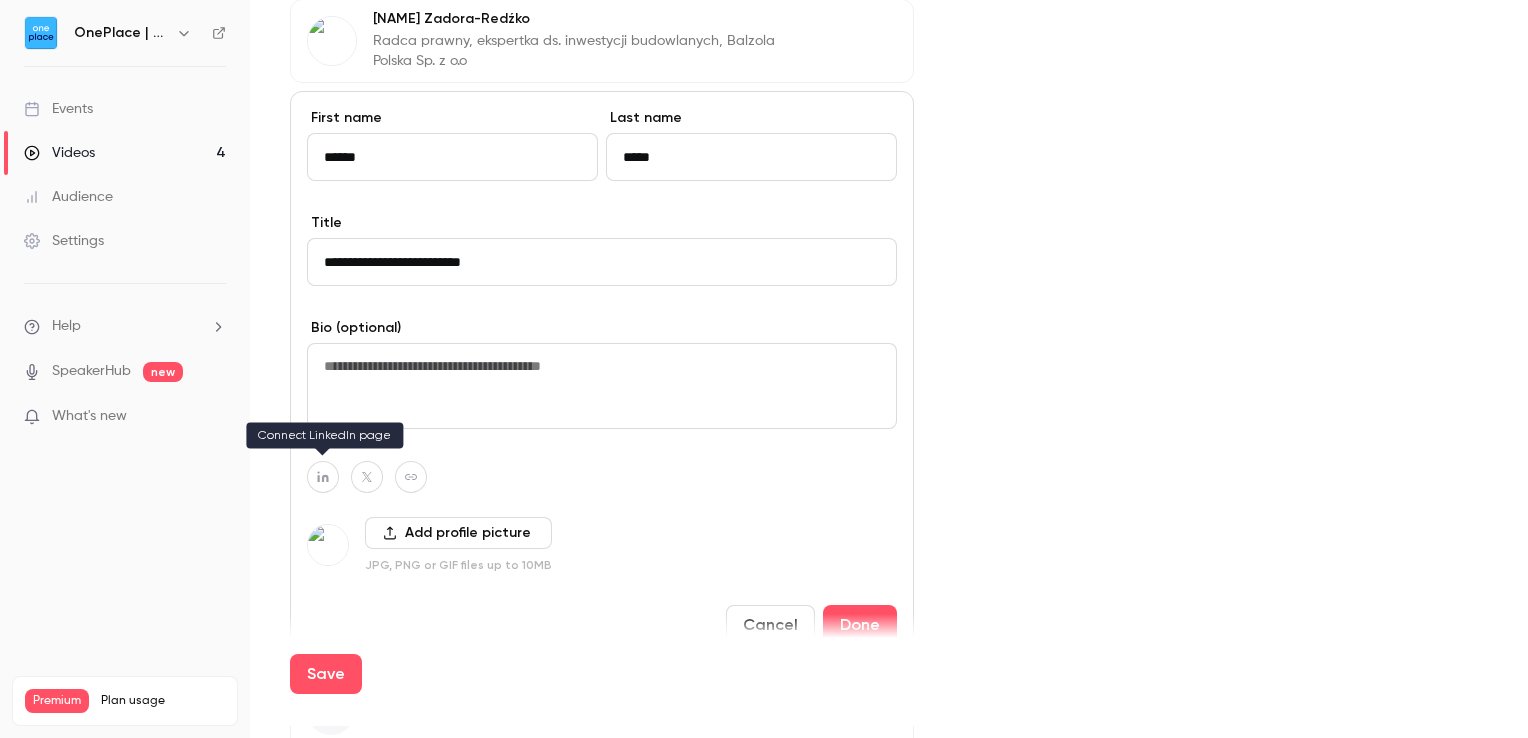 click 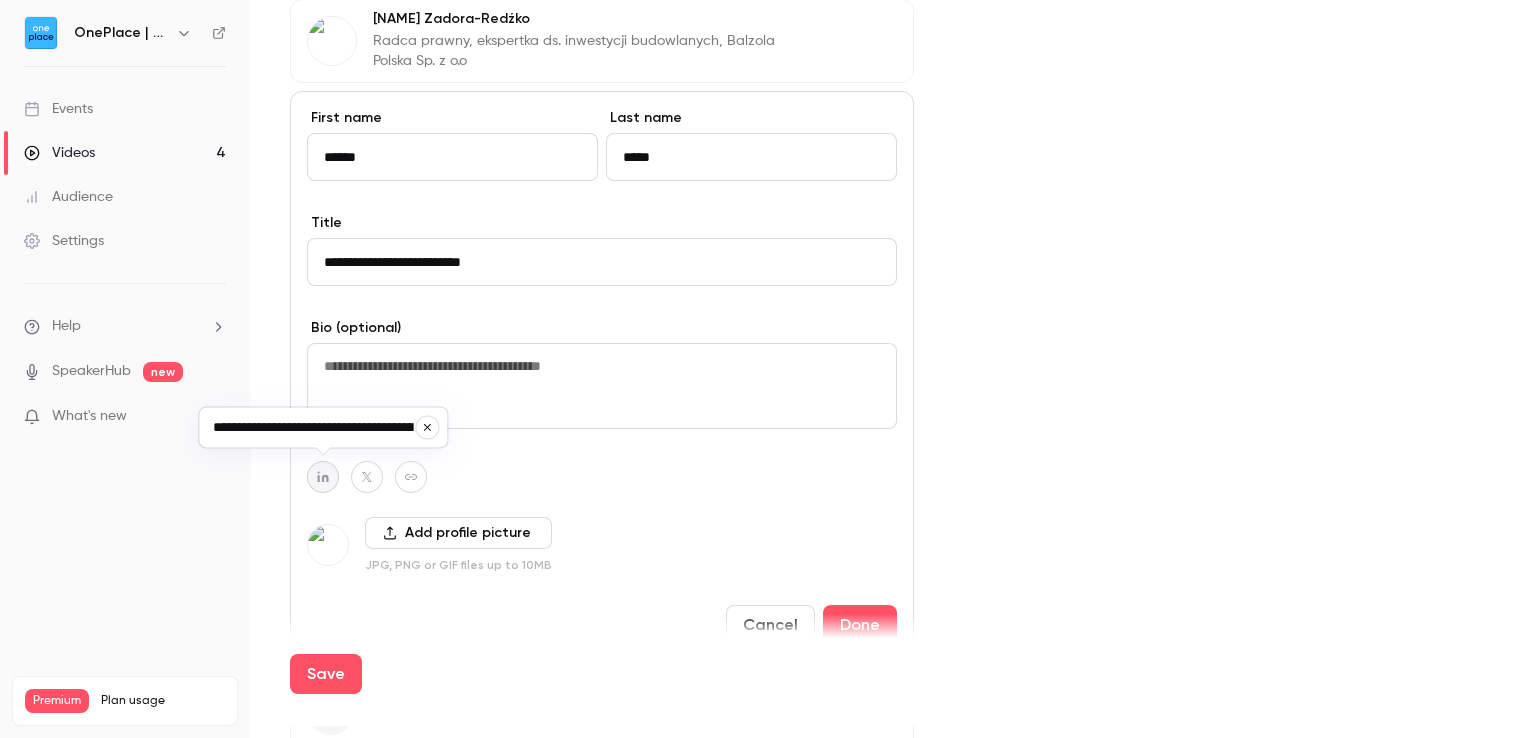 scroll, scrollTop: 0, scrollLeft: 238, axis: horizontal 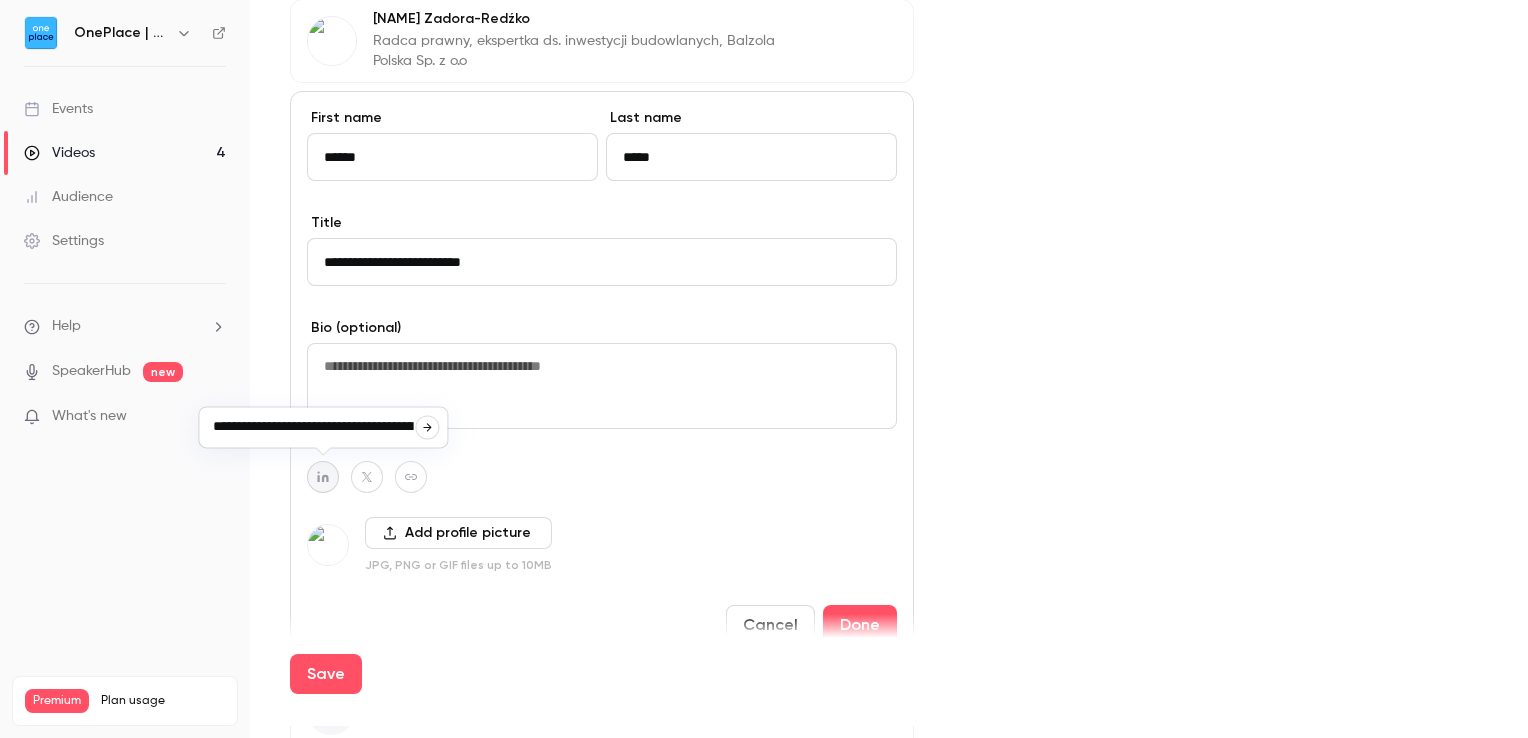 click at bounding box center [427, 427] 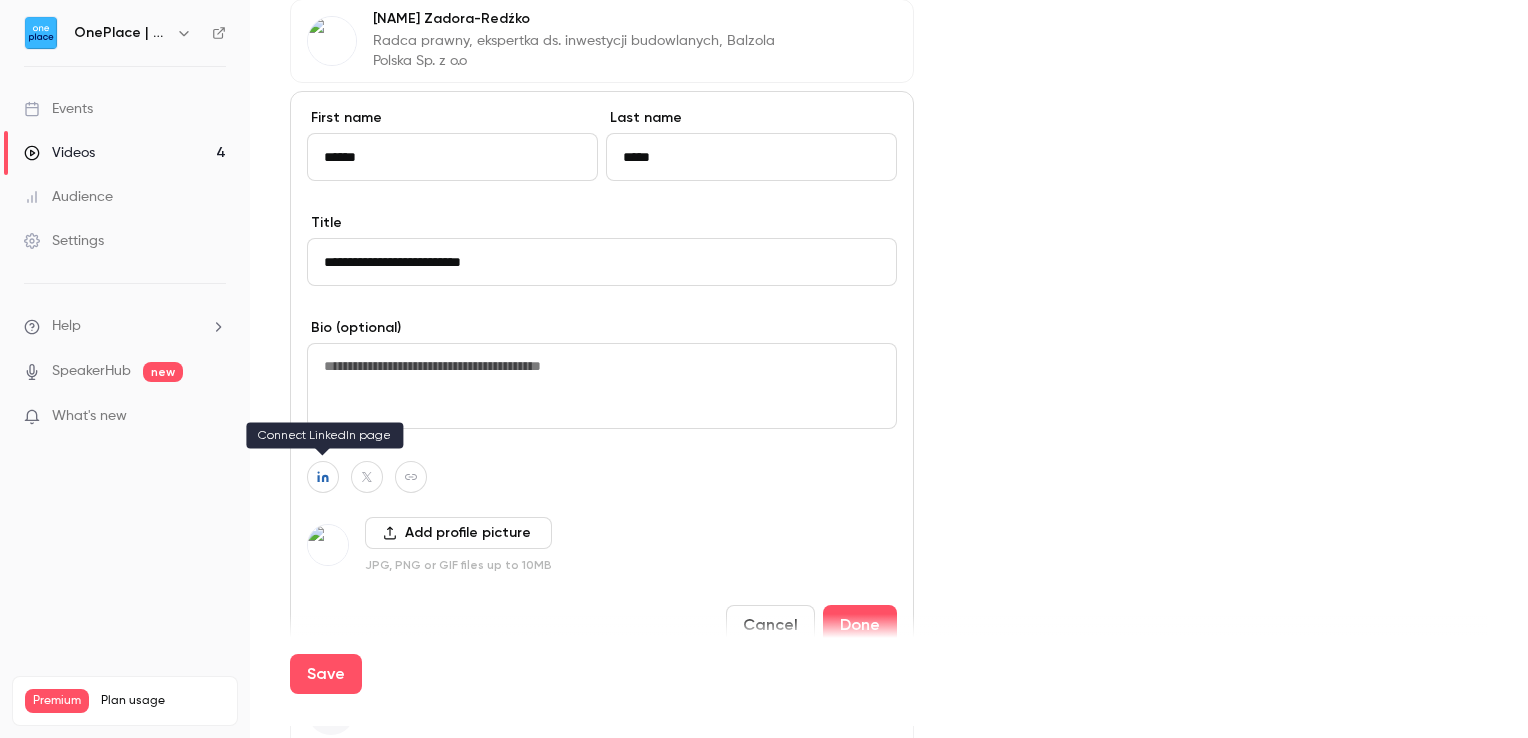 click at bounding box center [323, 477] 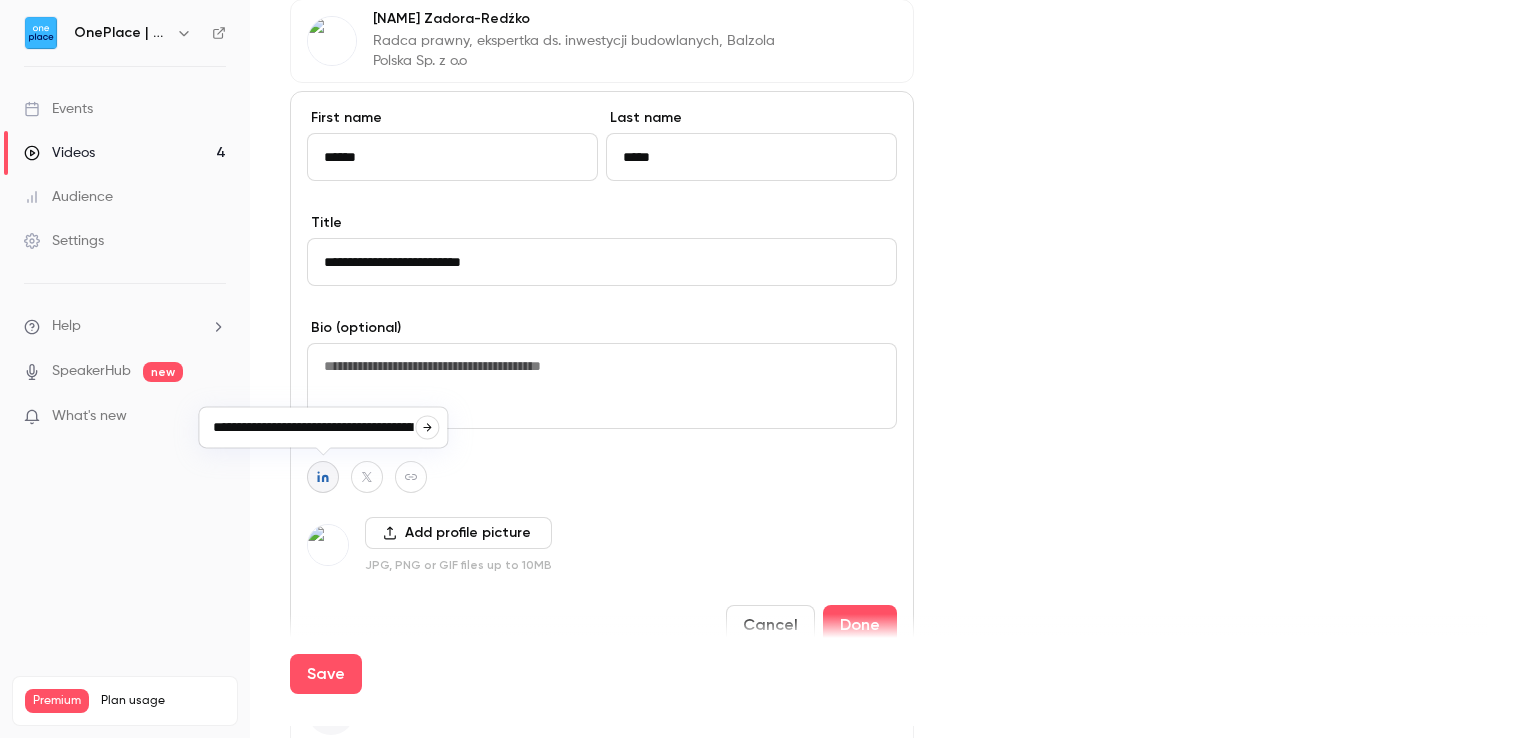 scroll, scrollTop: 0, scrollLeft: 238, axis: horizontal 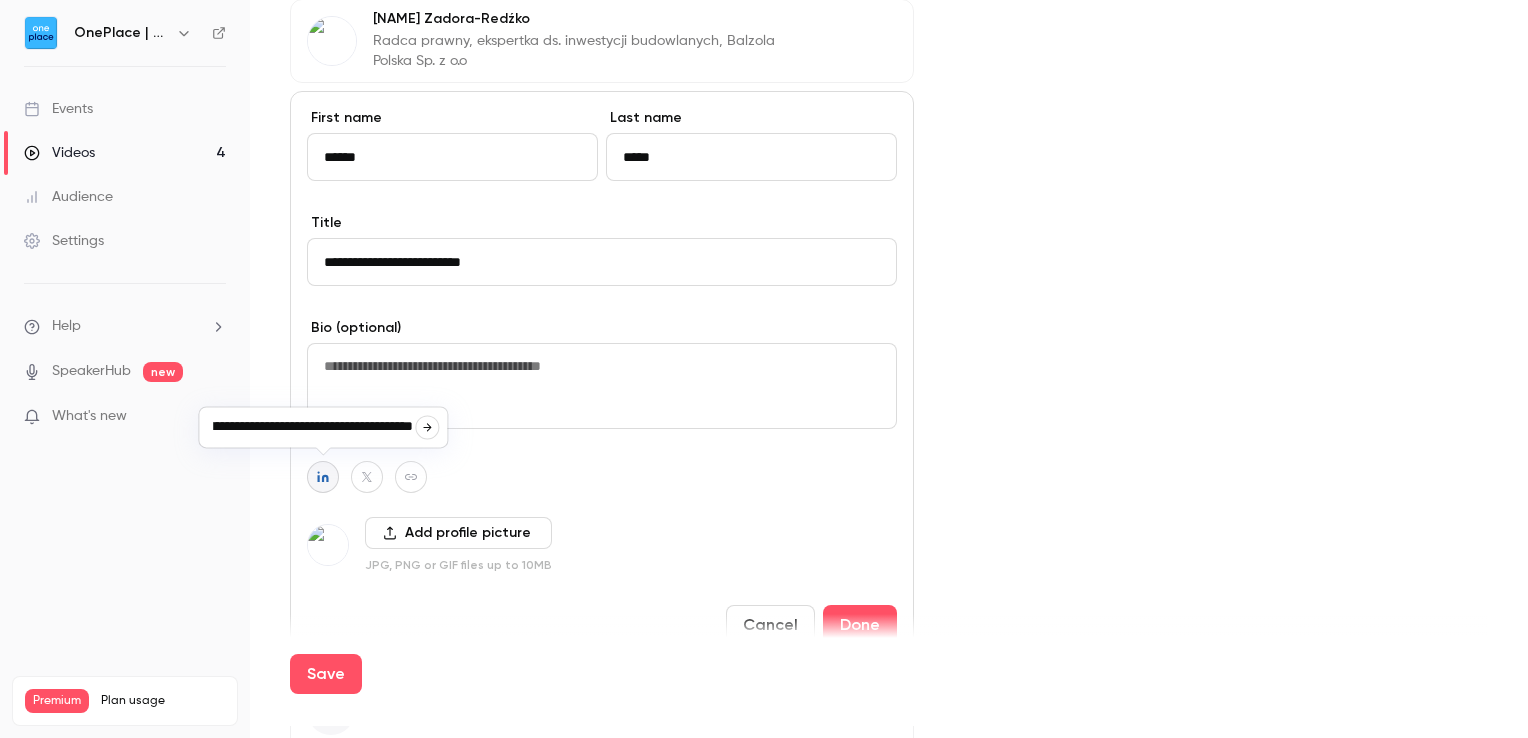 click on "**********" at bounding box center [313, 427] 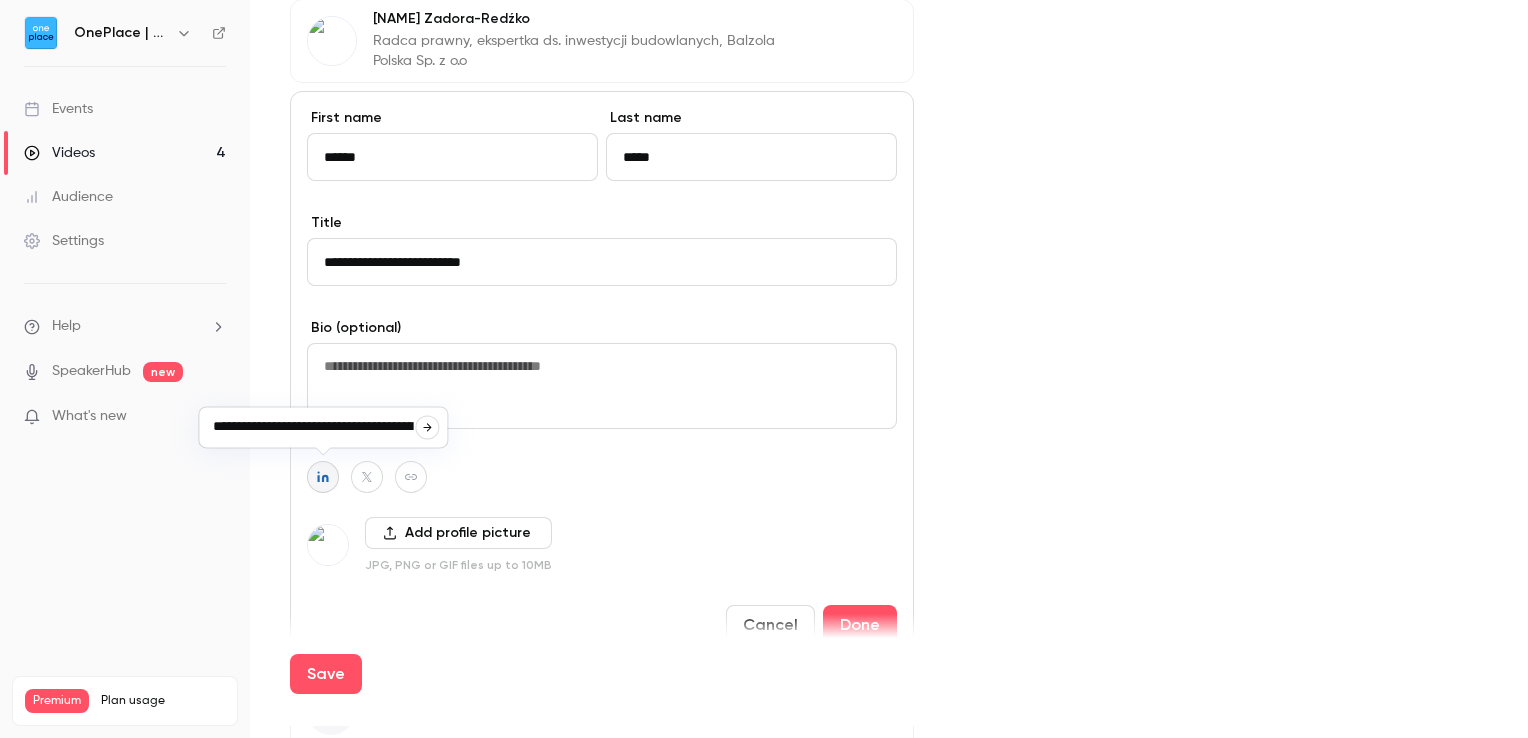 click 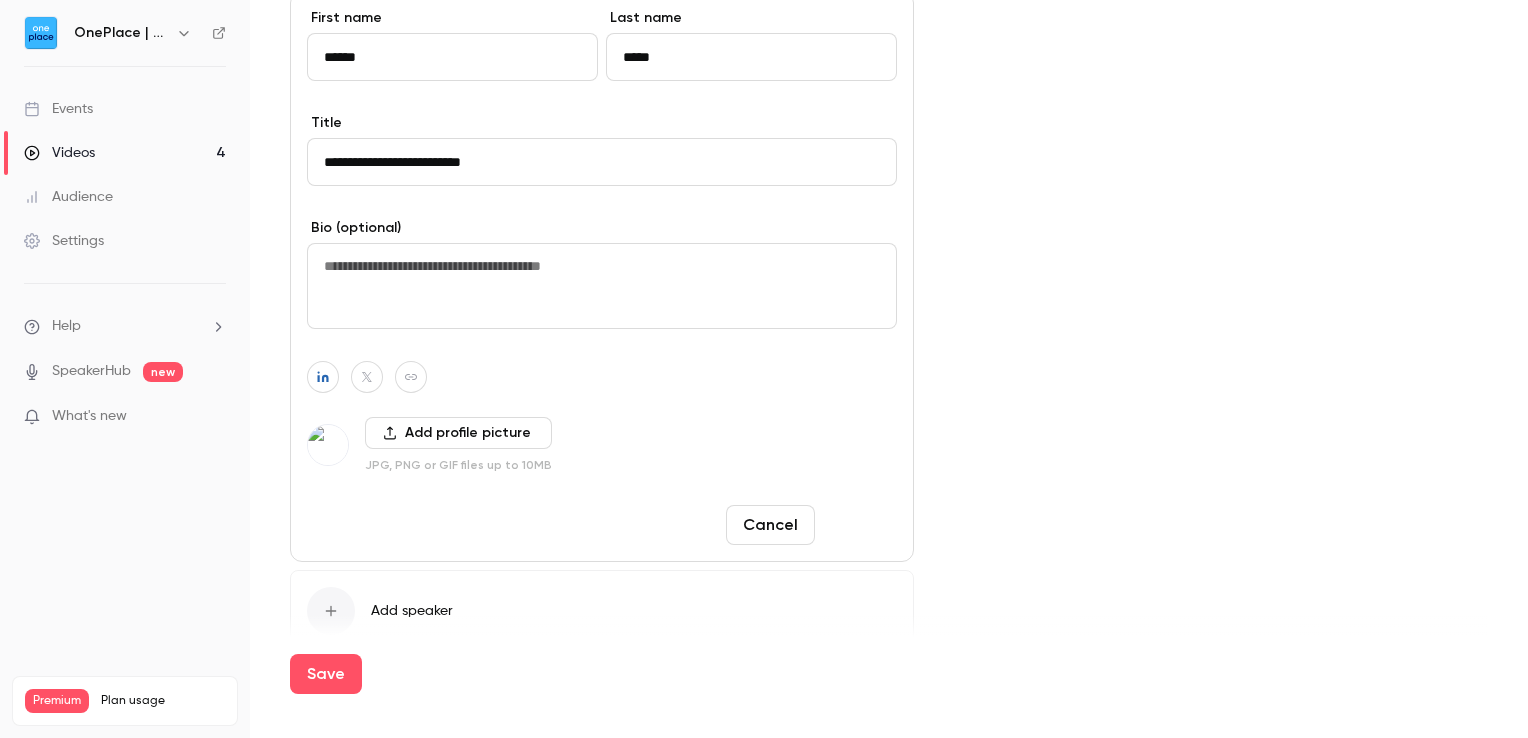 click on "Done" at bounding box center (860, 525) 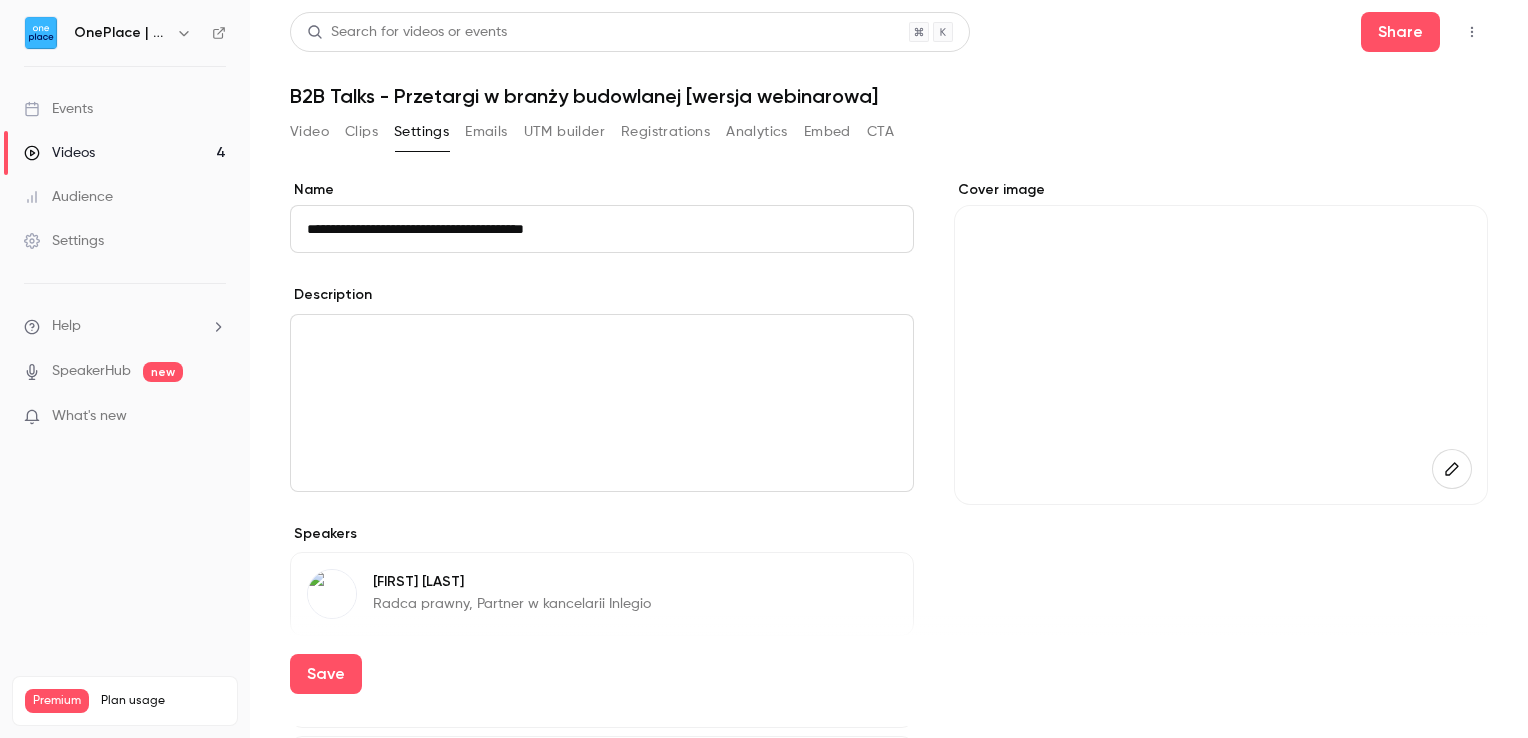 scroll, scrollTop: 0, scrollLeft: 0, axis: both 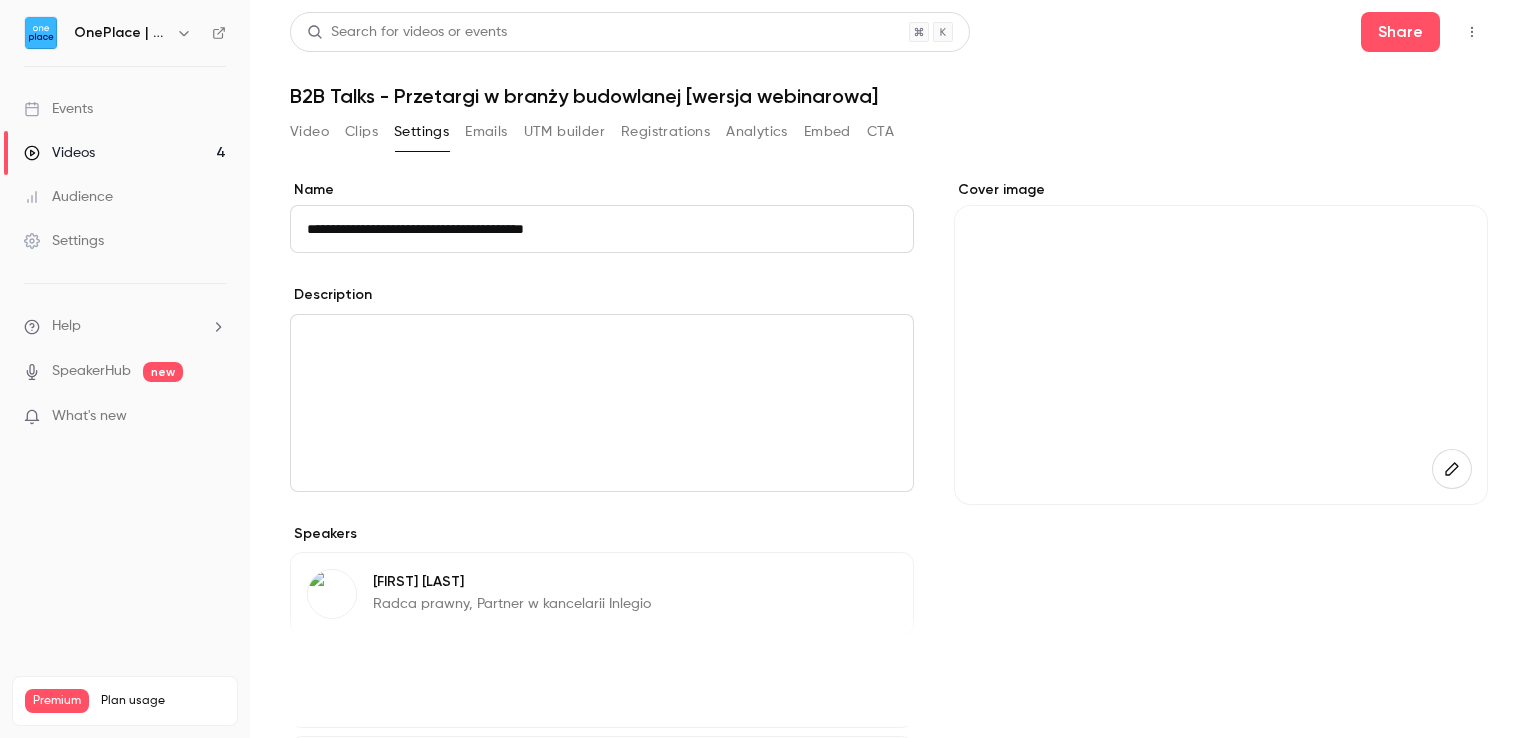 click on "Save" at bounding box center [326, 674] 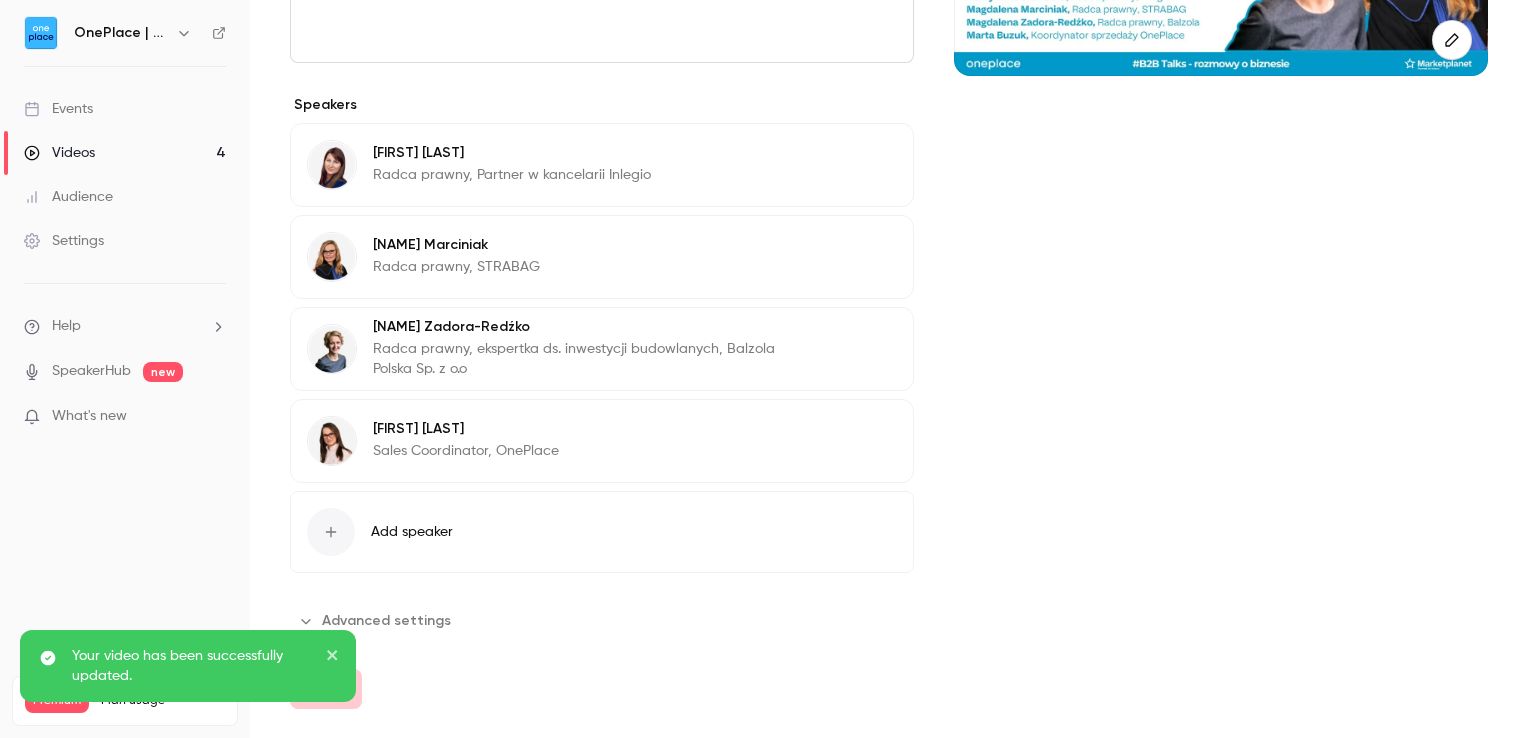 scroll, scrollTop: 0, scrollLeft: 0, axis: both 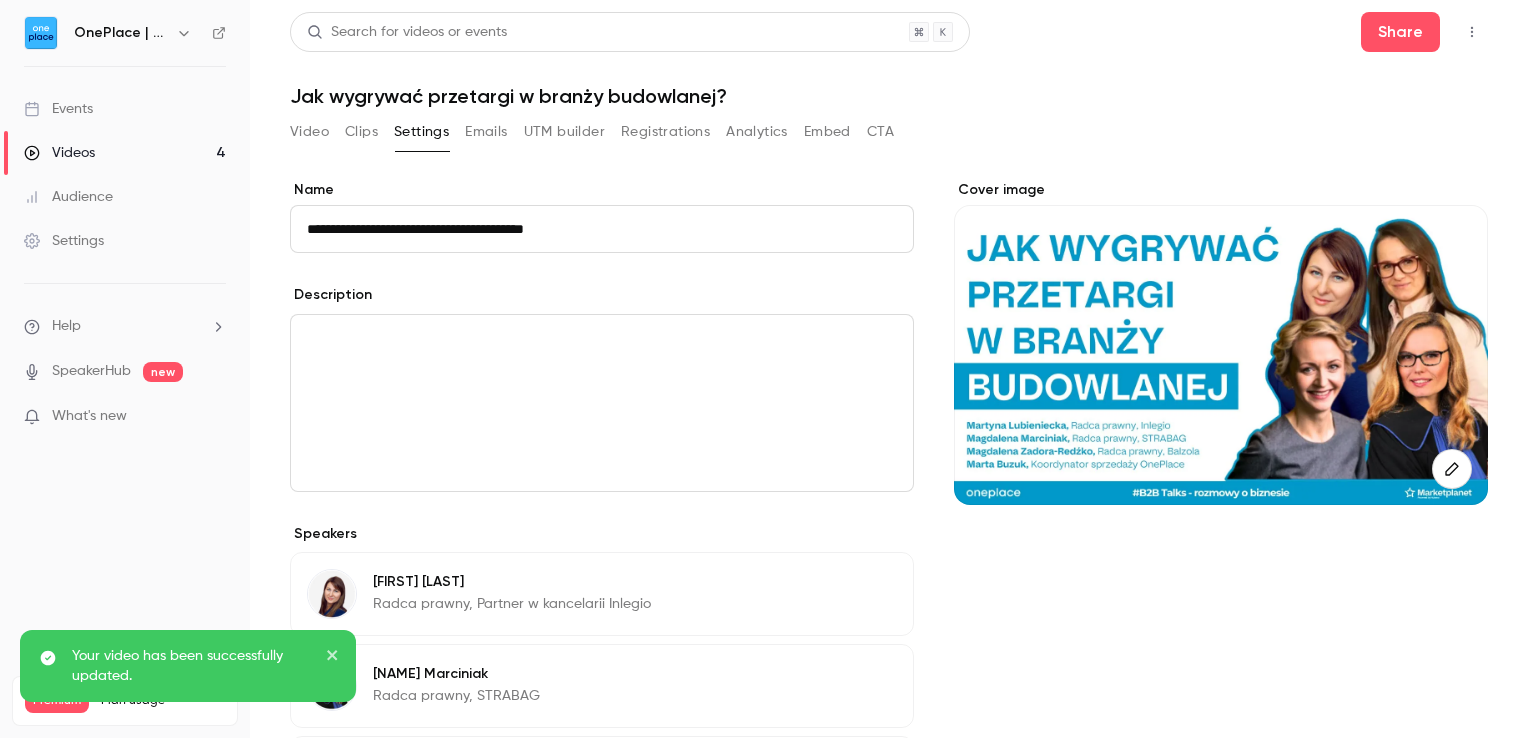 click on "Emails" at bounding box center [486, 132] 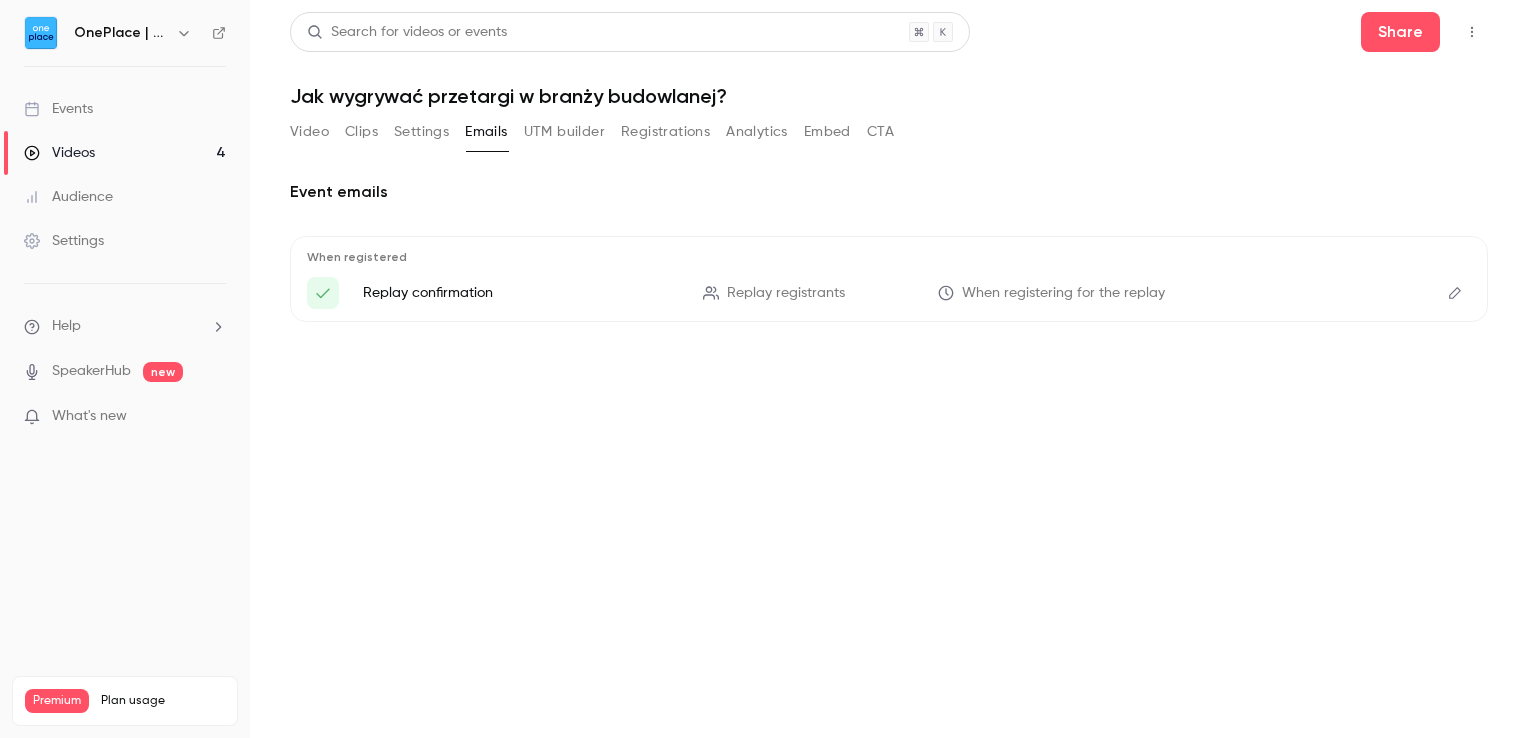 click on "Settings" at bounding box center [421, 132] 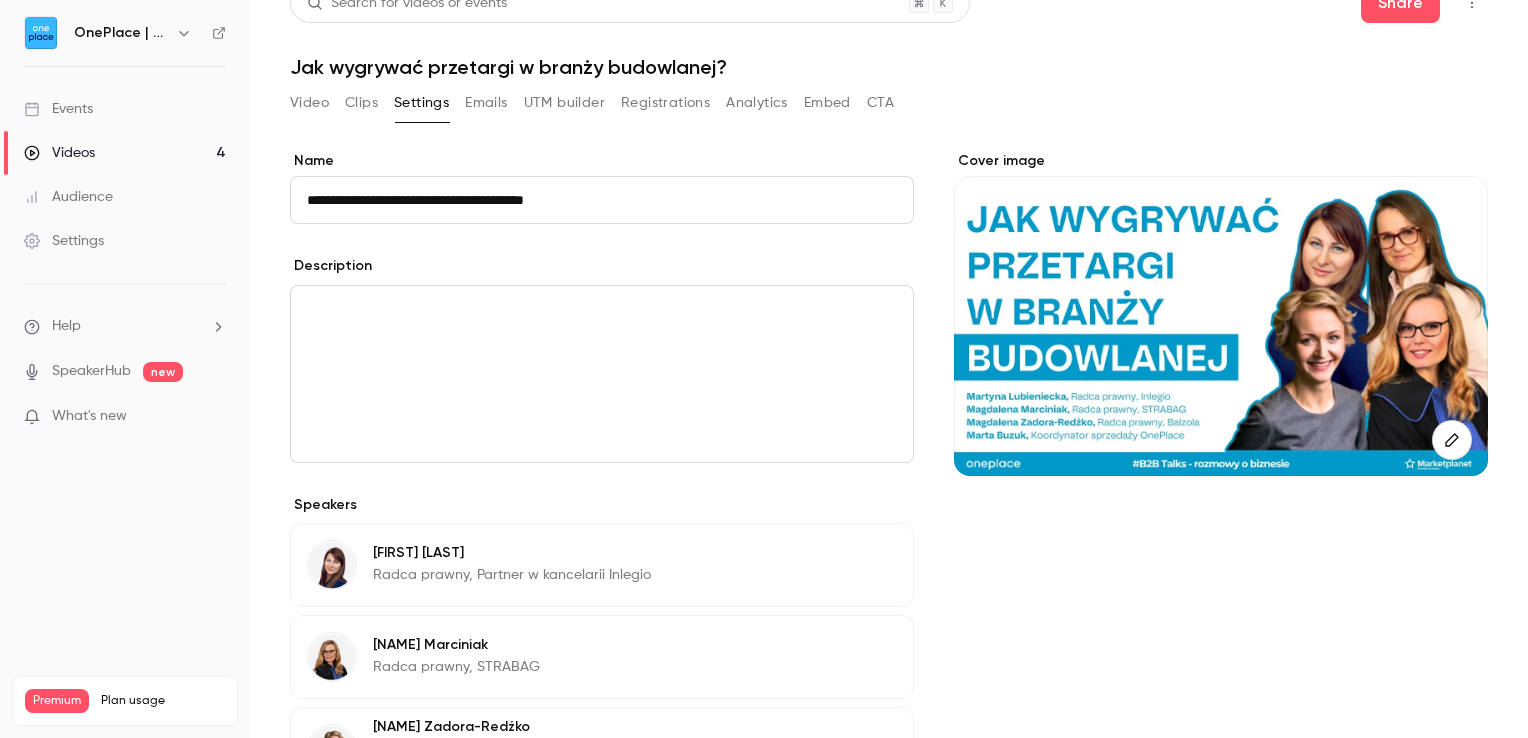 scroll, scrollTop: 0, scrollLeft: 0, axis: both 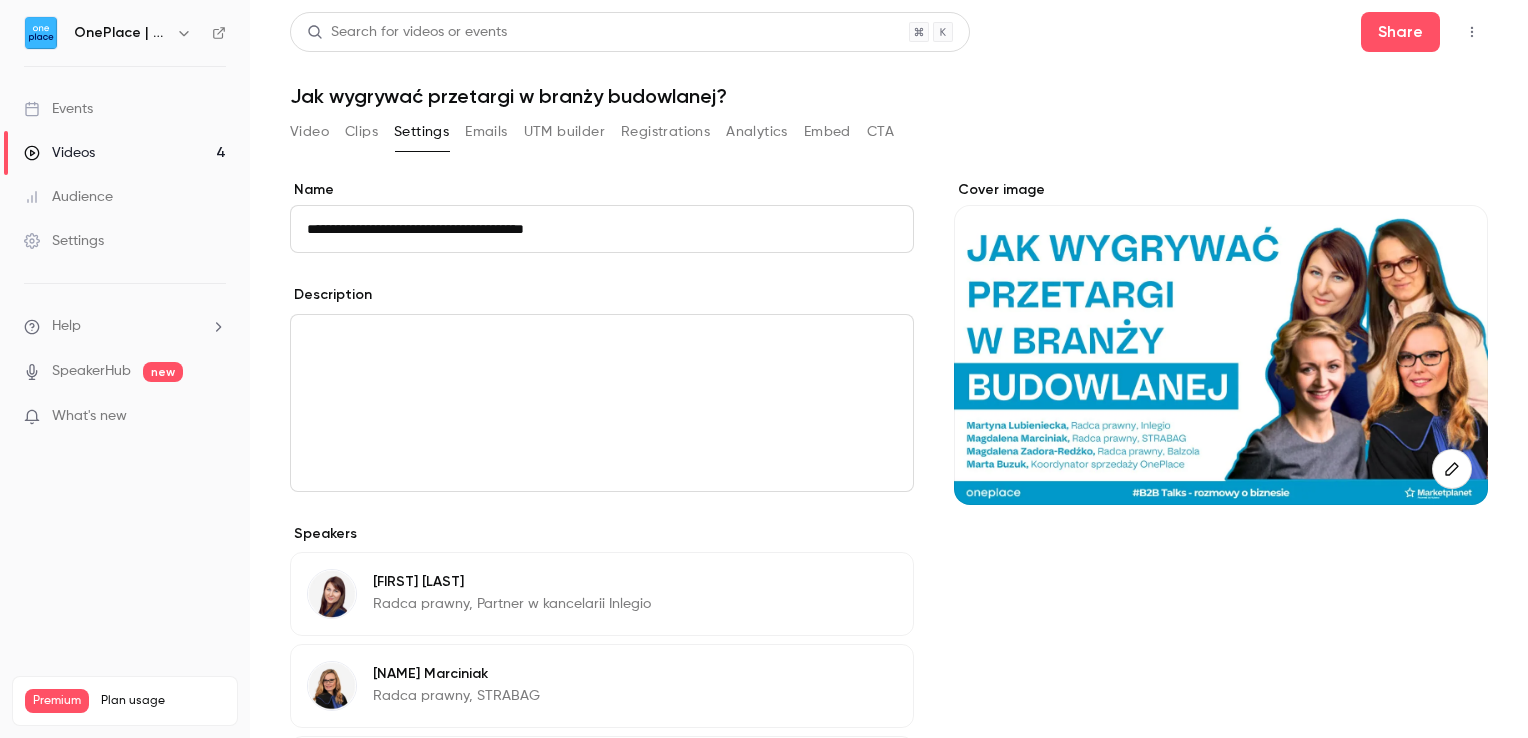 click on "Registrations" at bounding box center (665, 132) 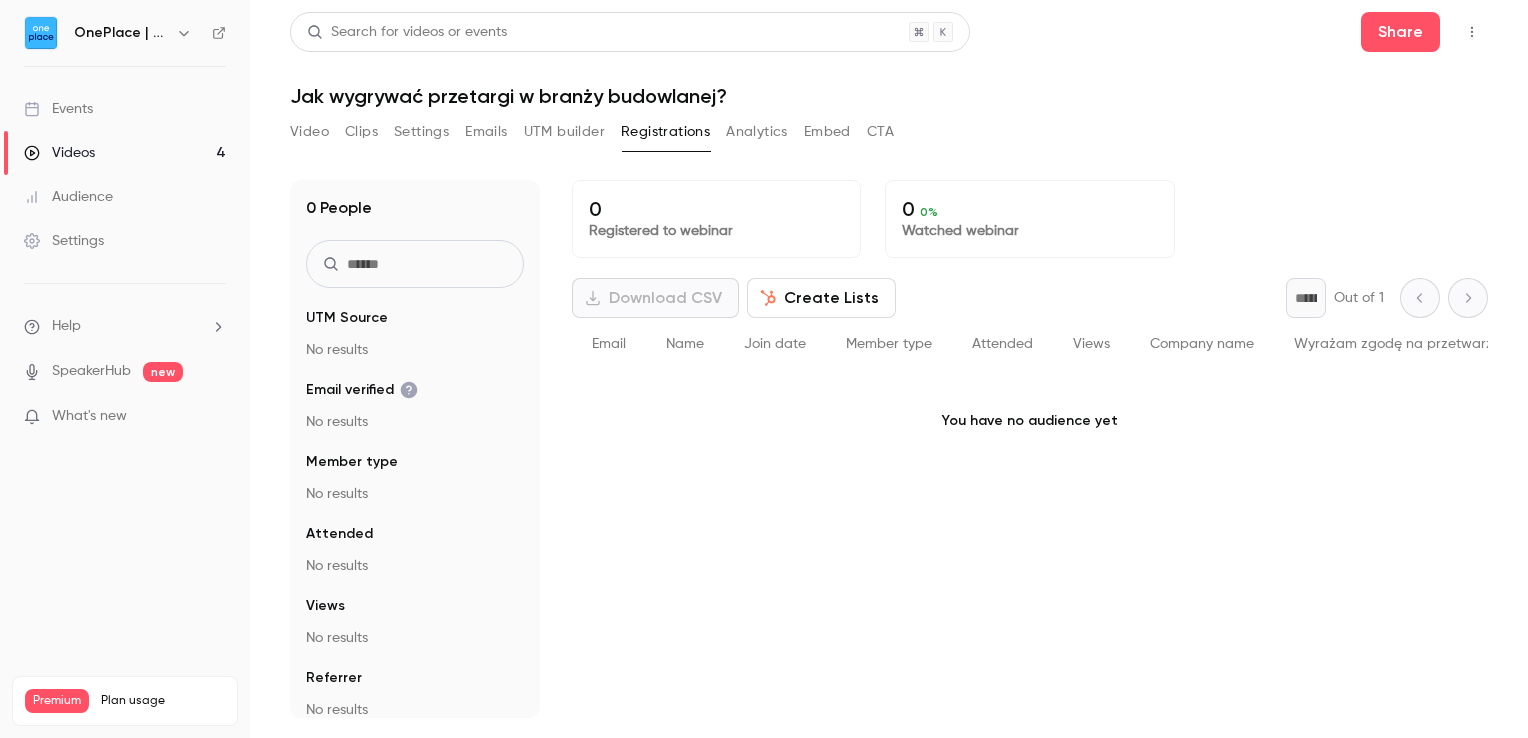 click on "Video" at bounding box center (309, 132) 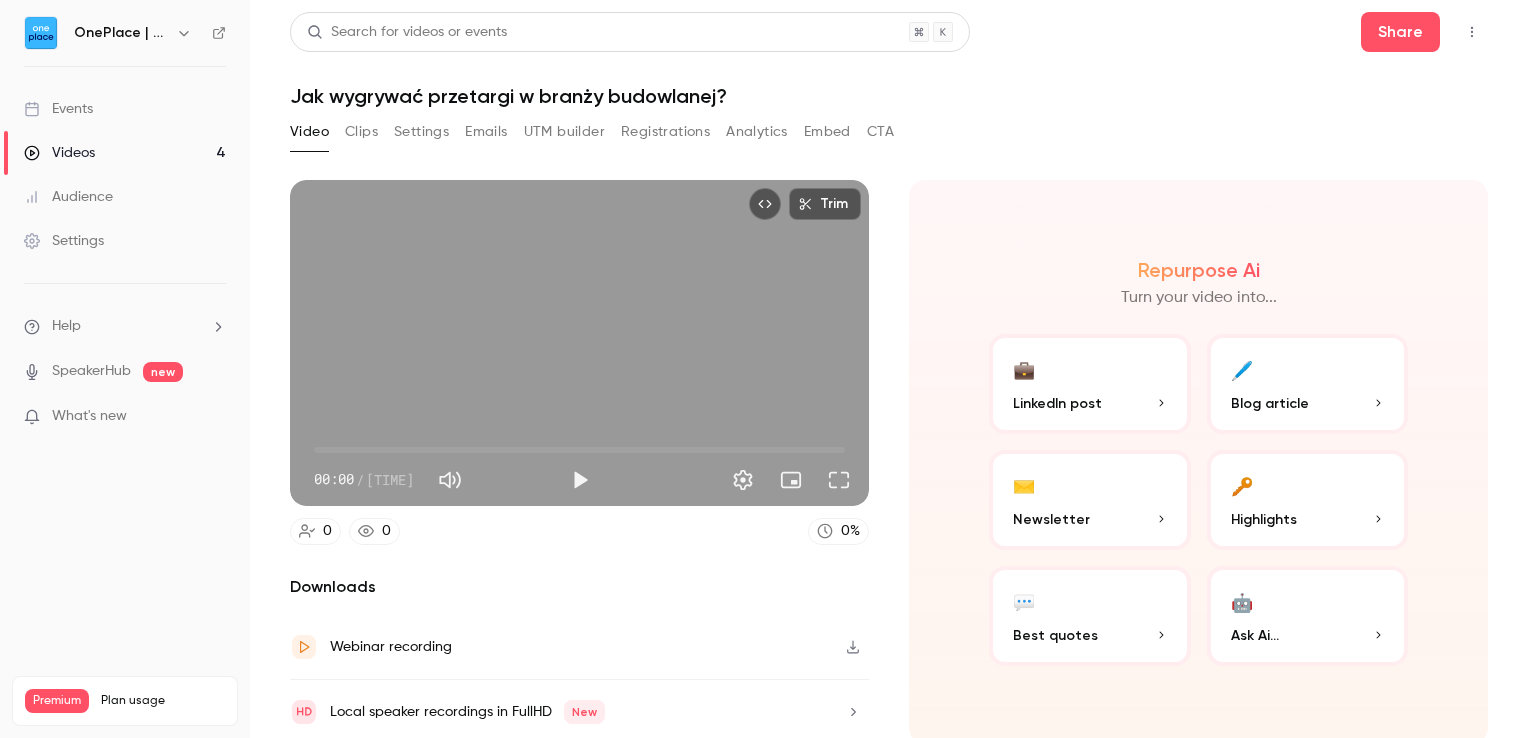 scroll, scrollTop: 0, scrollLeft: 0, axis: both 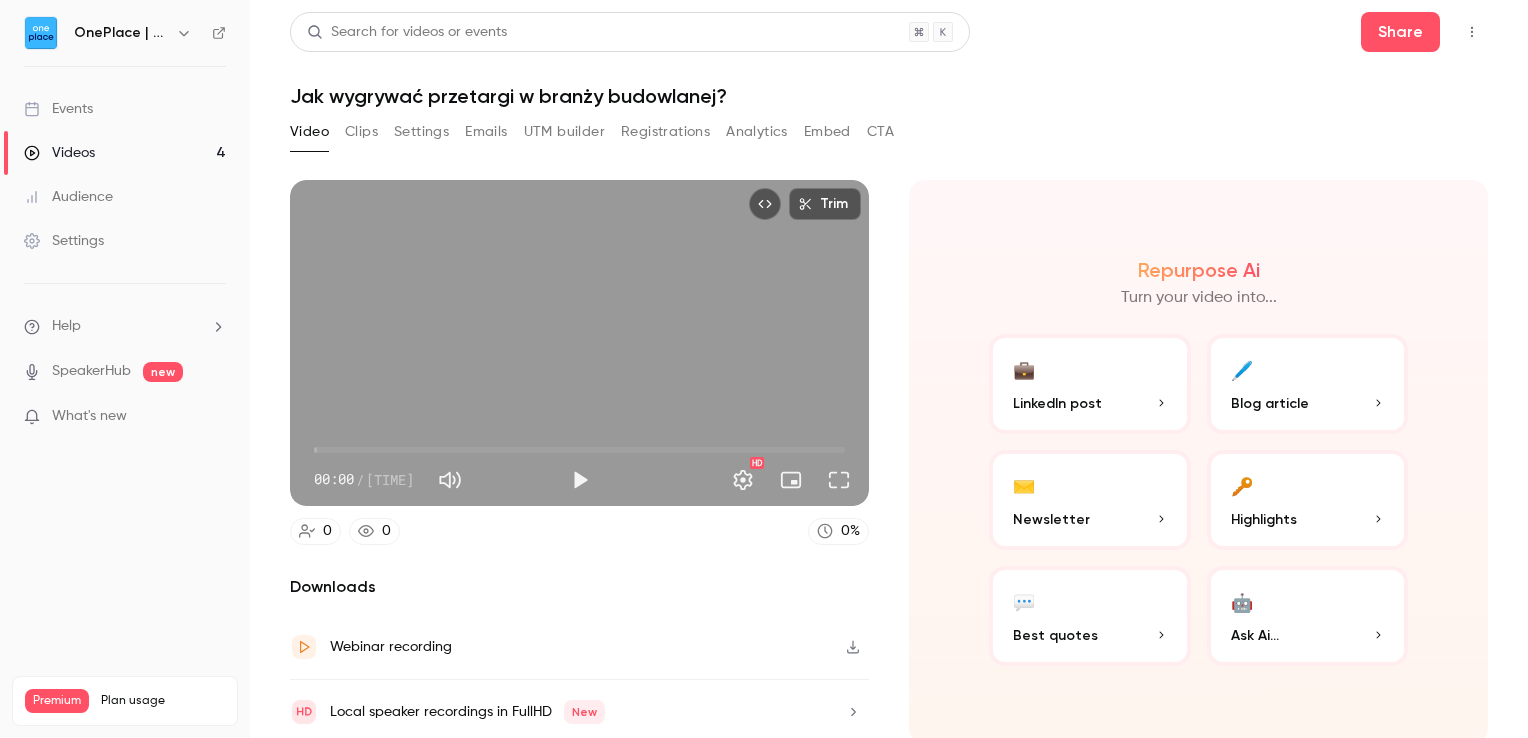 click on "Settings" at bounding box center [421, 132] 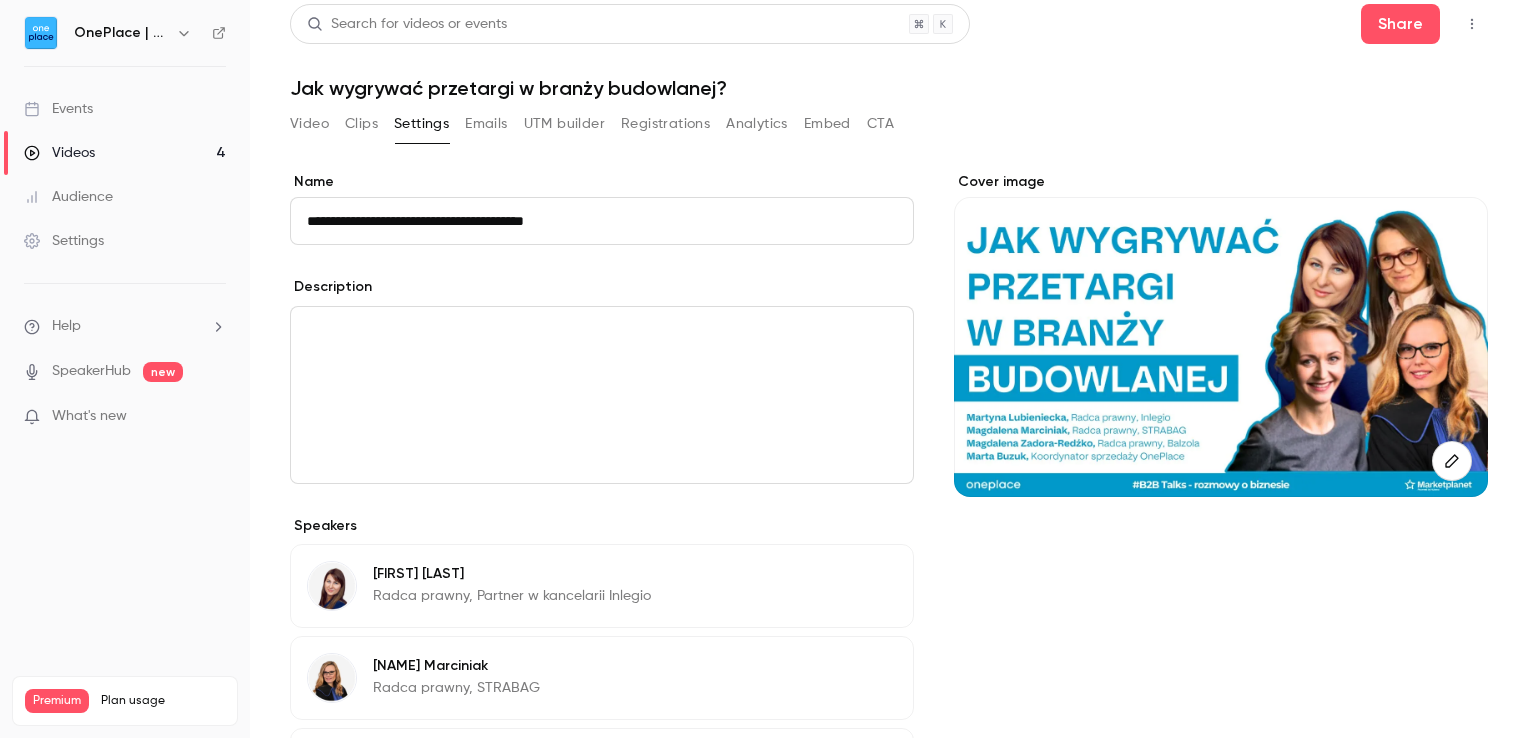 scroll, scrollTop: 0, scrollLeft: 0, axis: both 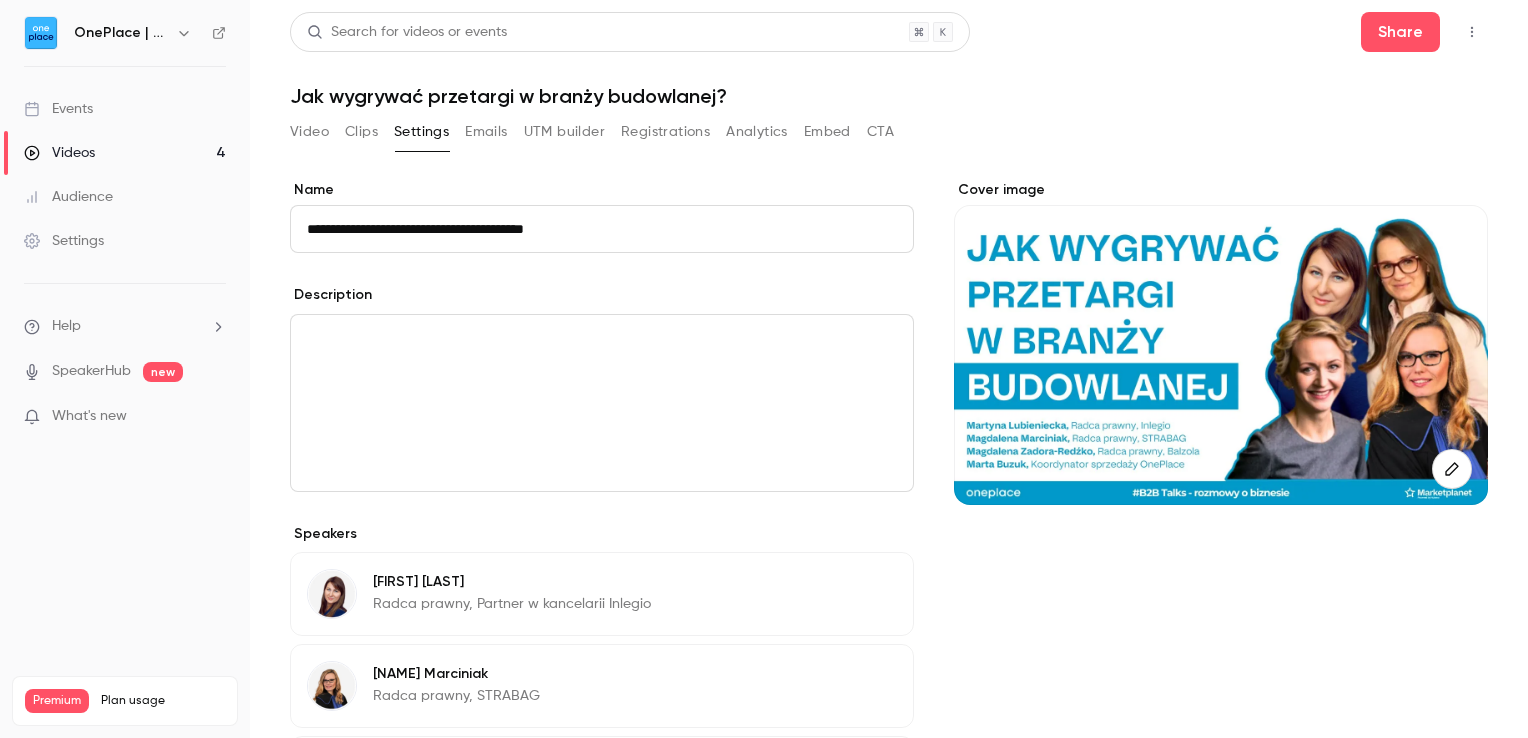 click on "Emails" at bounding box center (486, 132) 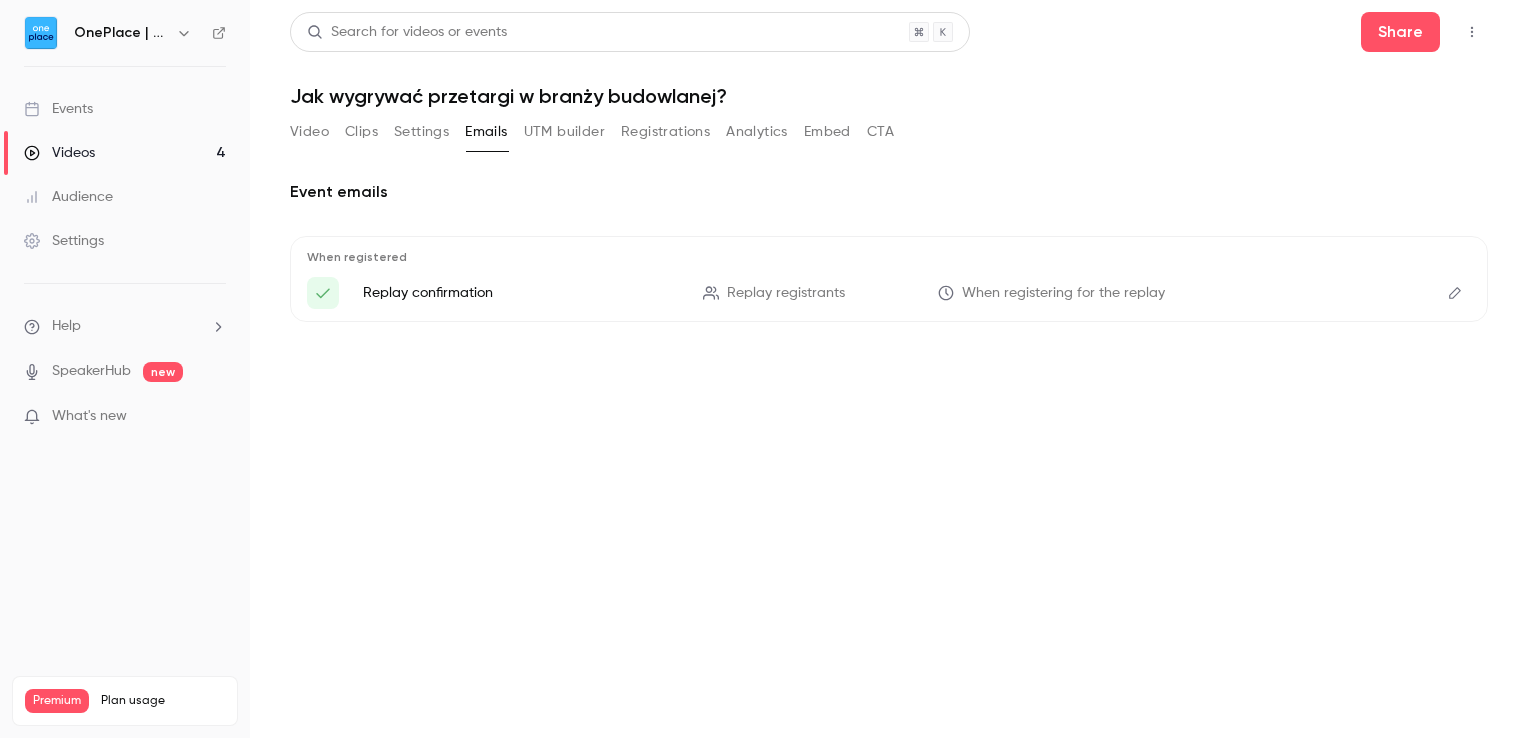 click on "UTM builder" at bounding box center [564, 132] 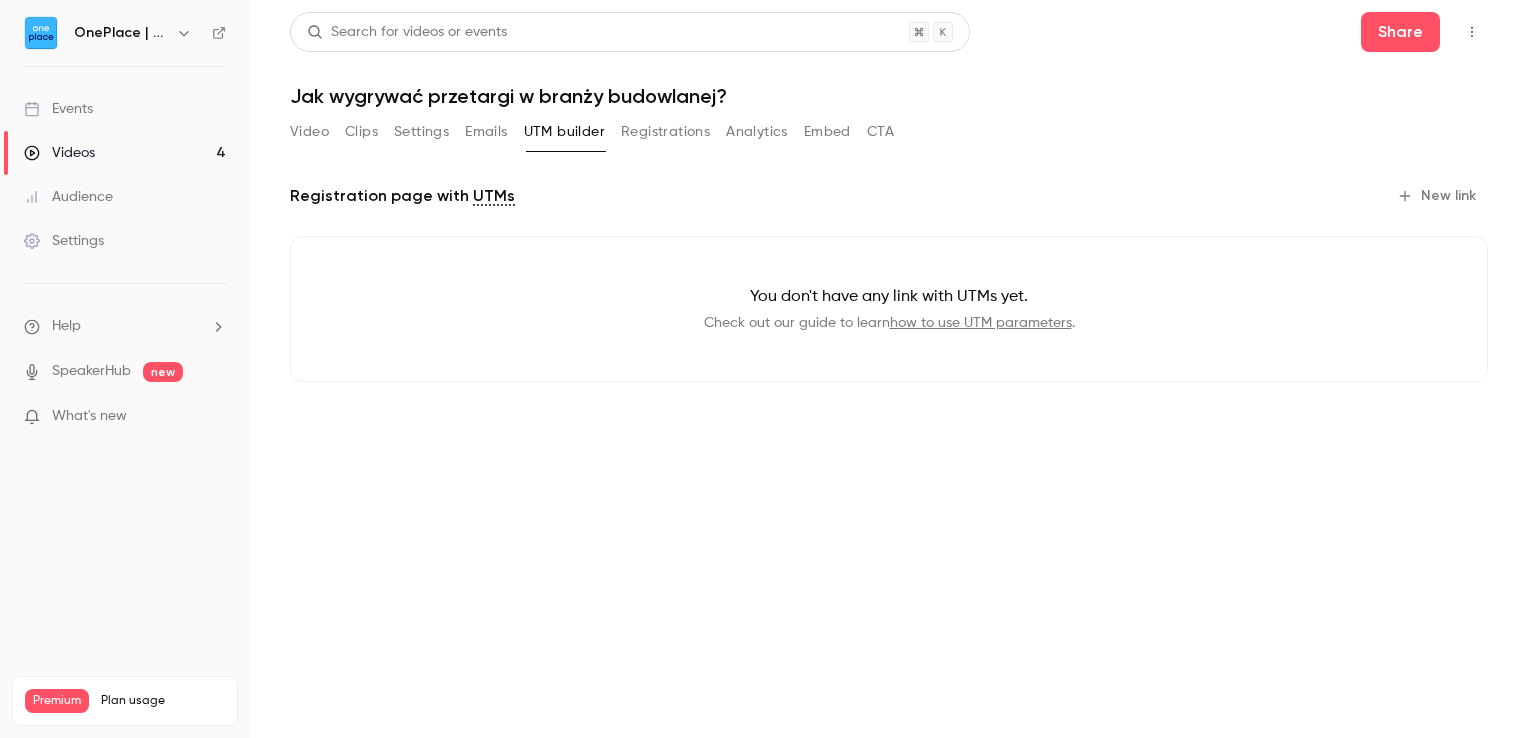 click on "Clips" at bounding box center (361, 132) 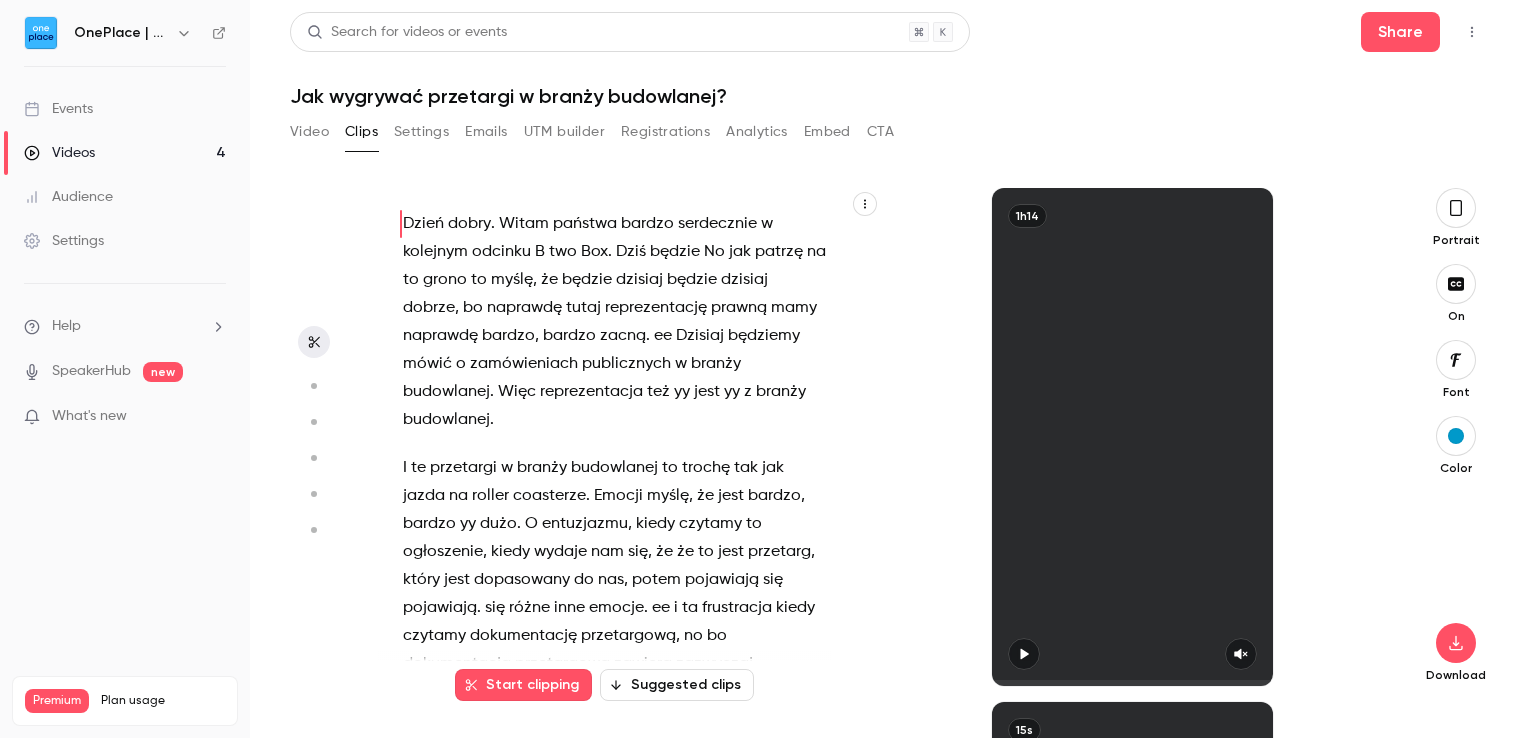 click on "Settings" at bounding box center [421, 132] 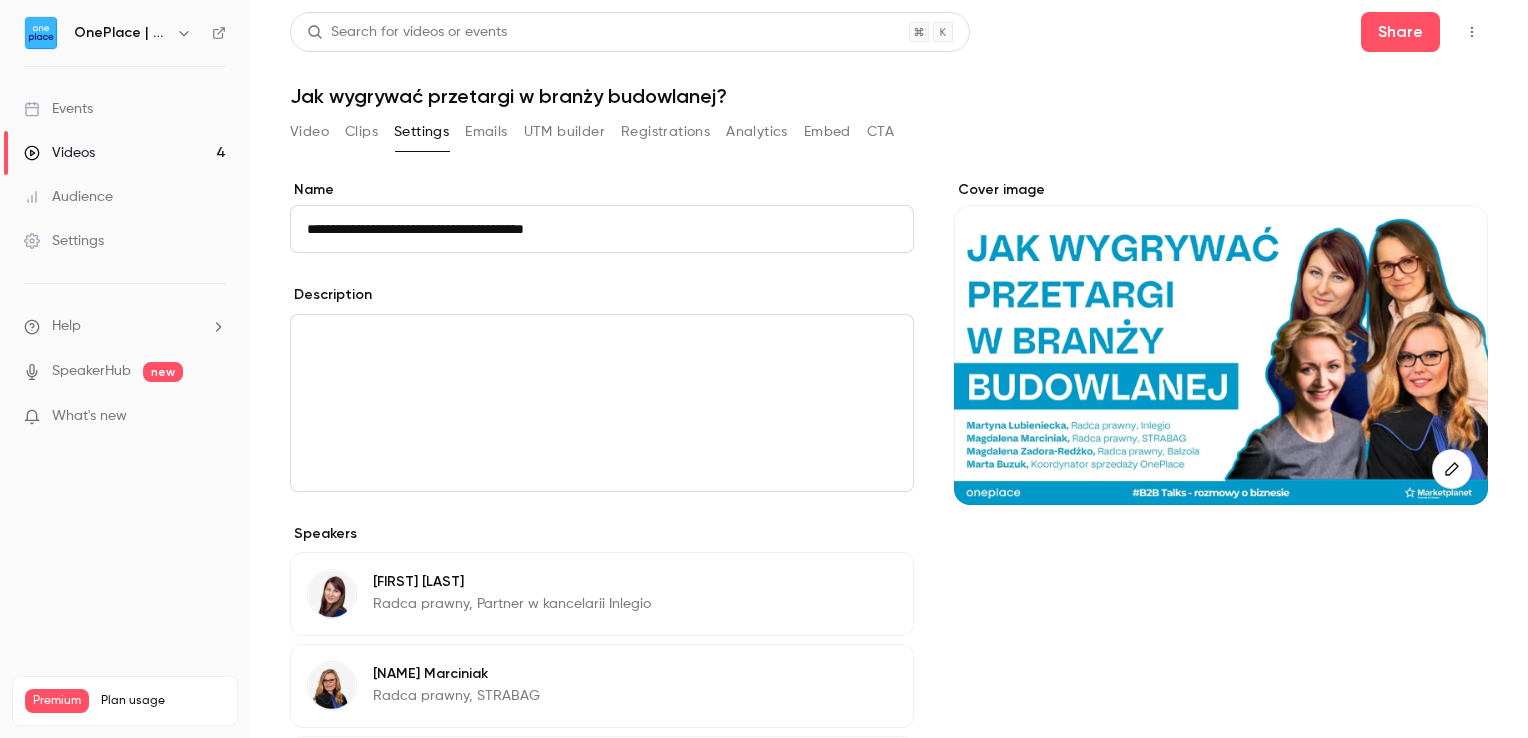 click at bounding box center (602, 339) 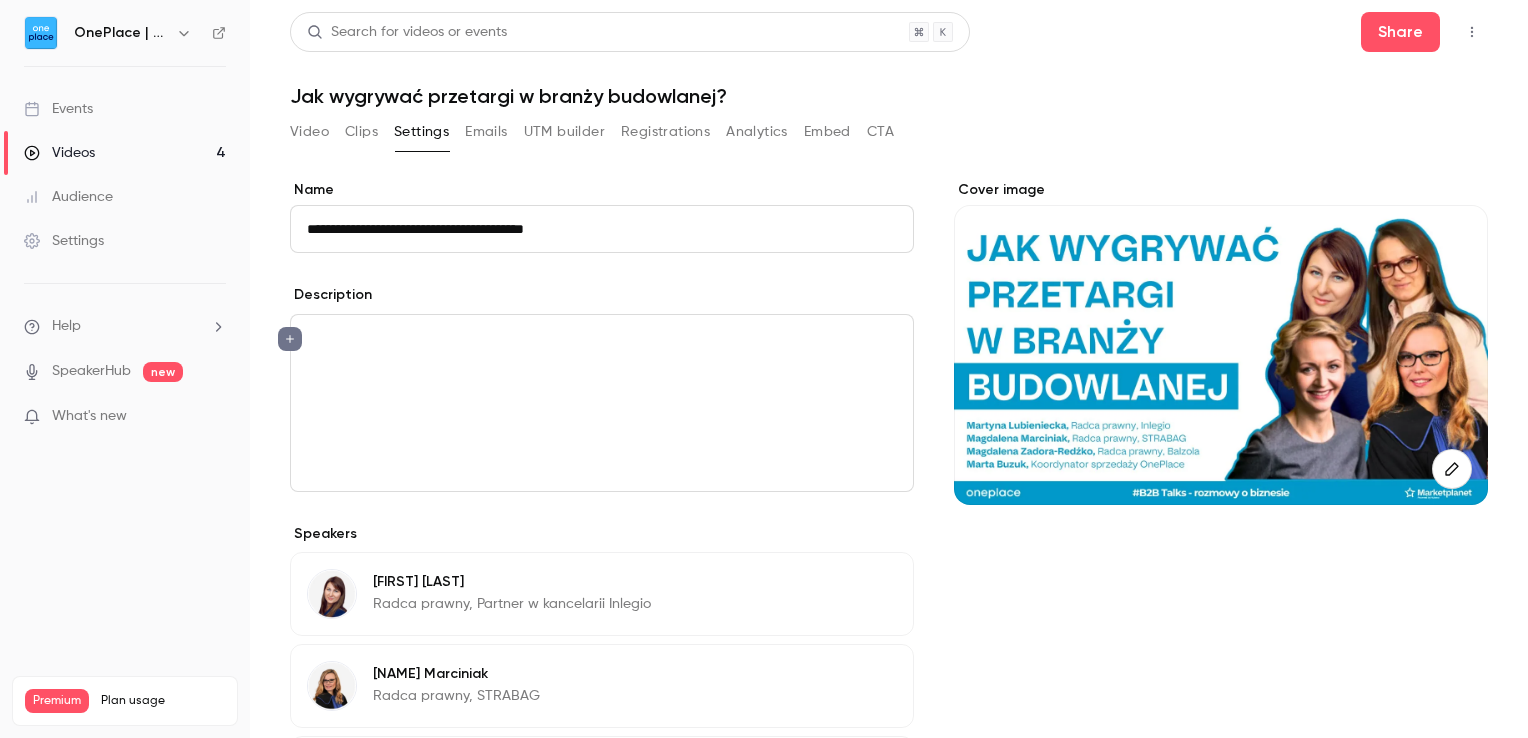 scroll, scrollTop: 0, scrollLeft: 0, axis: both 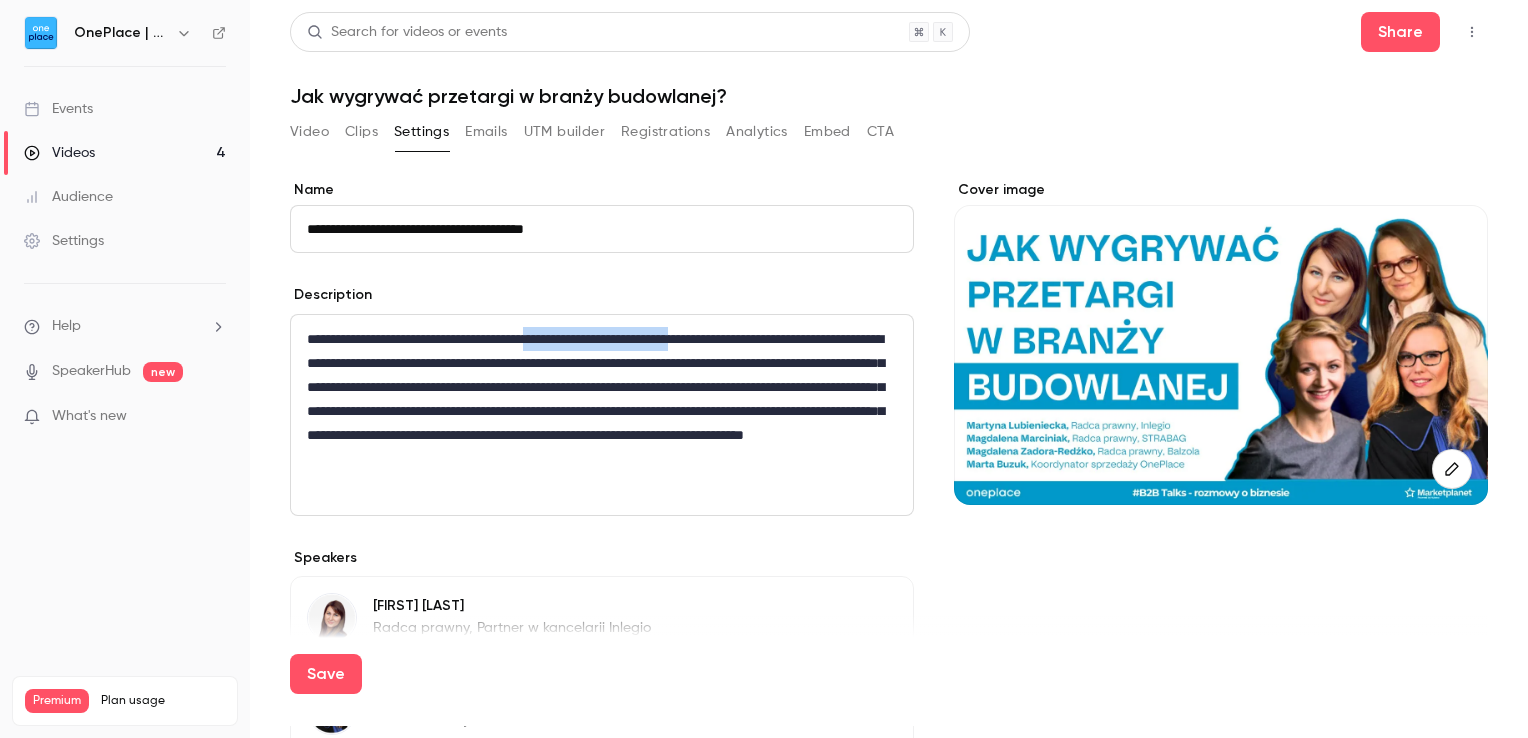 drag, startPoint x: 608, startPoint y: 340, endPoint x: 813, endPoint y: 333, distance: 205.11948 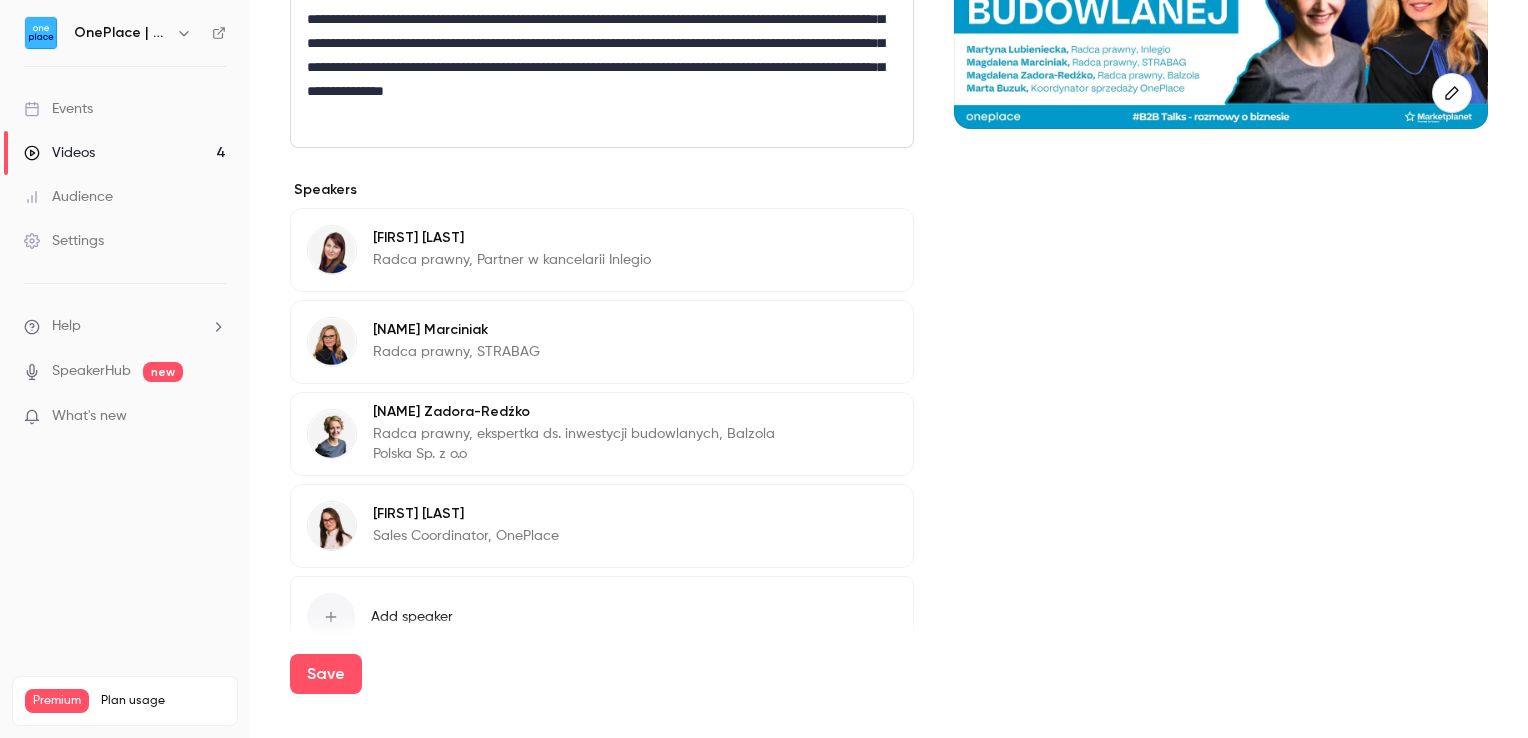 scroll, scrollTop: 461, scrollLeft: 0, axis: vertical 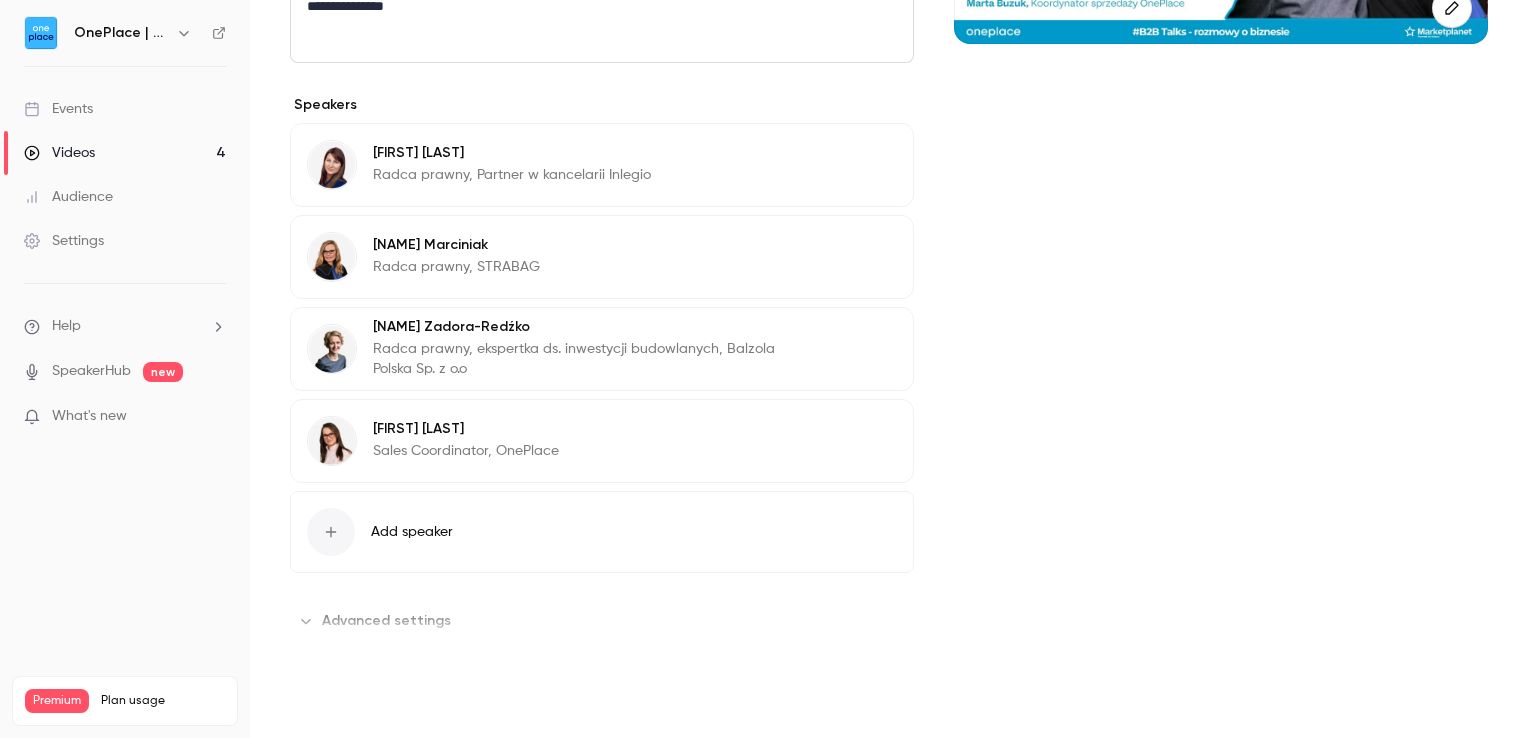 click on "Save" at bounding box center (326, 674) 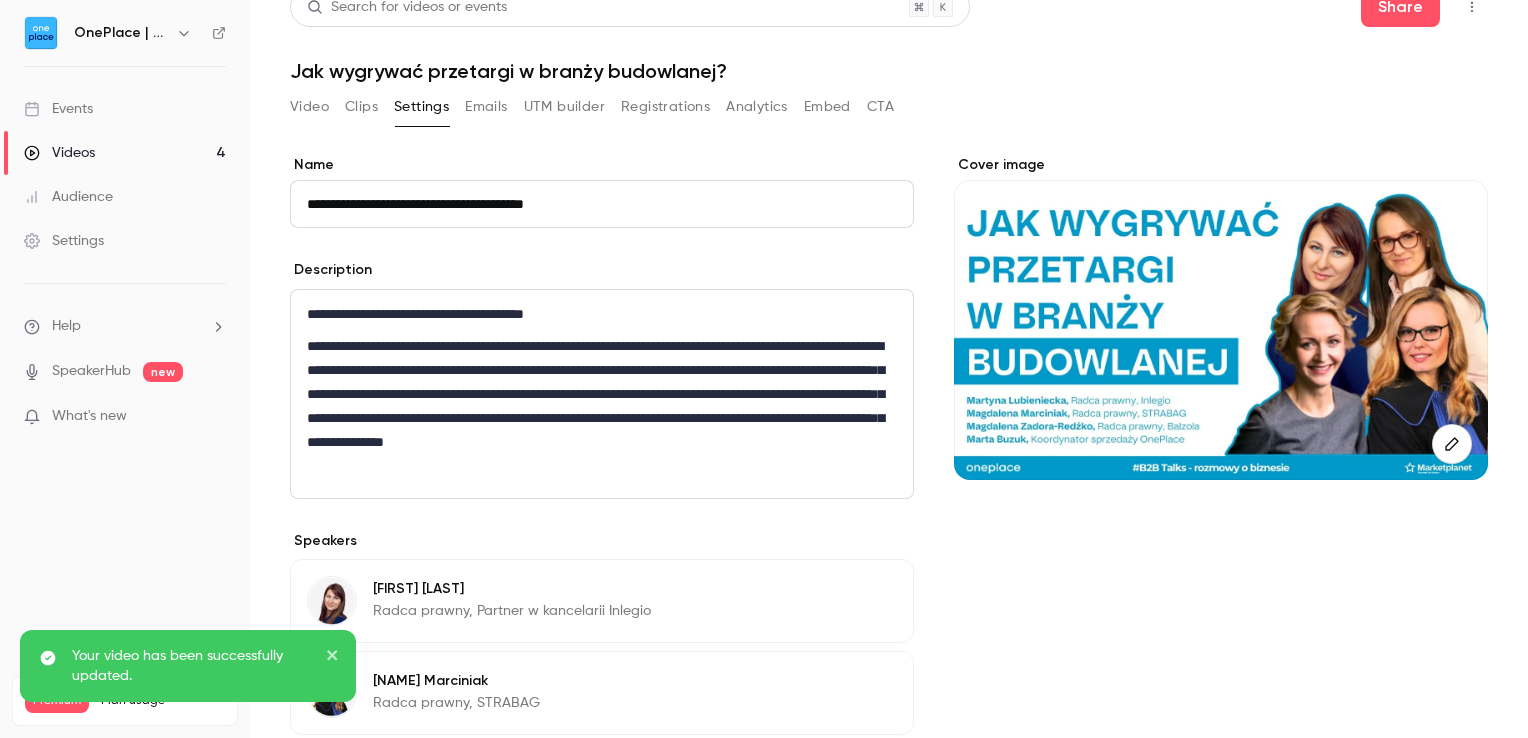 scroll, scrollTop: 0, scrollLeft: 0, axis: both 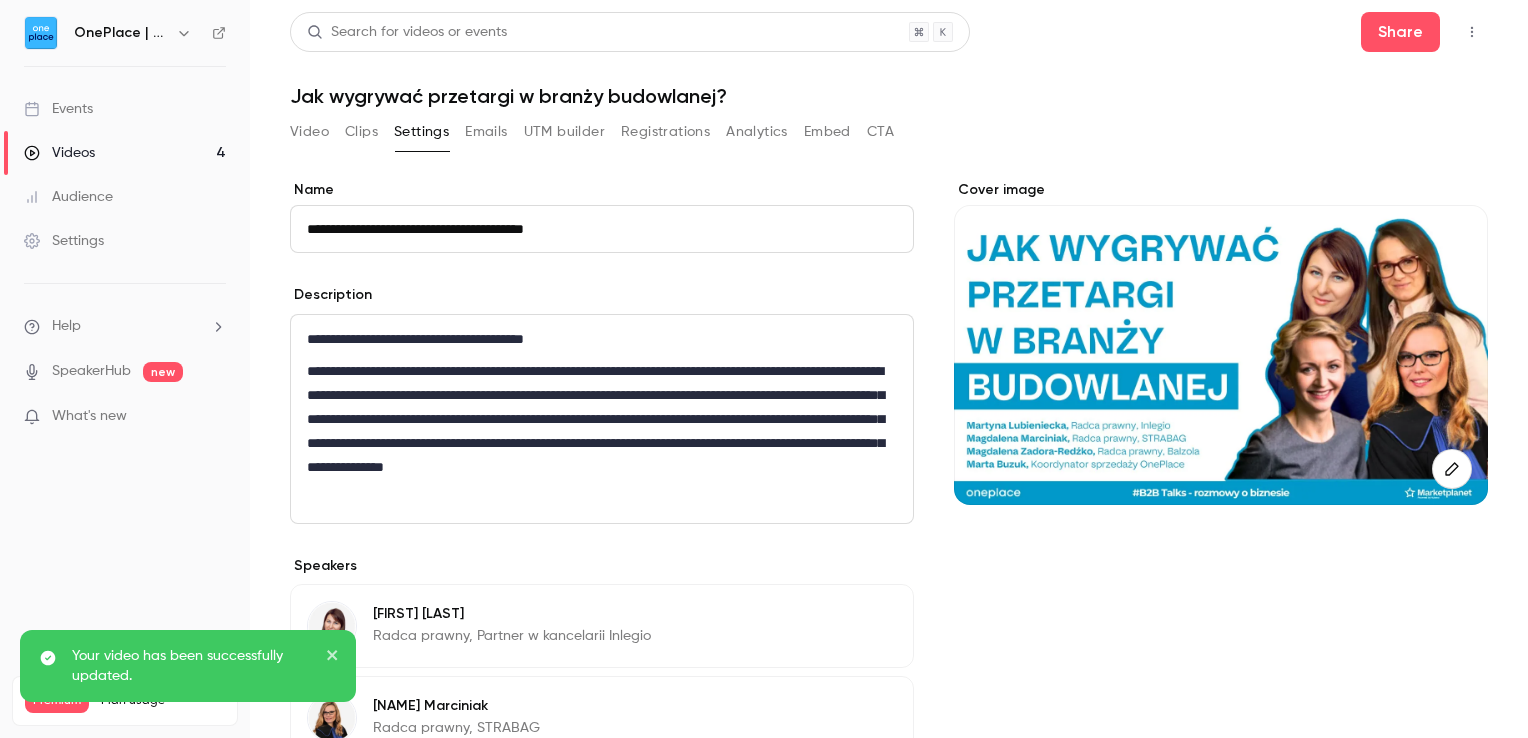 click 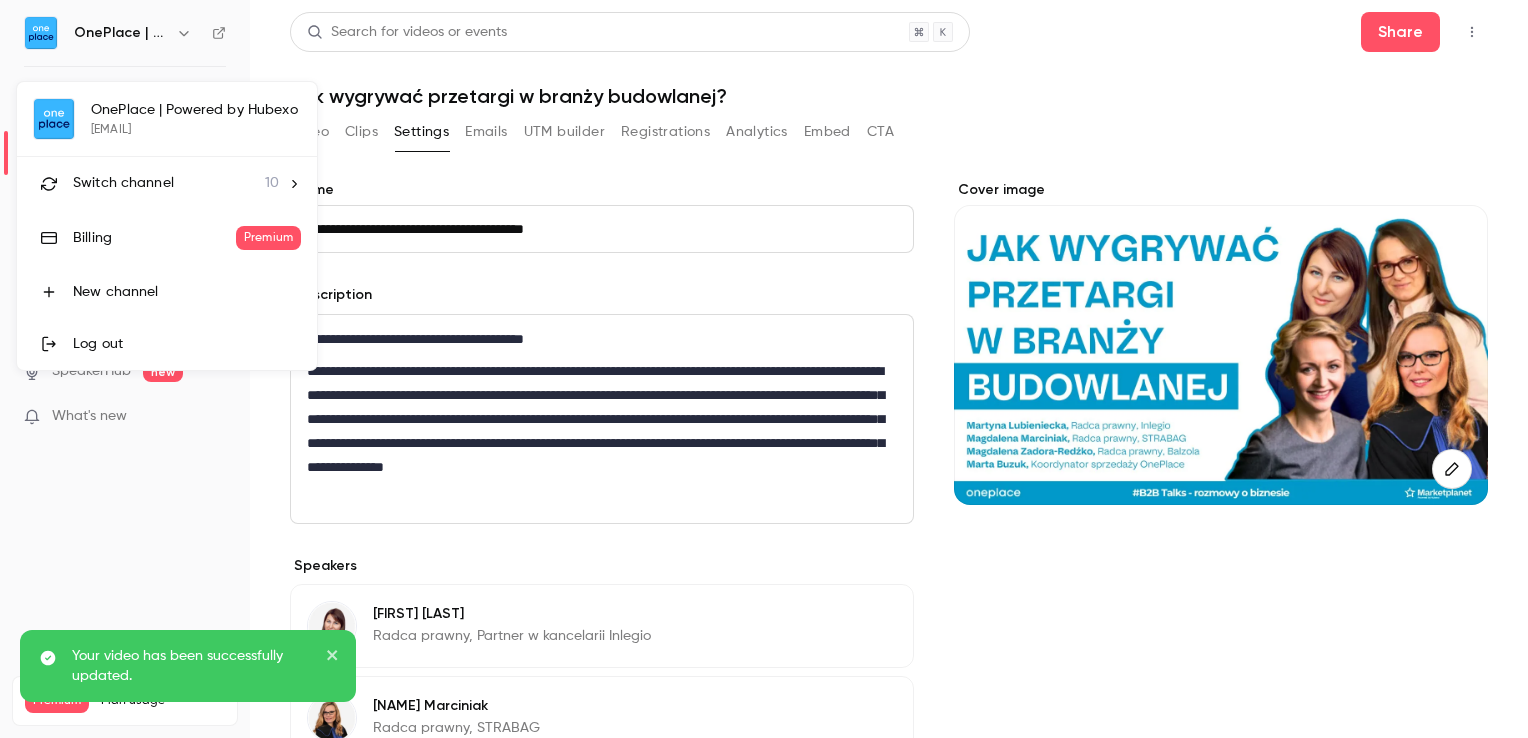click on "Switch channel" at bounding box center (123, 183) 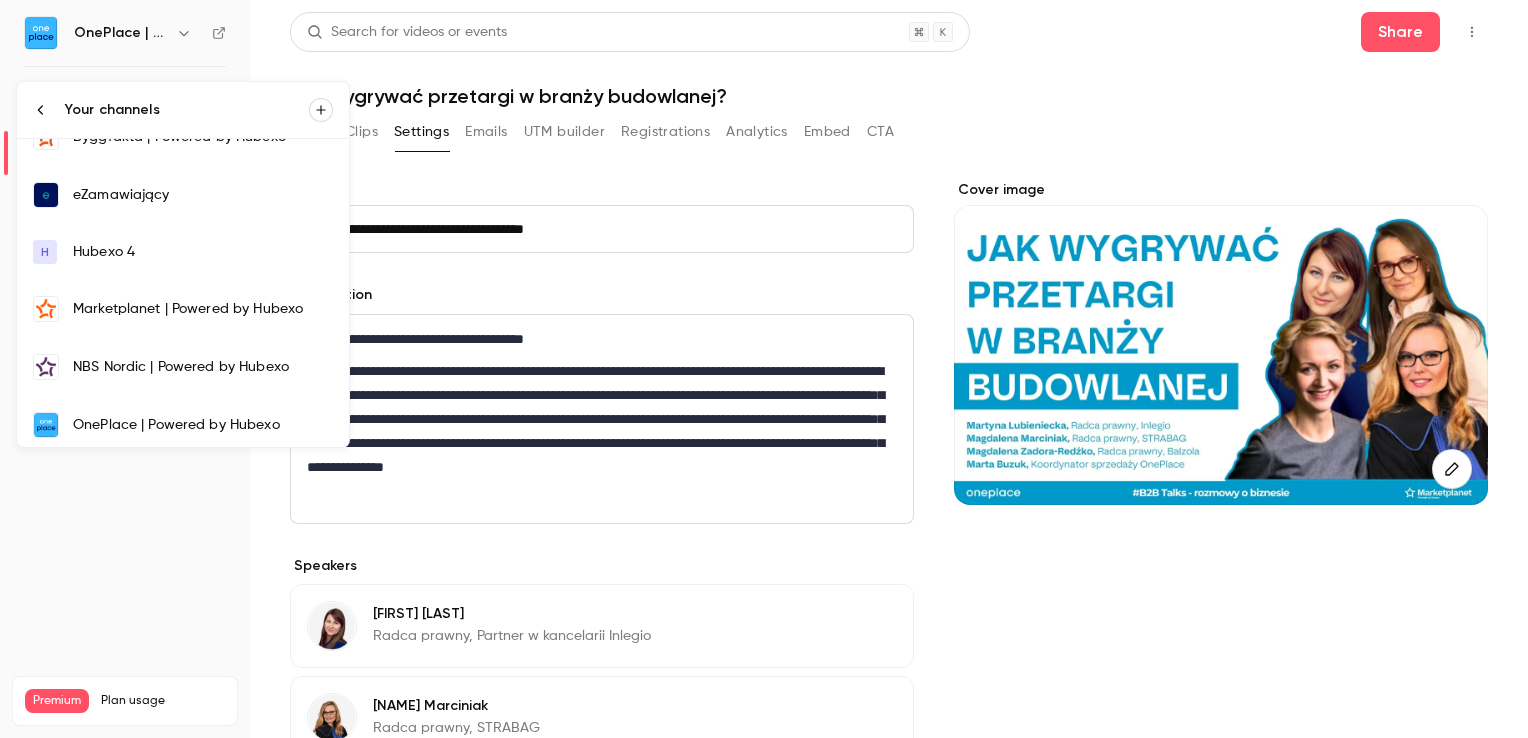 scroll, scrollTop: 64, scrollLeft: 0, axis: vertical 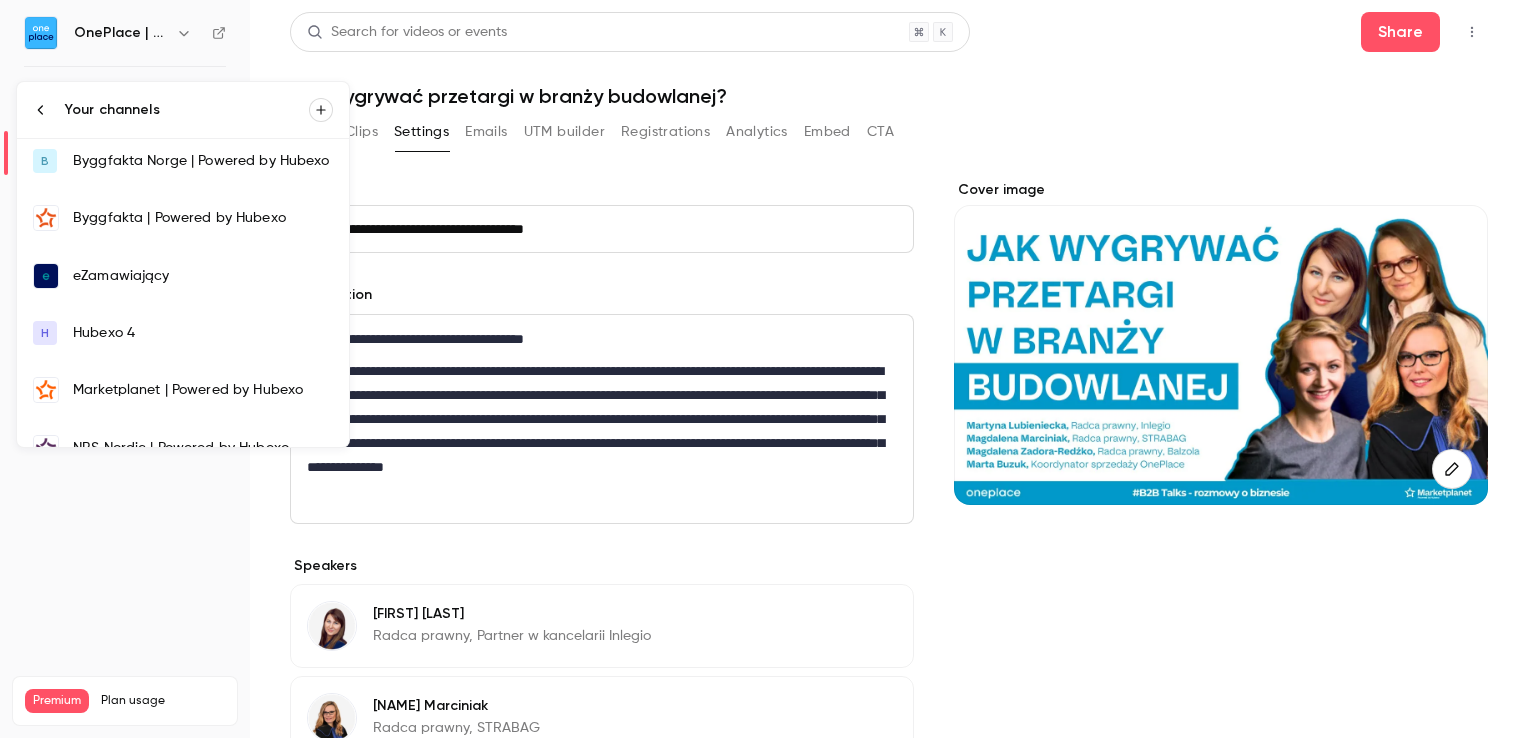 click on "eZamawiający" at bounding box center [203, 276] 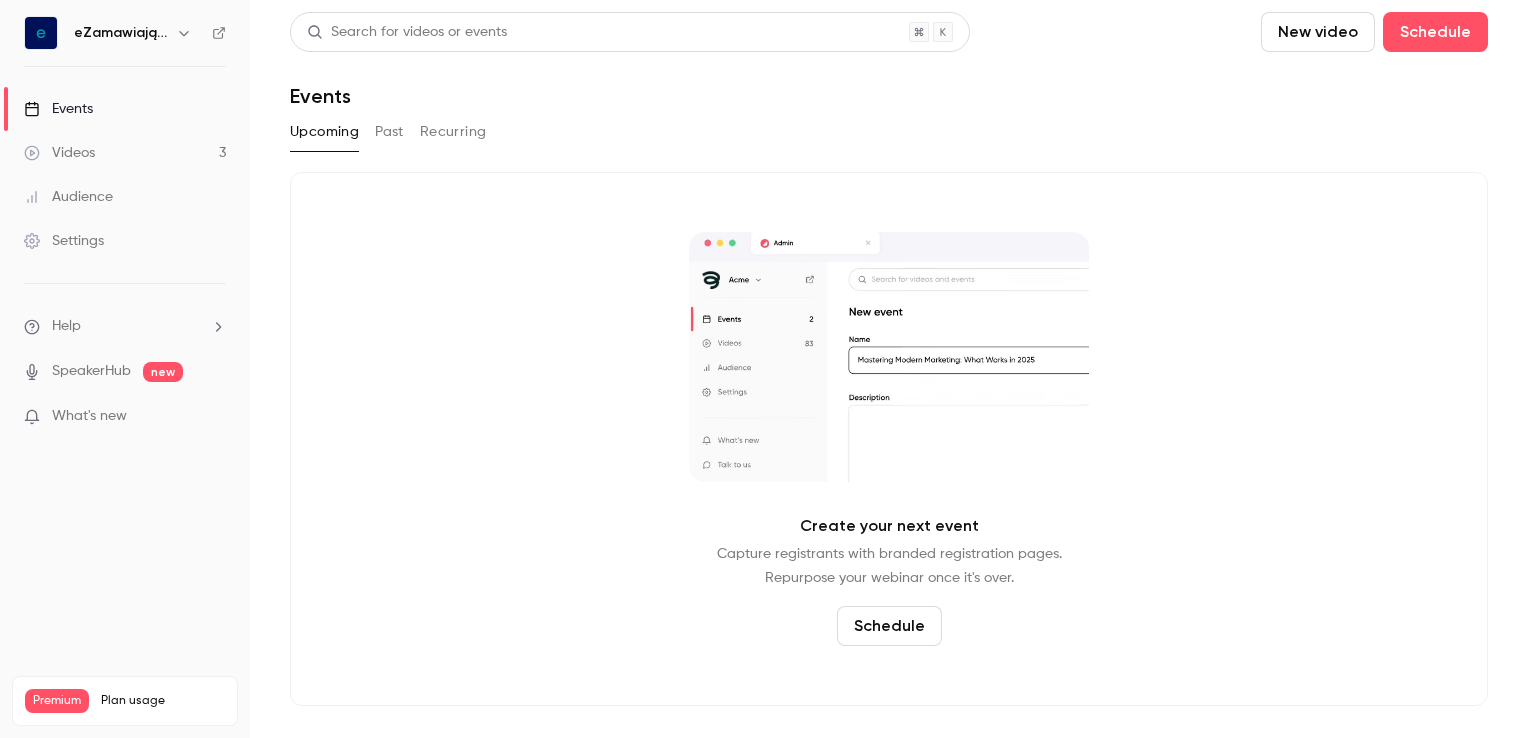 click on "Videos 3" at bounding box center [125, 153] 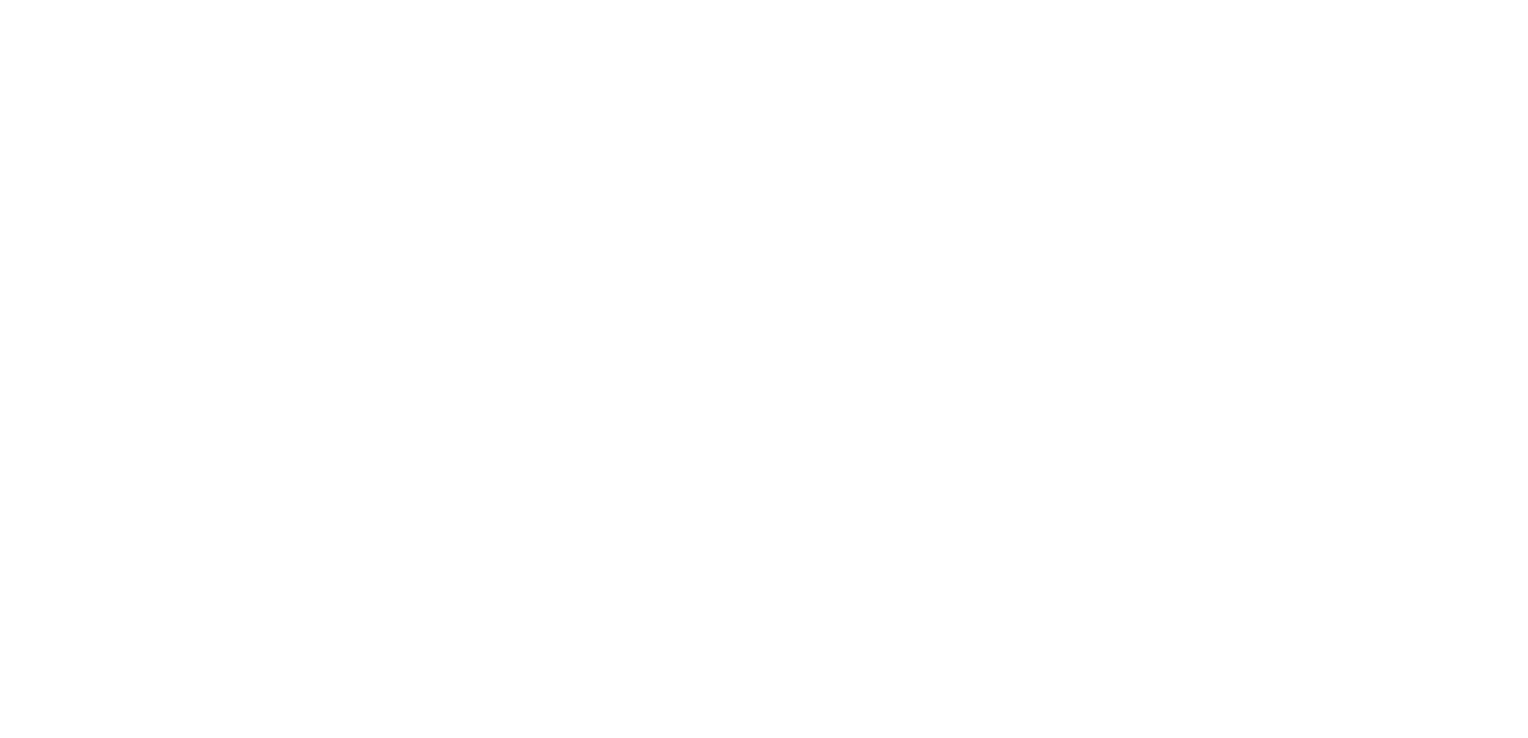 scroll, scrollTop: 0, scrollLeft: 0, axis: both 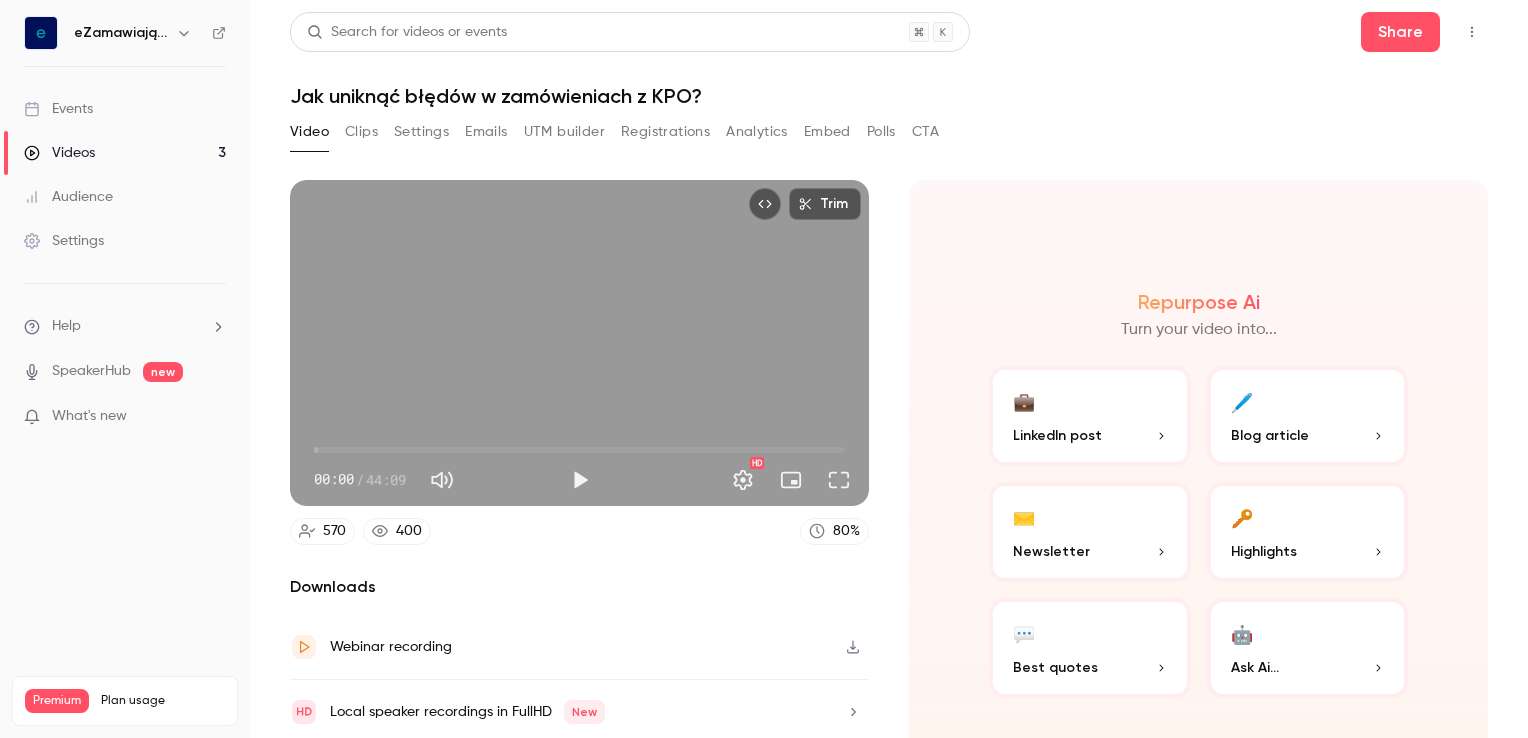 click on "Settings" at bounding box center (421, 132) 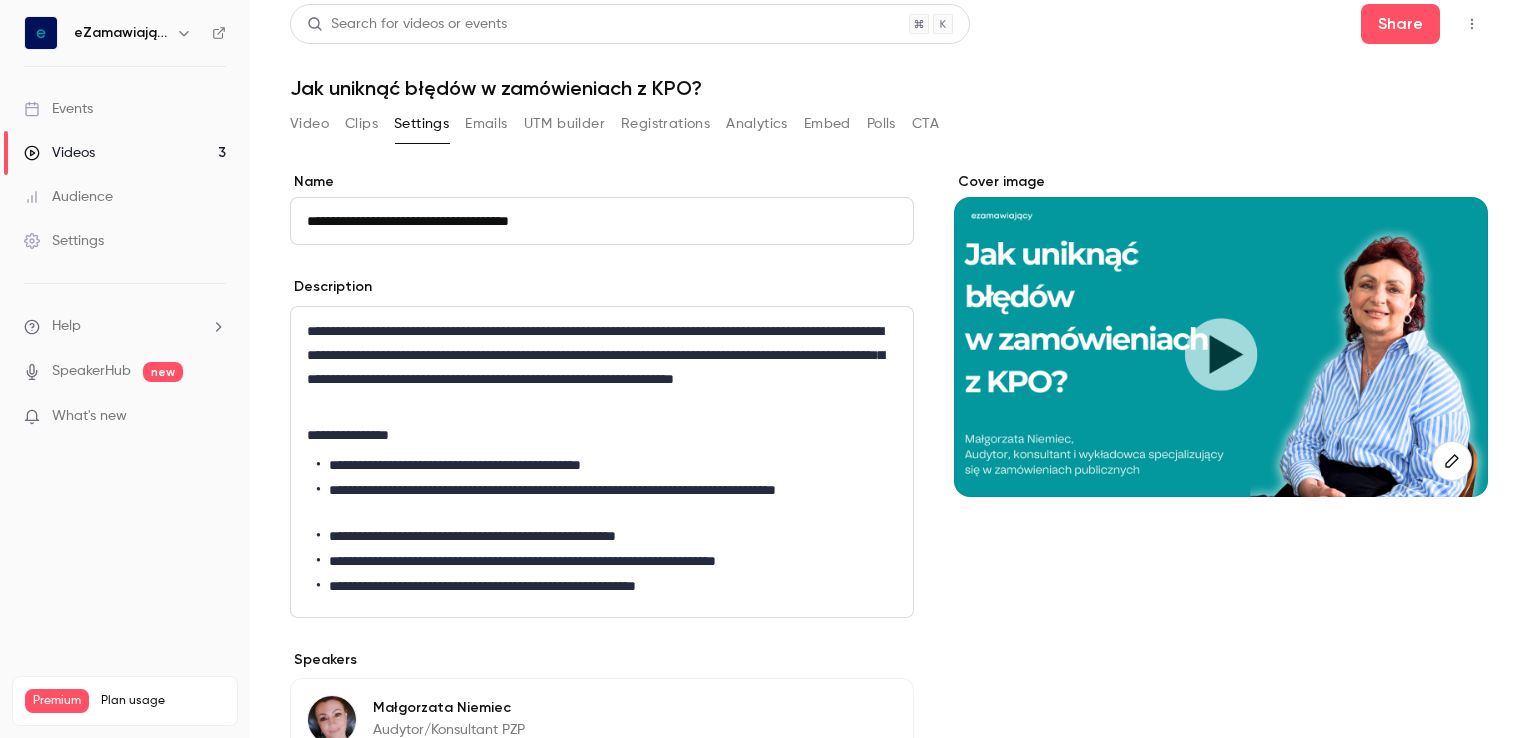scroll, scrollTop: 0, scrollLeft: 0, axis: both 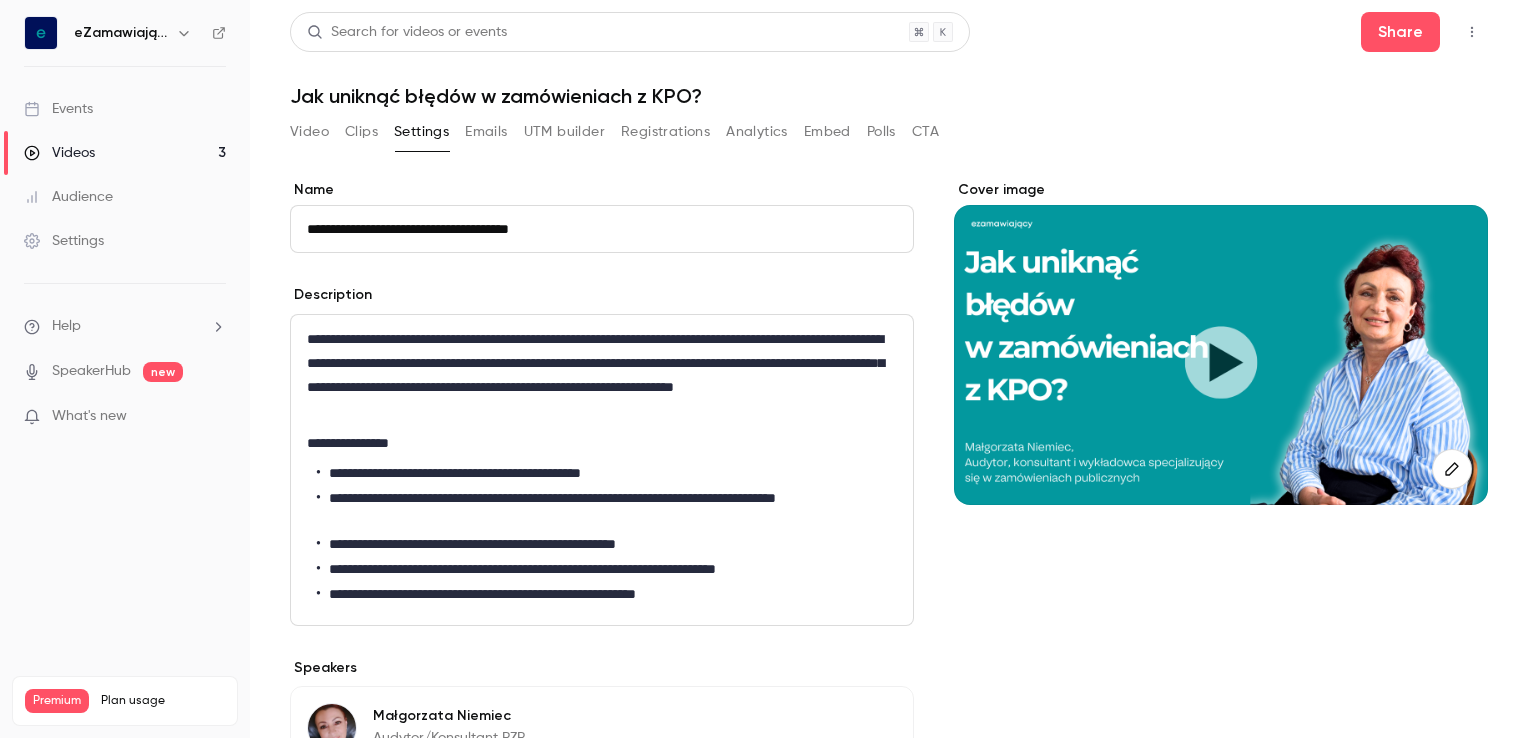 click on "eZamawiający" at bounding box center [121, 33] 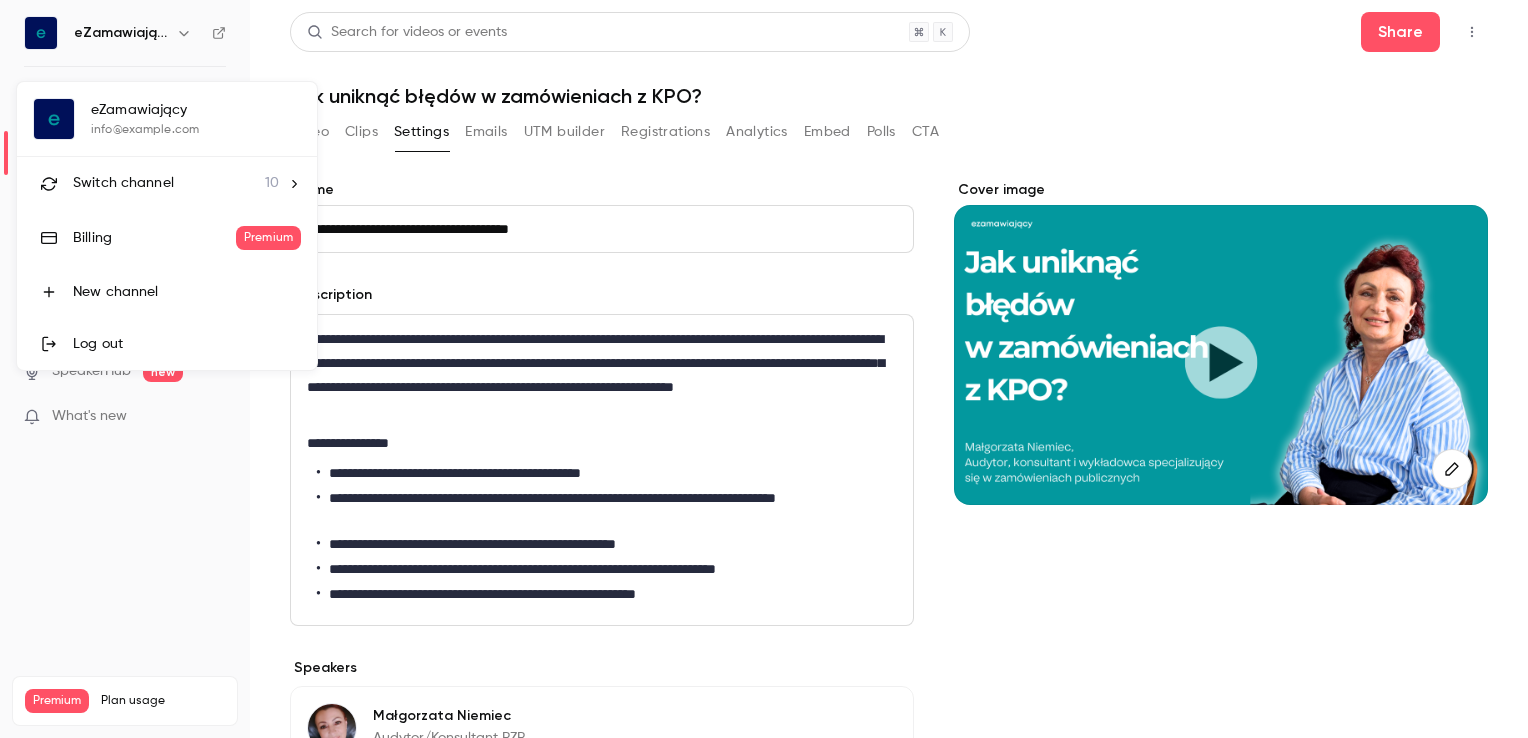 click on "Switch channel" at bounding box center [123, 183] 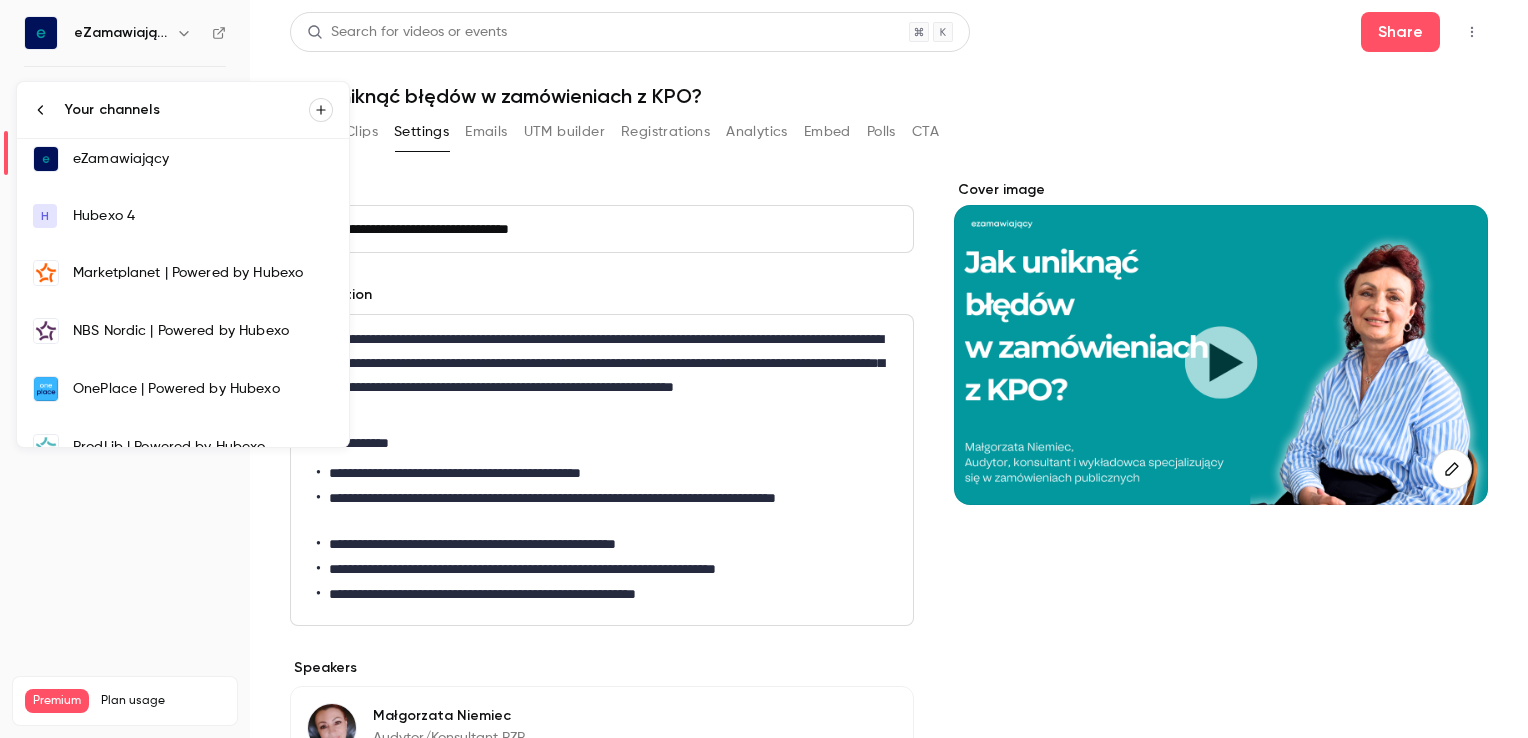 scroll, scrollTop: 200, scrollLeft: 0, axis: vertical 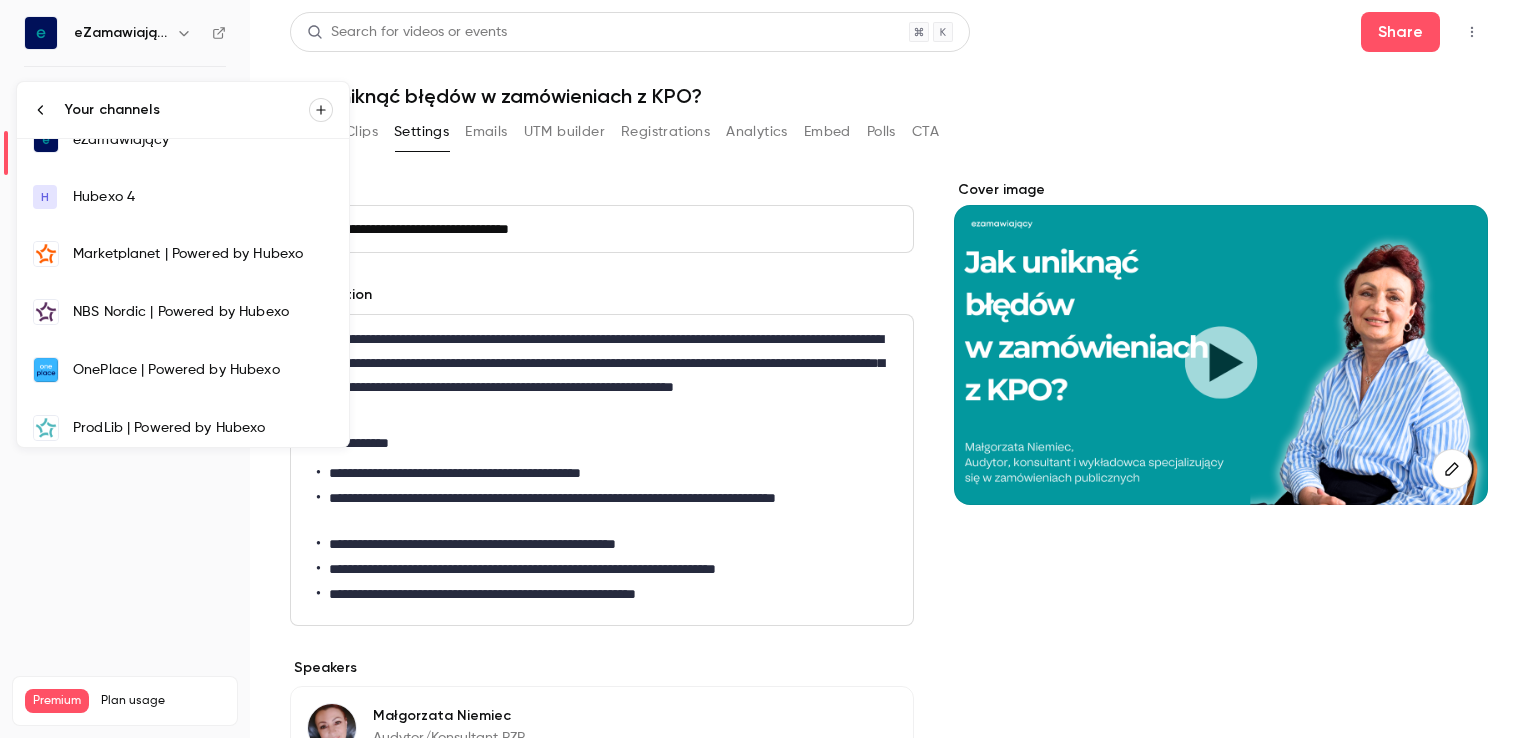 click on "OnePlace | Powered by Hubexo" at bounding box center (203, 370) 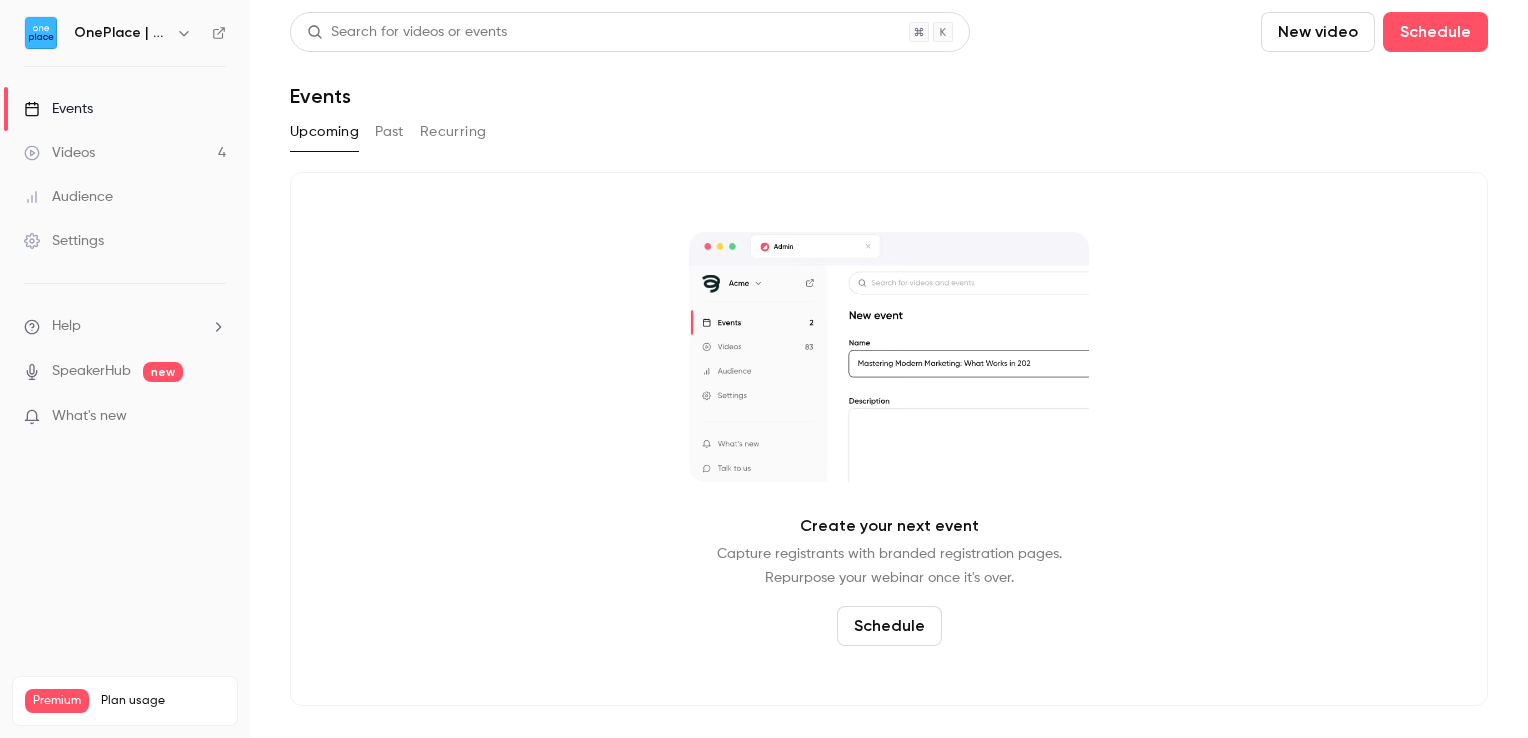 click on "Videos 4" at bounding box center (125, 153) 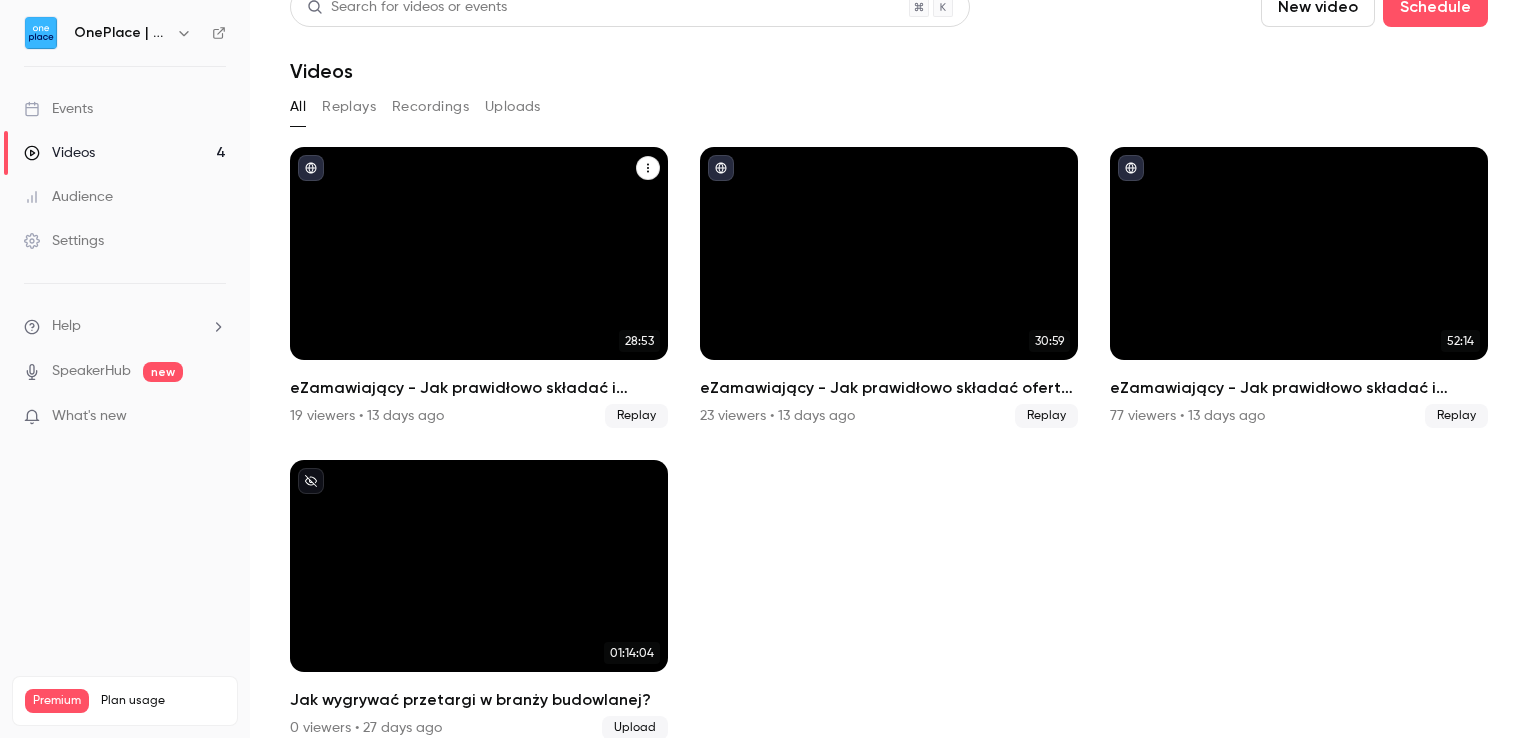 scroll, scrollTop: 44, scrollLeft: 0, axis: vertical 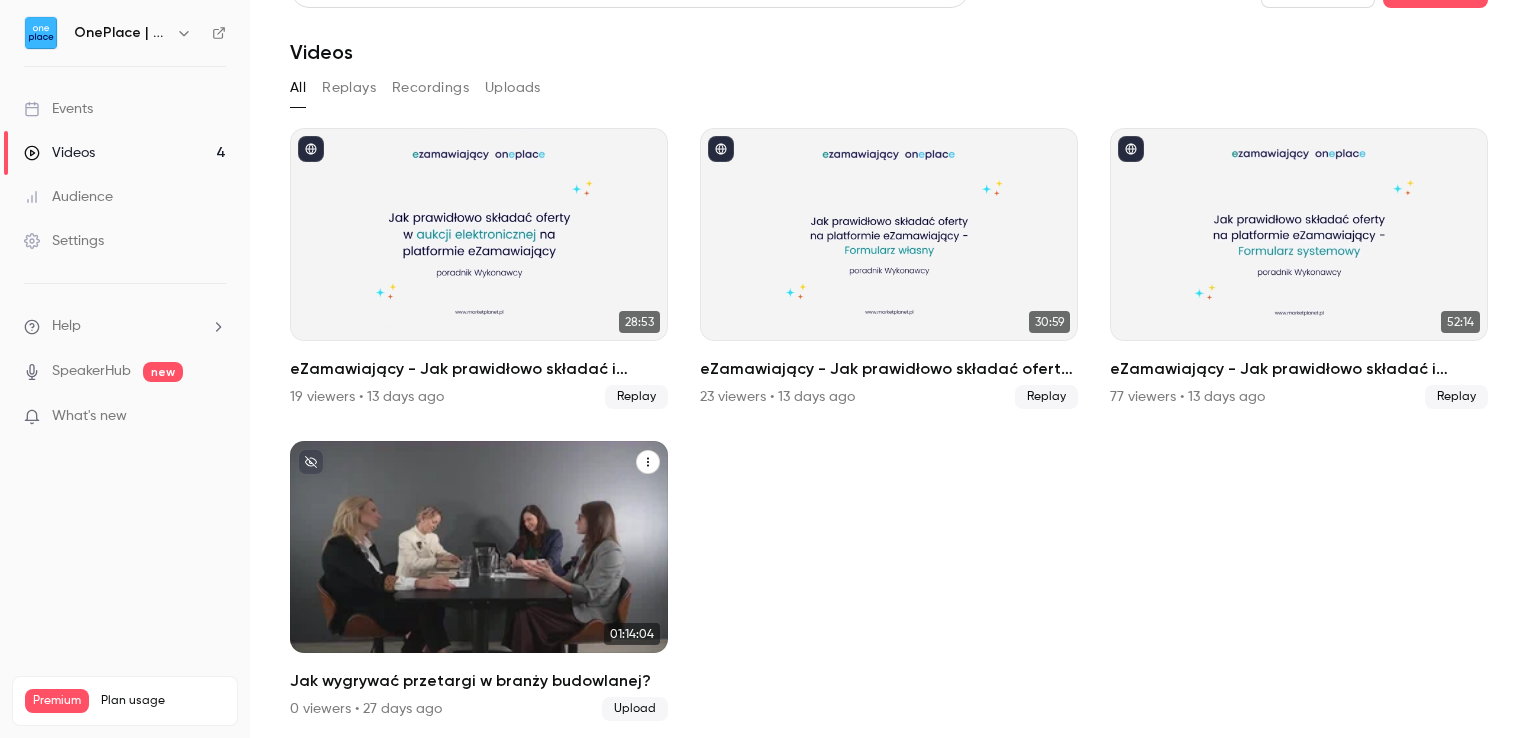 click at bounding box center [479, 547] 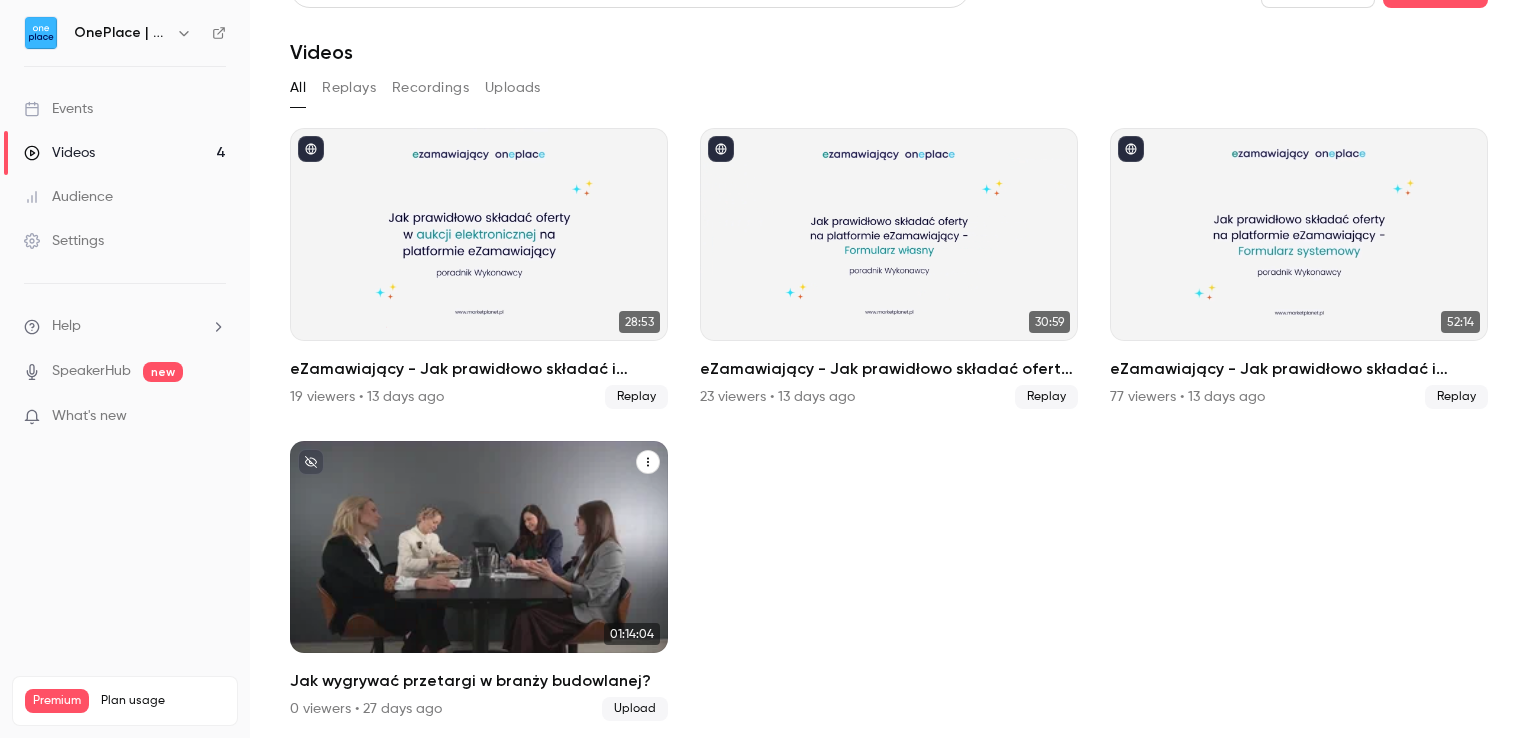 scroll, scrollTop: 0, scrollLeft: 0, axis: both 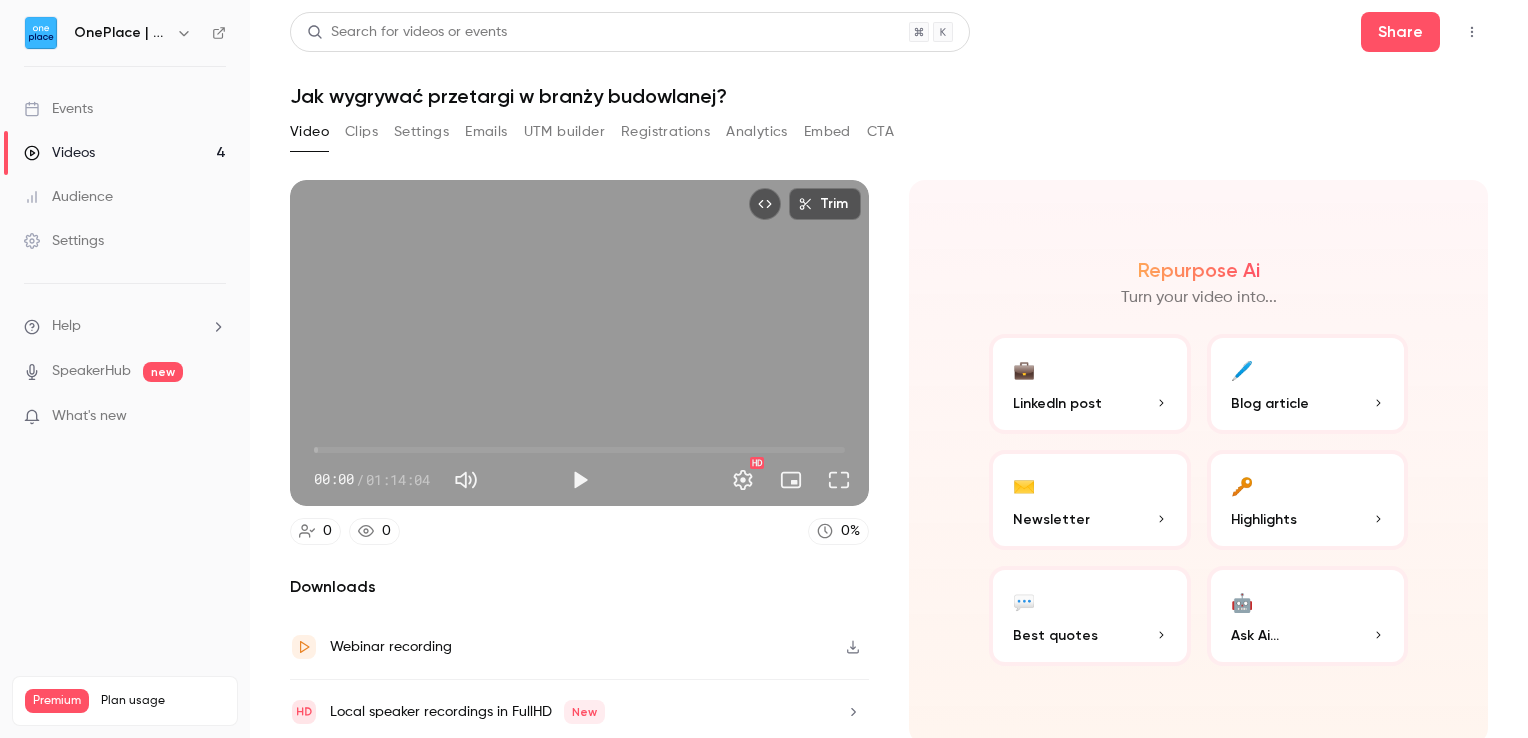 click on "Settings" at bounding box center (421, 132) 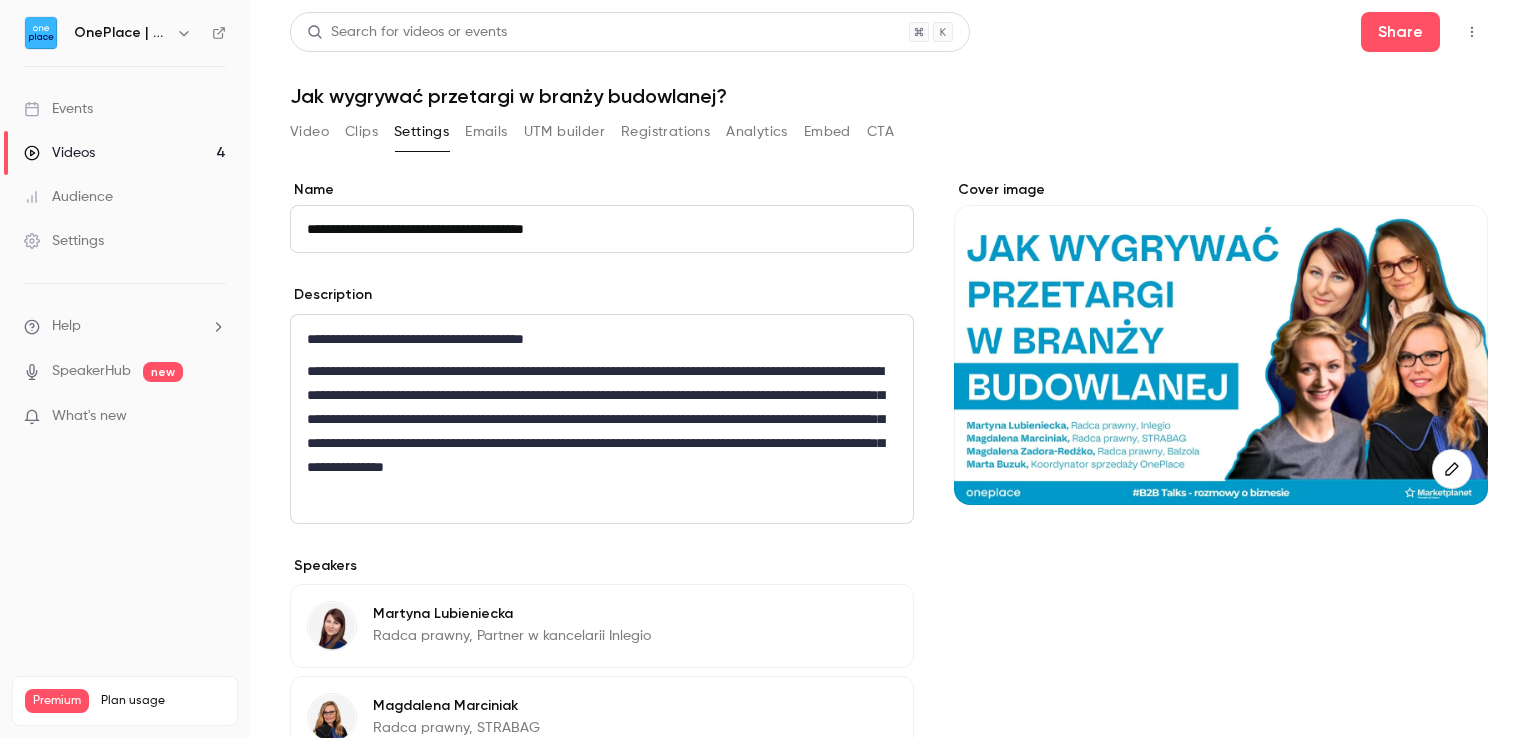 click on "**********" at bounding box center (602, 431) 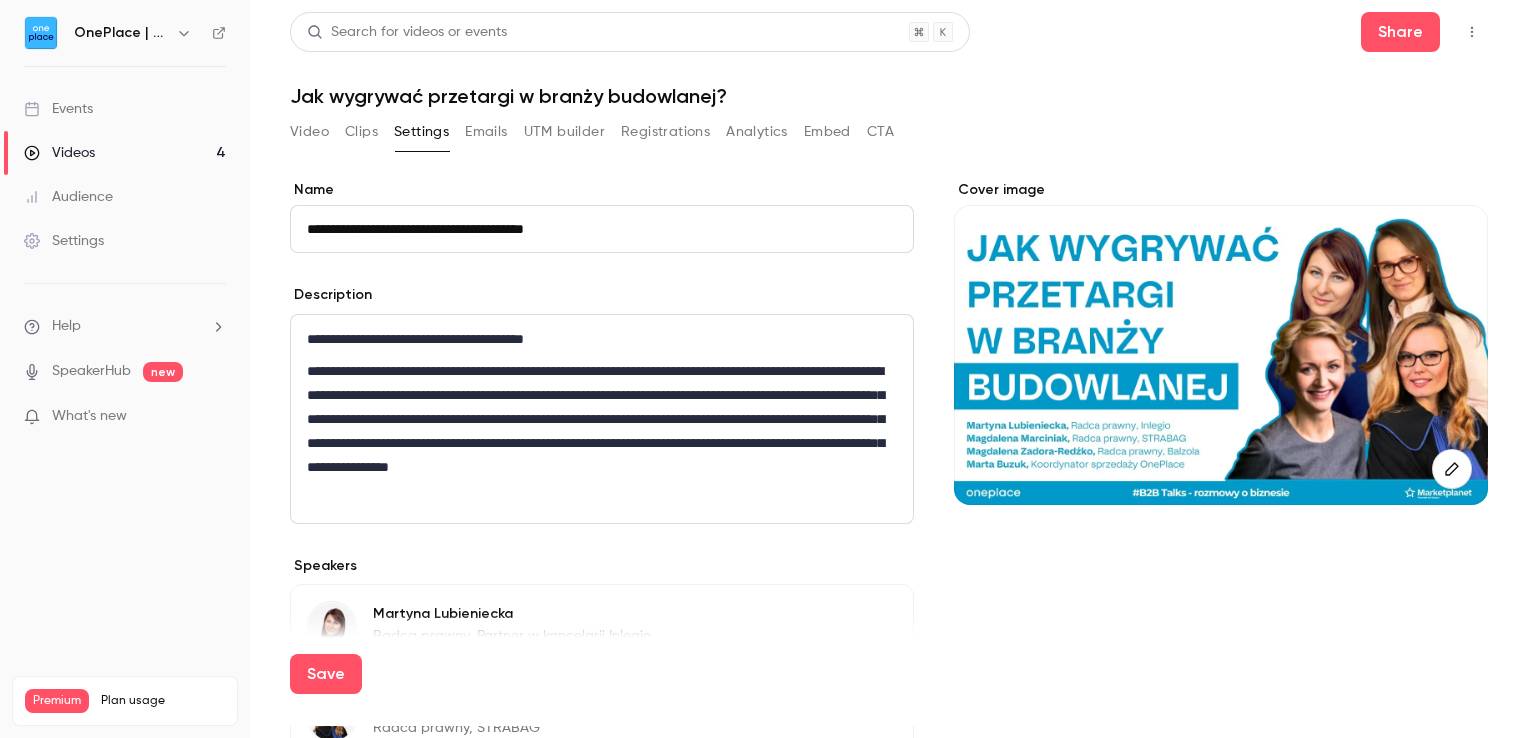 click on "**********" at bounding box center [602, 431] 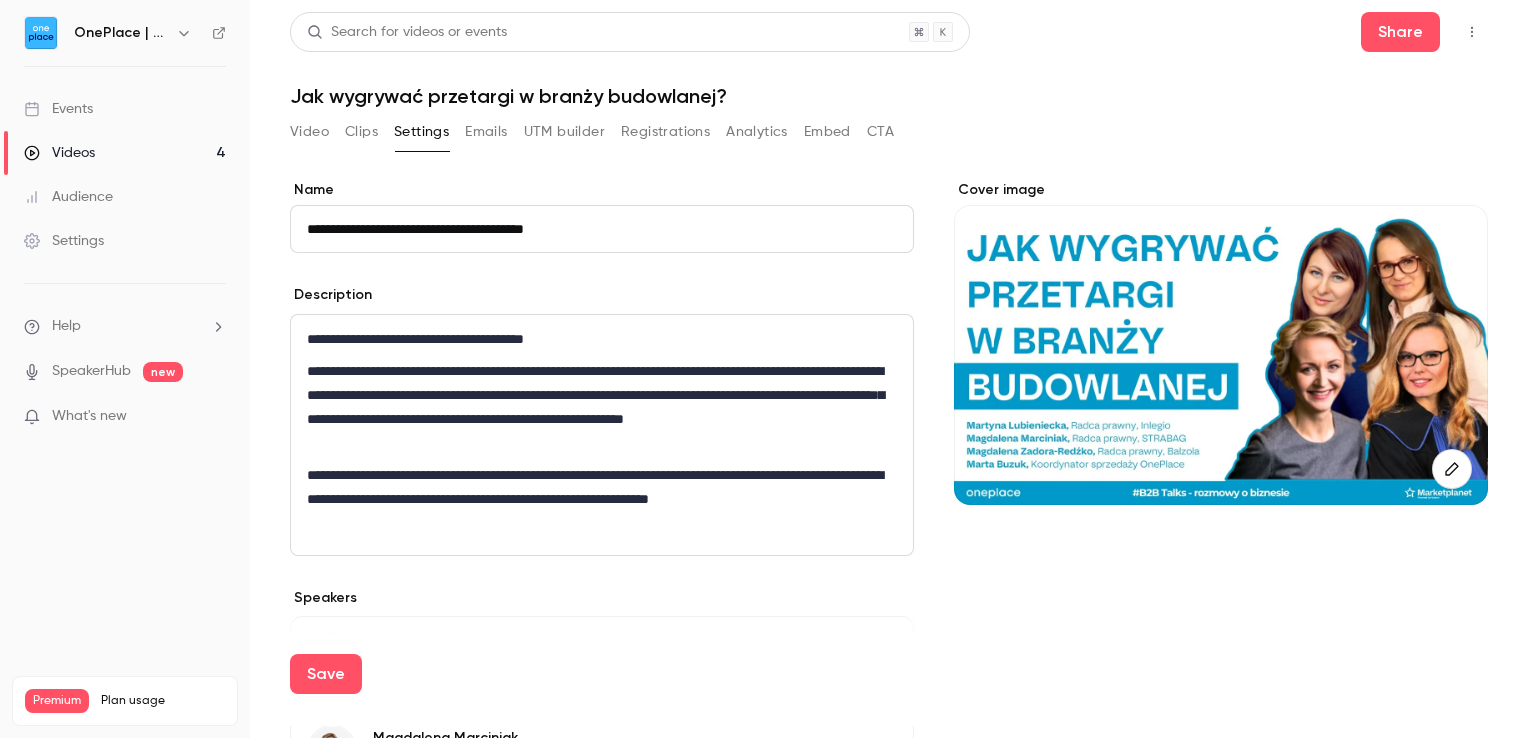 drag, startPoint x: 413, startPoint y: 534, endPoint x: 404, endPoint y: 526, distance: 12.0415945 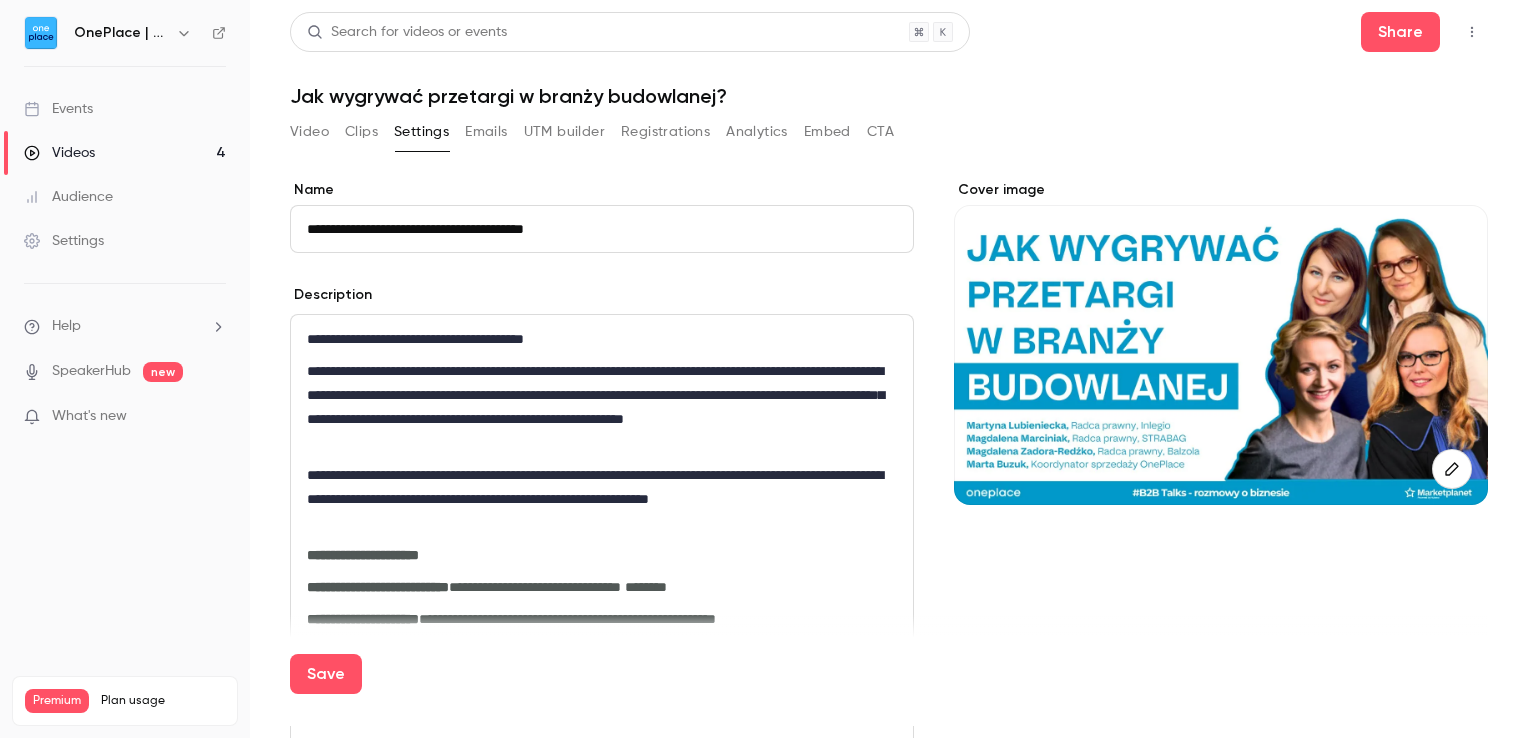 scroll, scrollTop: 0, scrollLeft: 0, axis: both 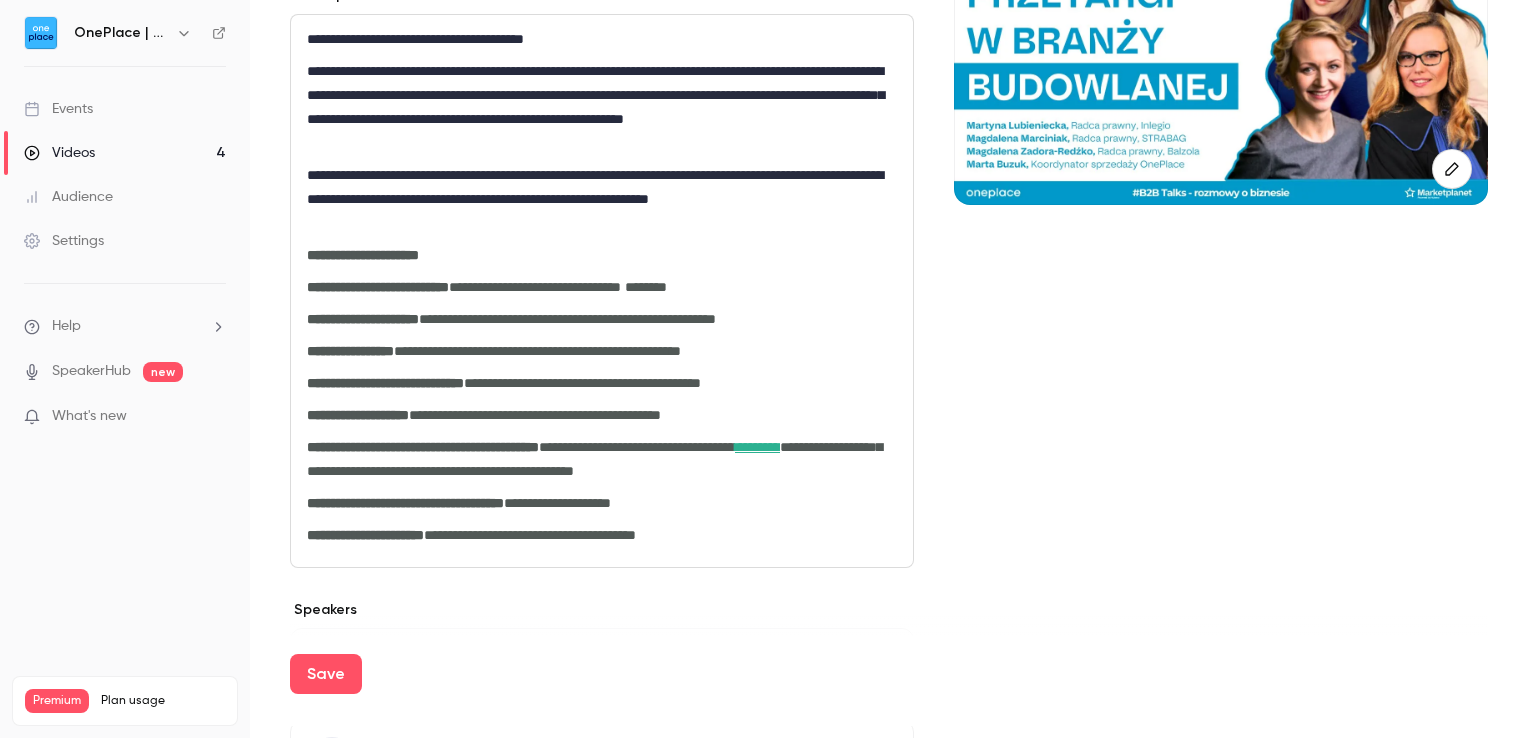 click on "**********" at bounding box center (378, 287) 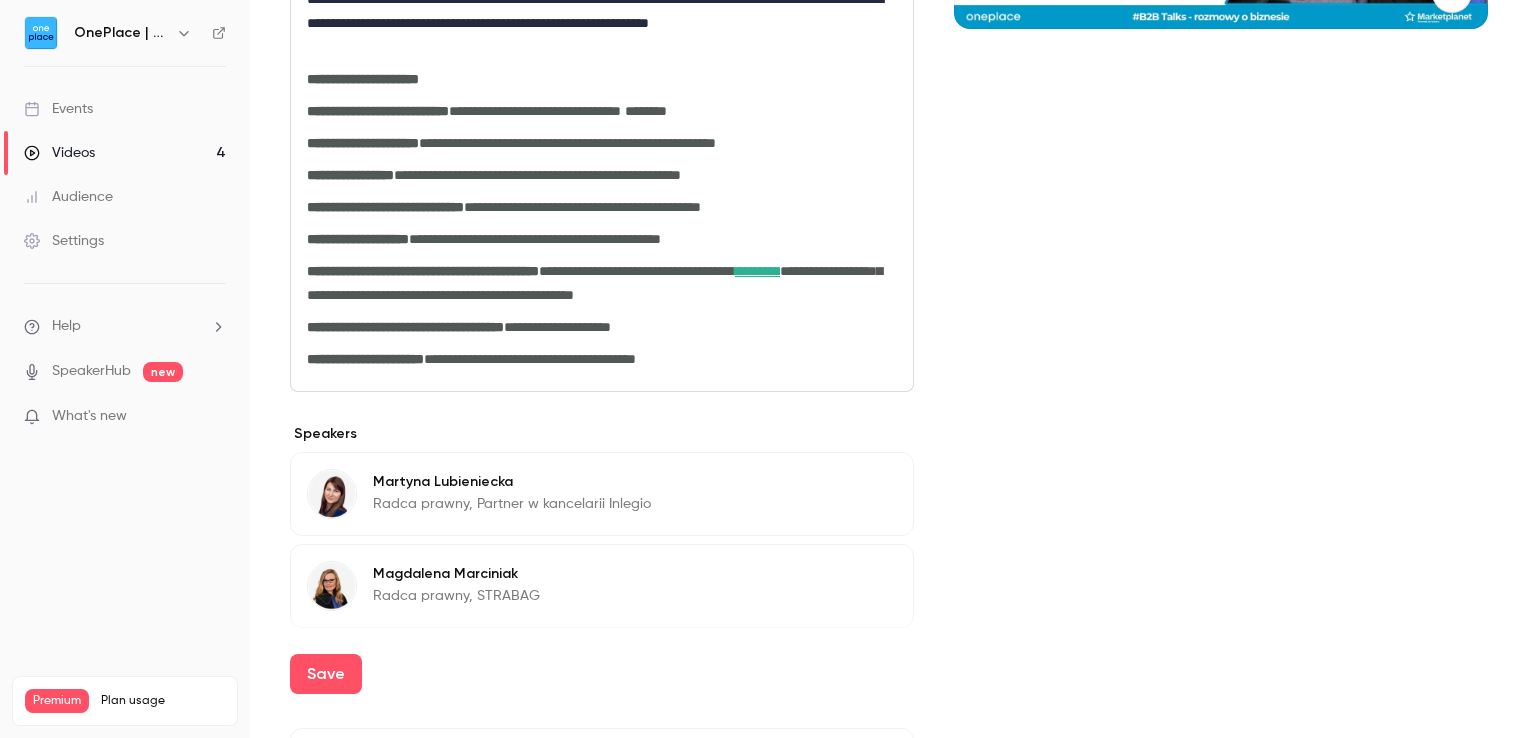 scroll, scrollTop: 500, scrollLeft: 0, axis: vertical 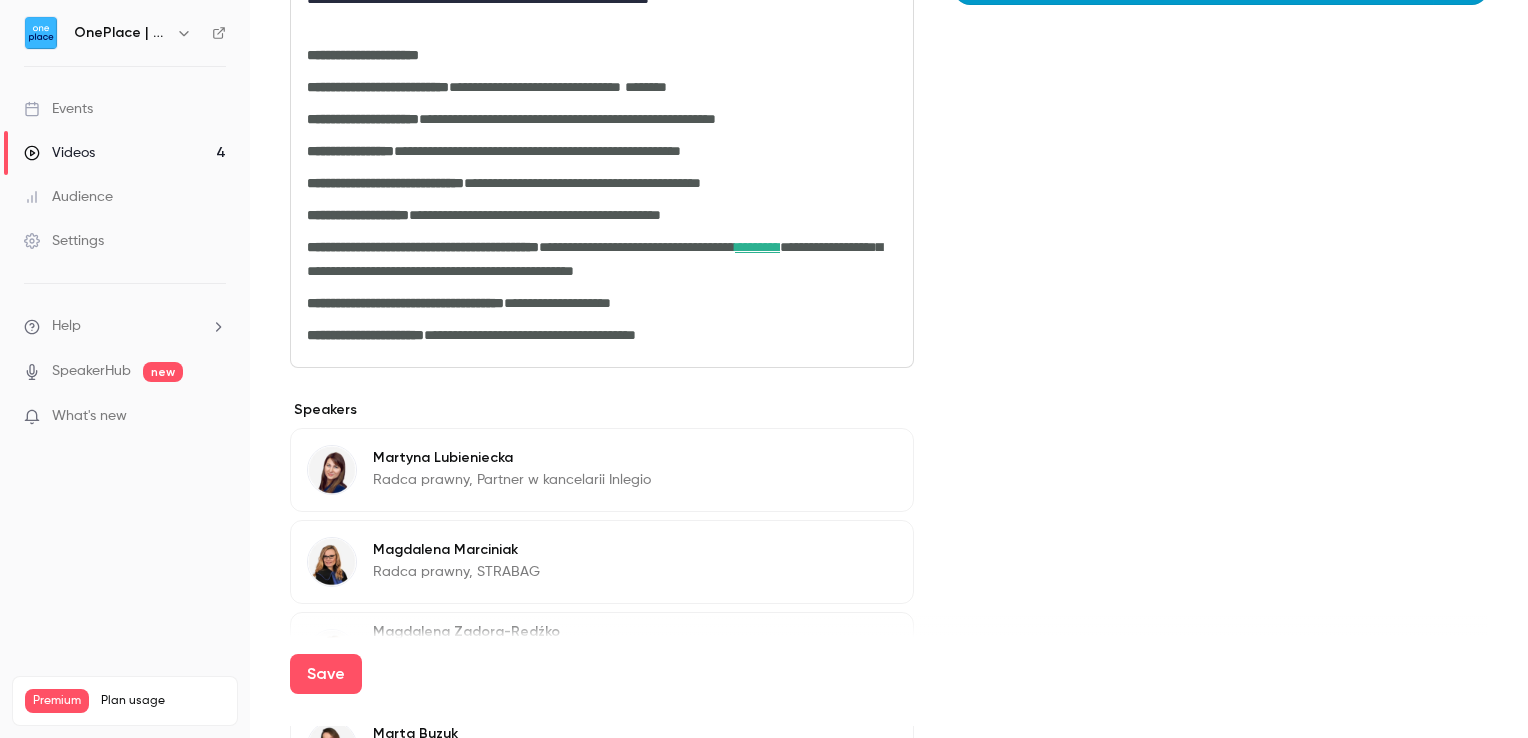 click on "*********" at bounding box center [757, 247] 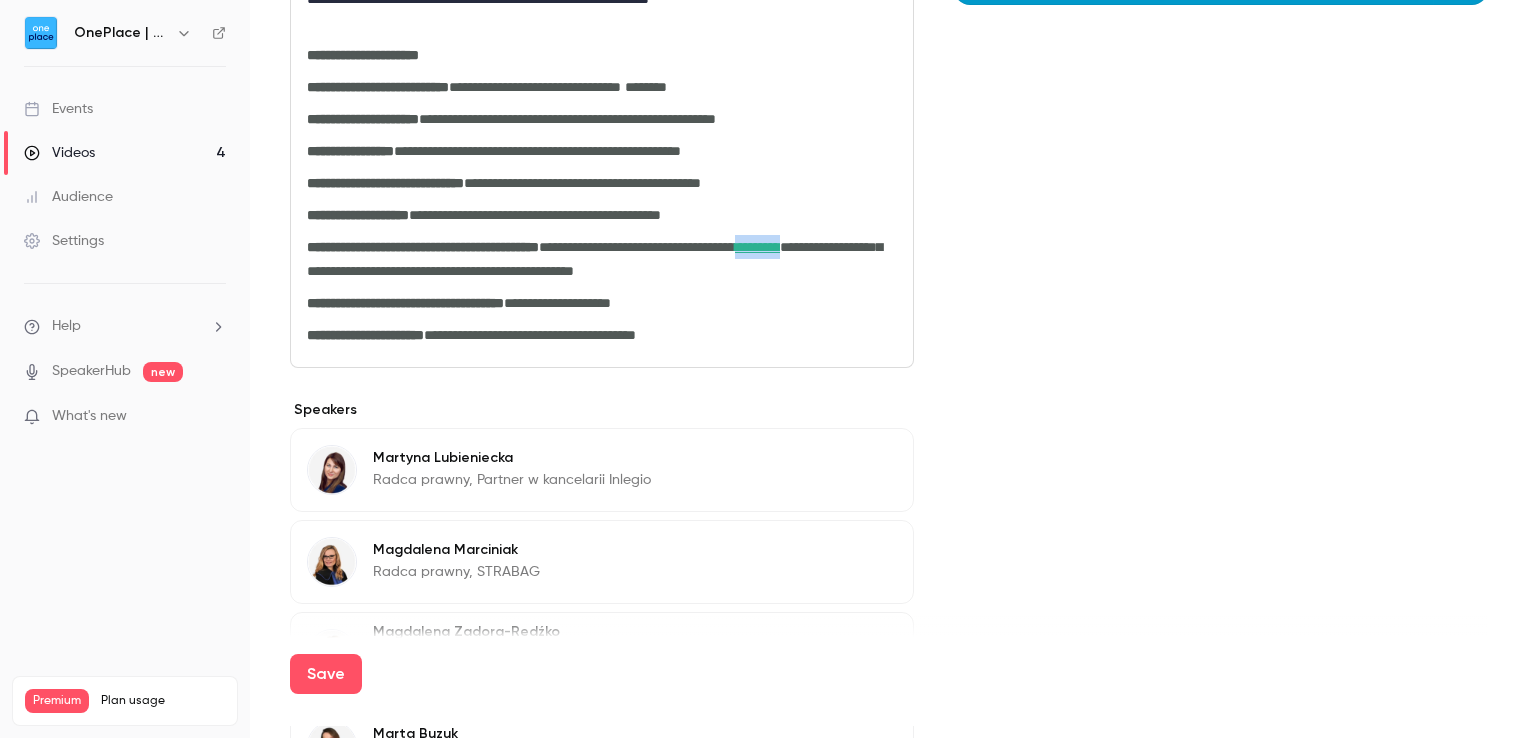 click on "*********" at bounding box center (757, 247) 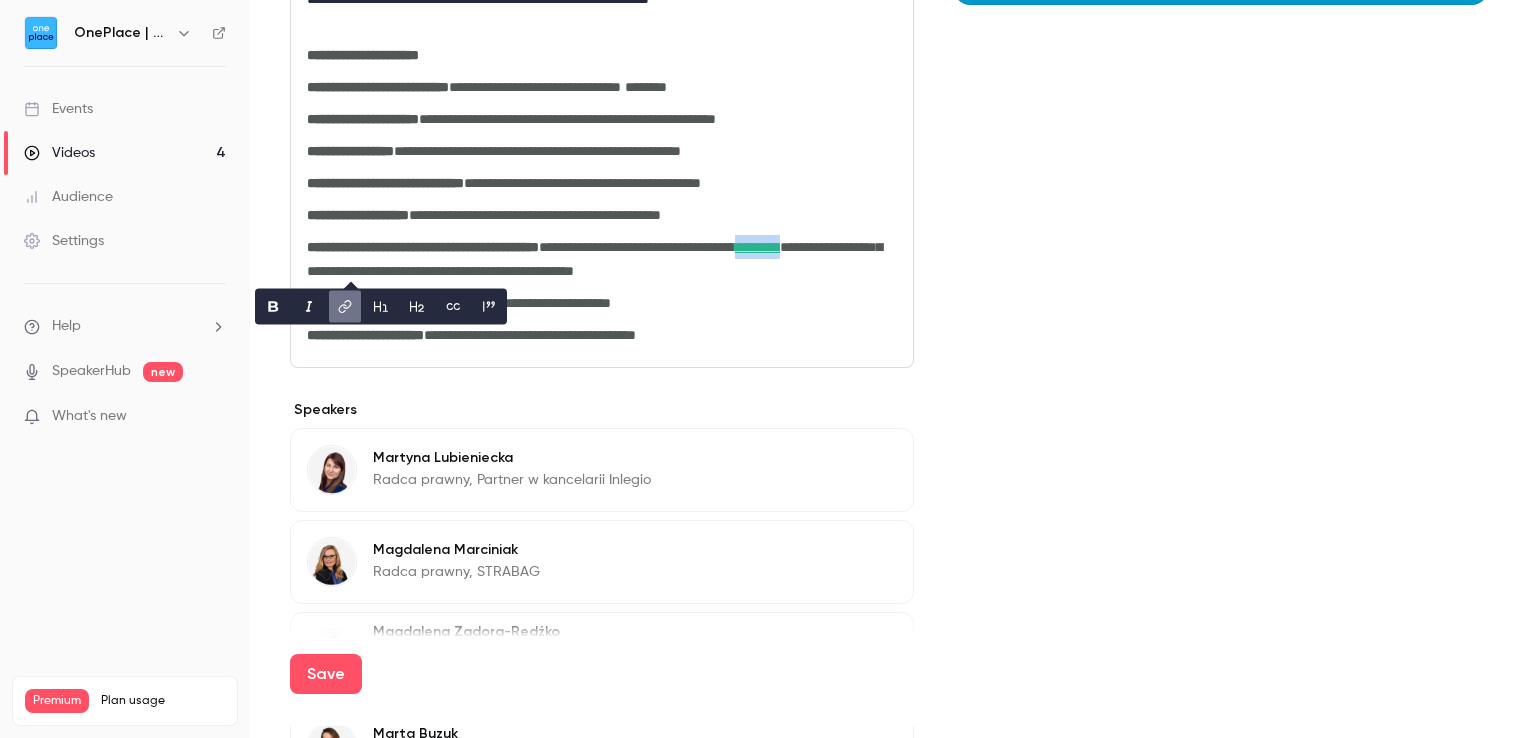 click 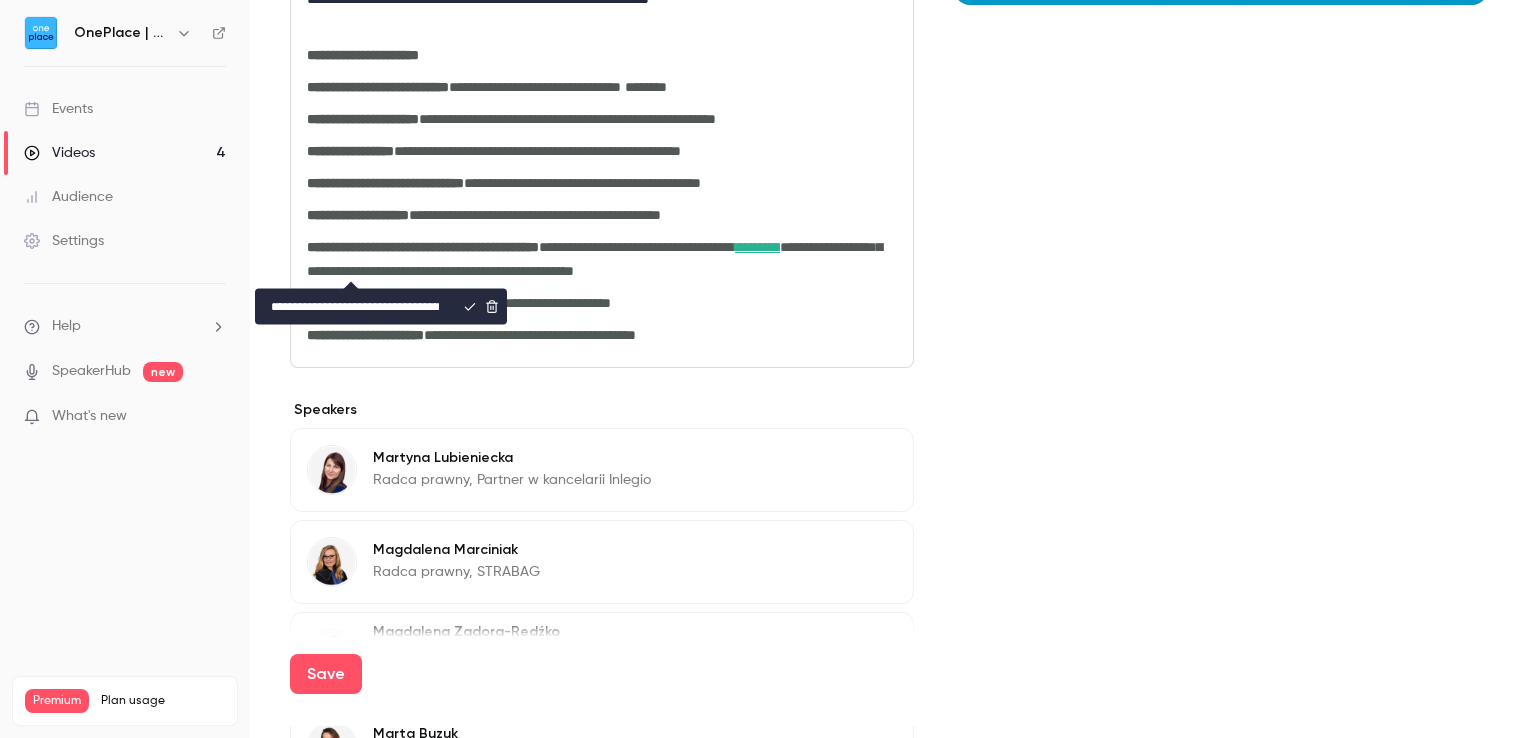 scroll, scrollTop: 0, scrollLeft: 83, axis: horizontal 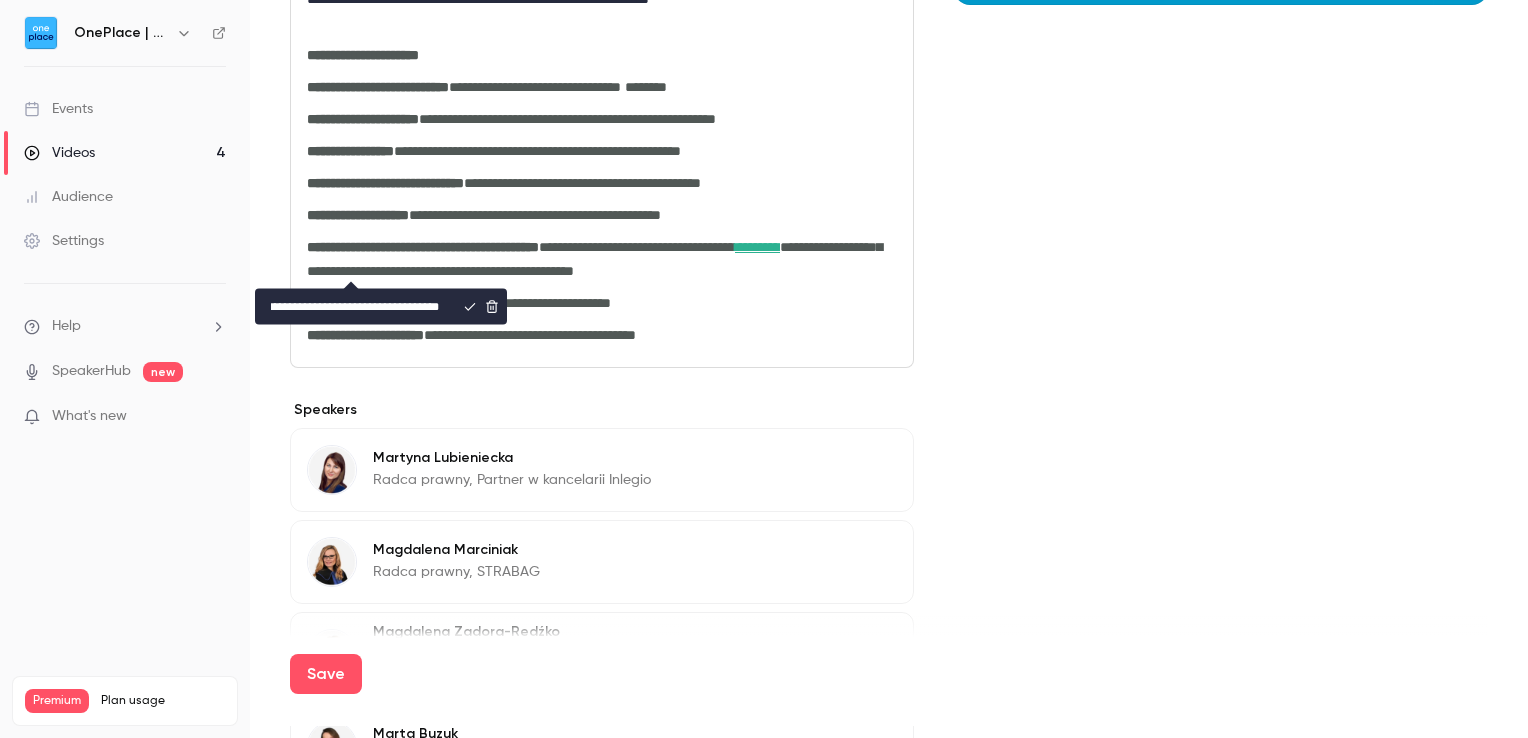 drag, startPoint x: 404, startPoint y: 317, endPoint x: 440, endPoint y: 312, distance: 36.345562 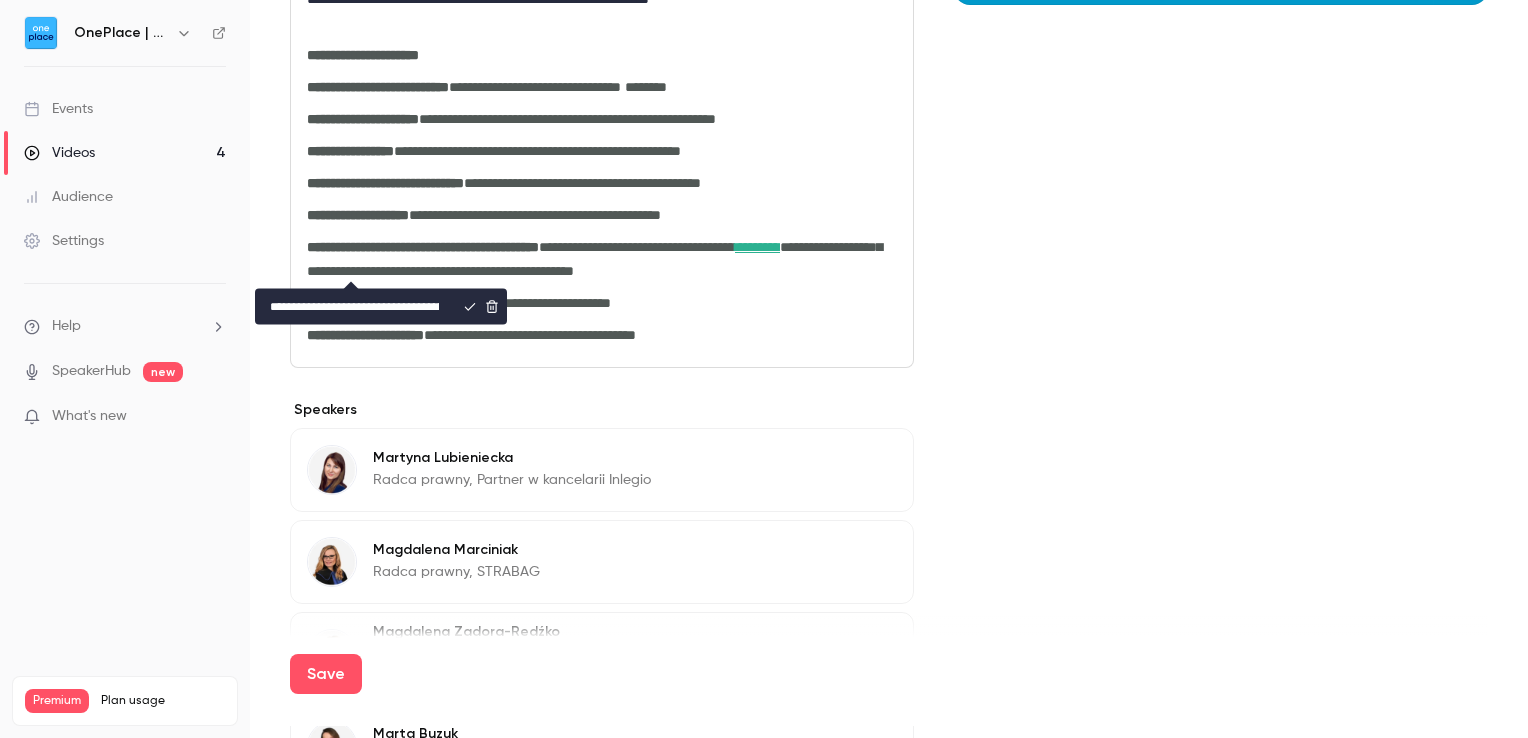 scroll, scrollTop: 0, scrollLeft: 0, axis: both 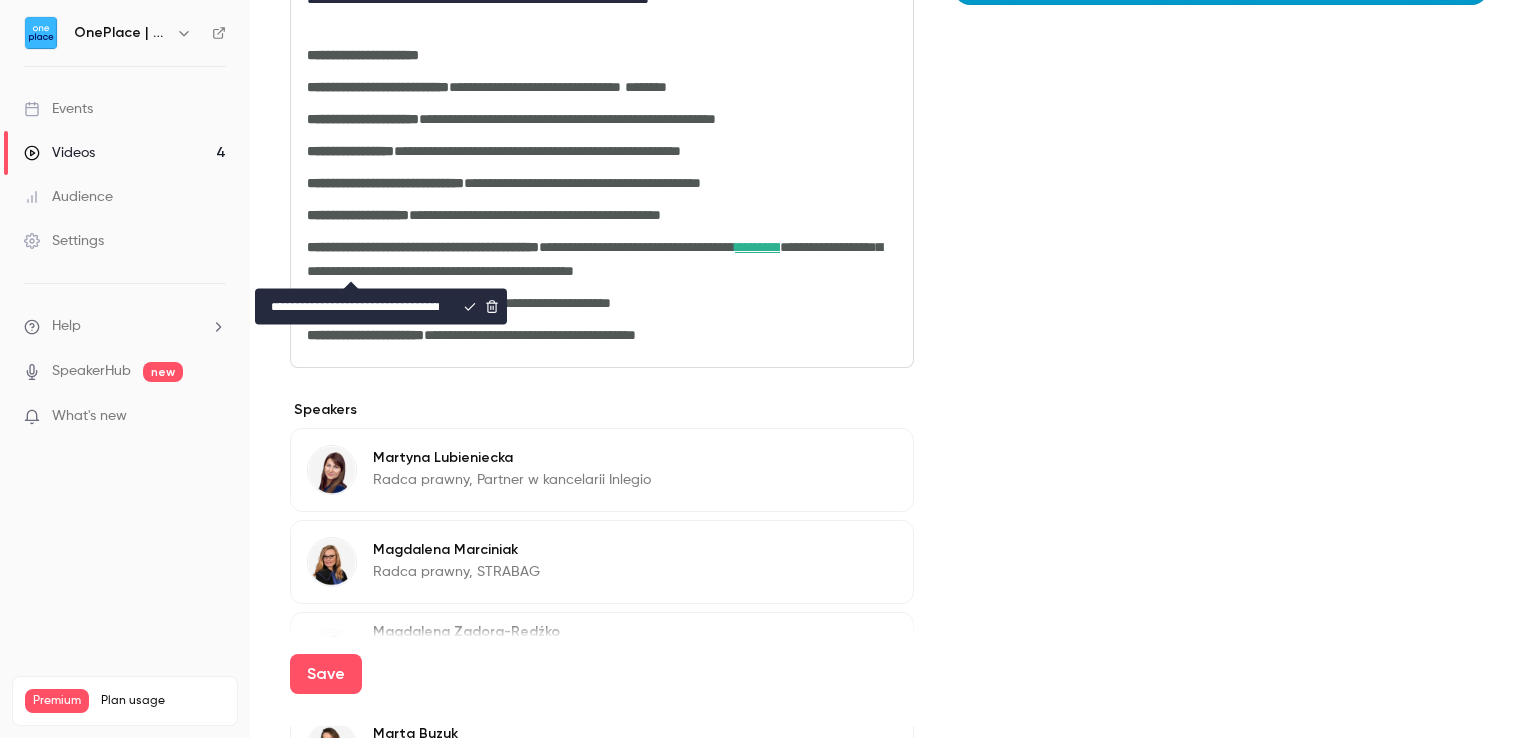 drag, startPoint x: 360, startPoint y: 300, endPoint x: 271, endPoint y: 303, distance: 89.050545 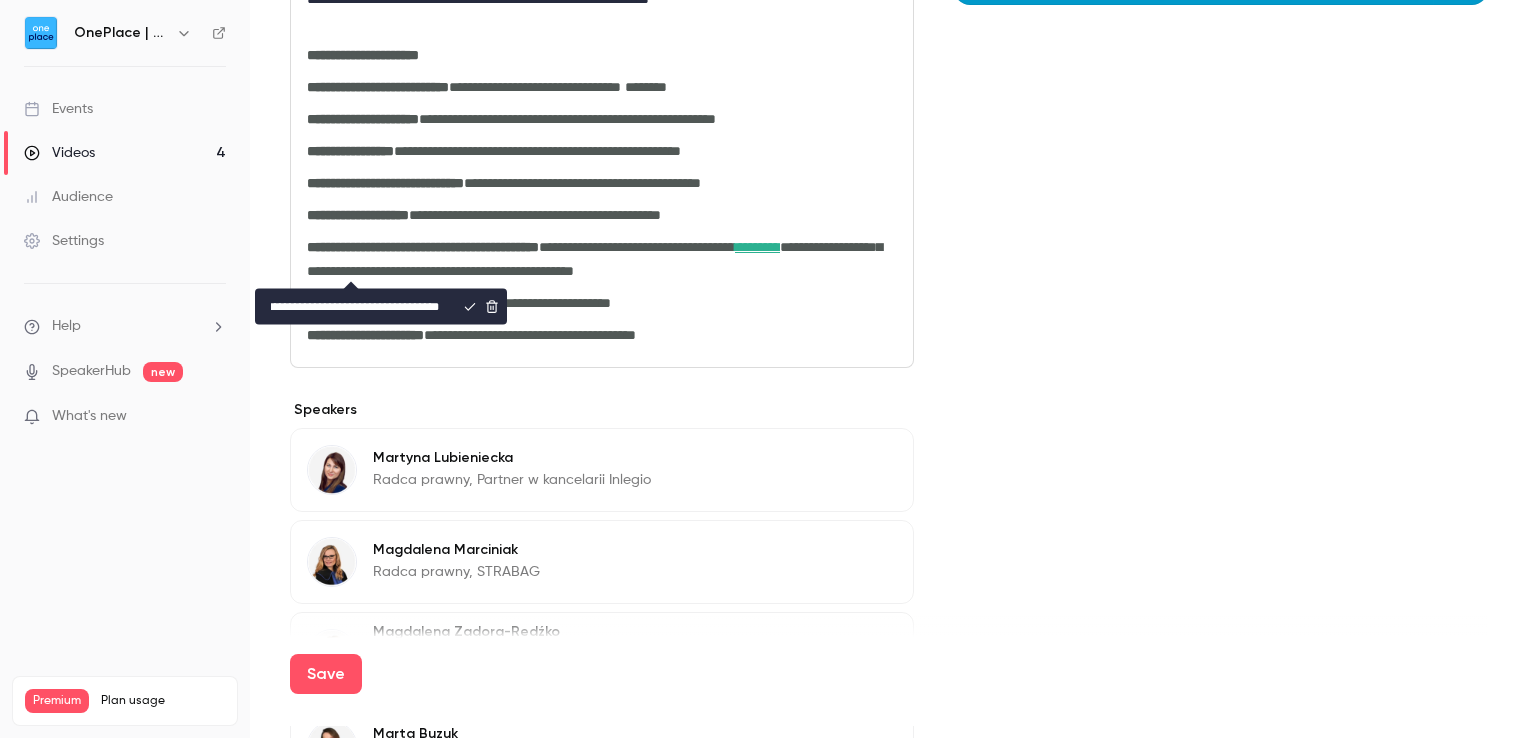 drag, startPoint x: 410, startPoint y: 306, endPoint x: 442, endPoint y: 306, distance: 32 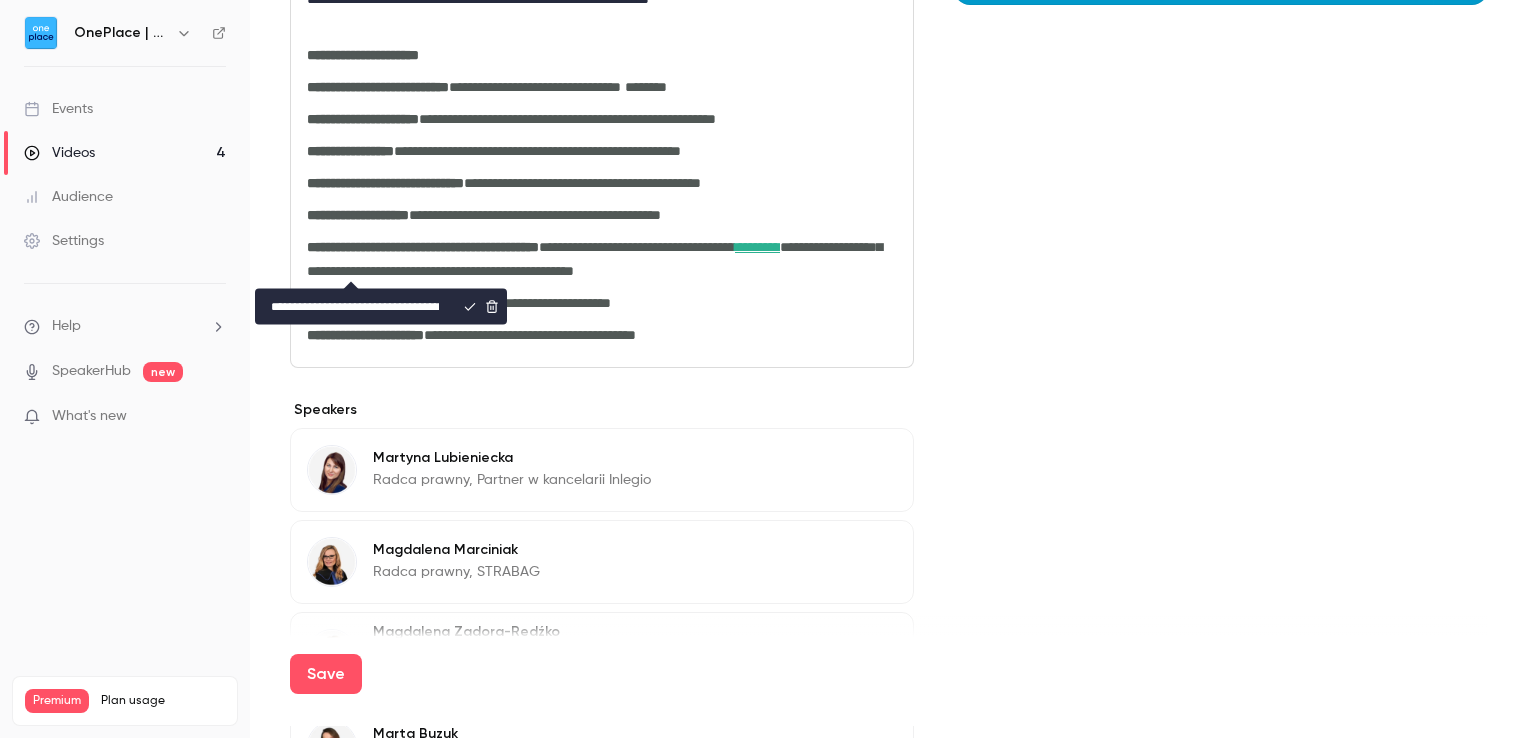 click on "**********" at bounding box center [355, 307] 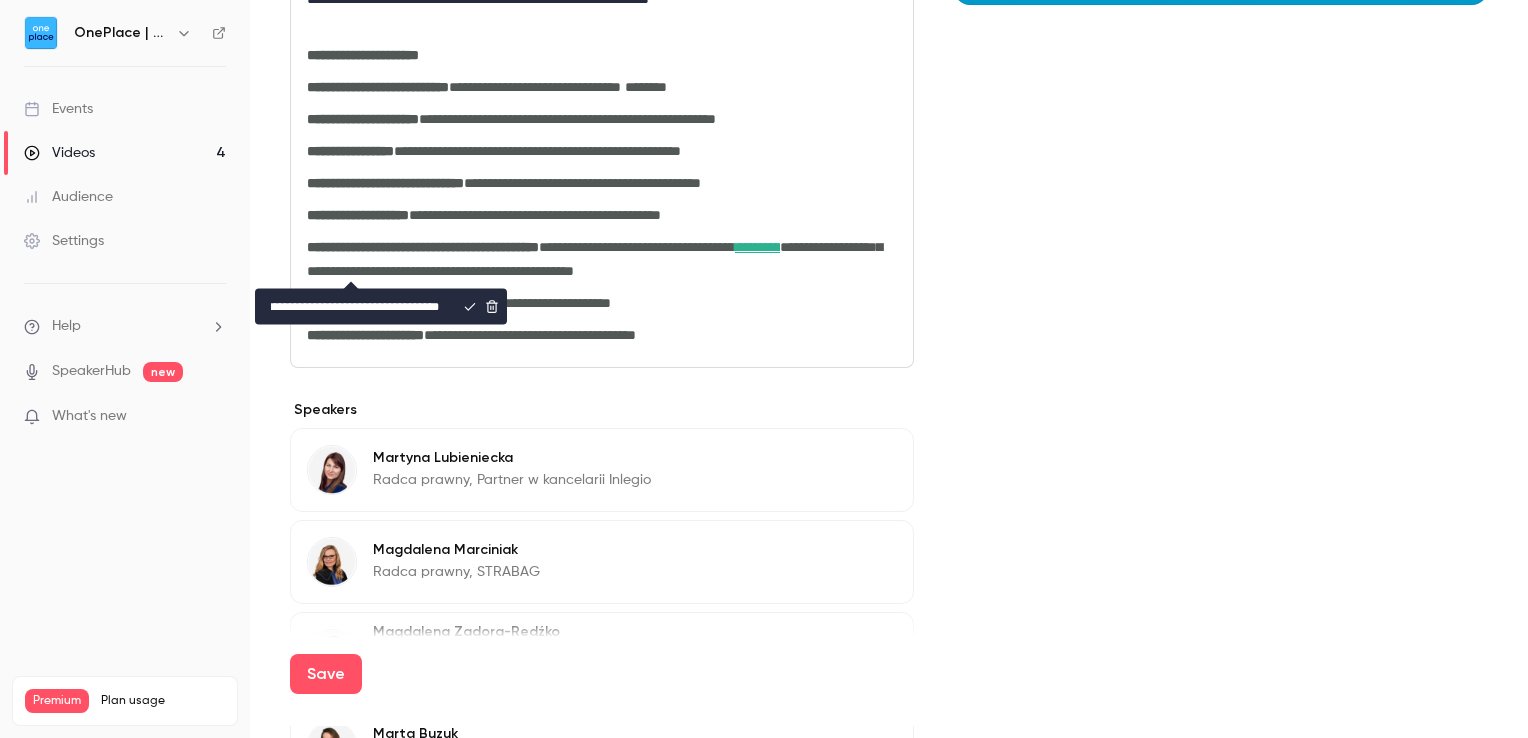 scroll, scrollTop: 0, scrollLeft: 84, axis: horizontal 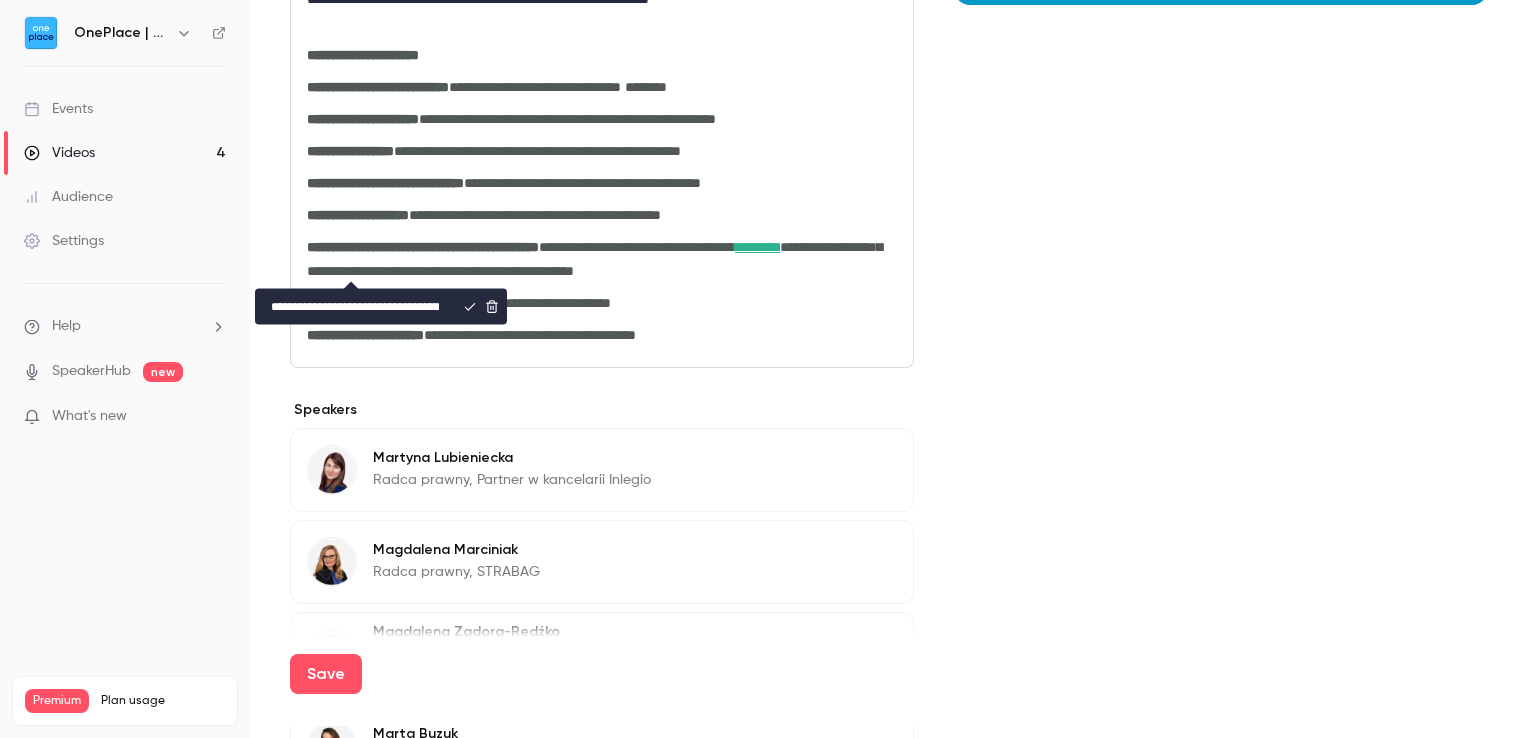 click 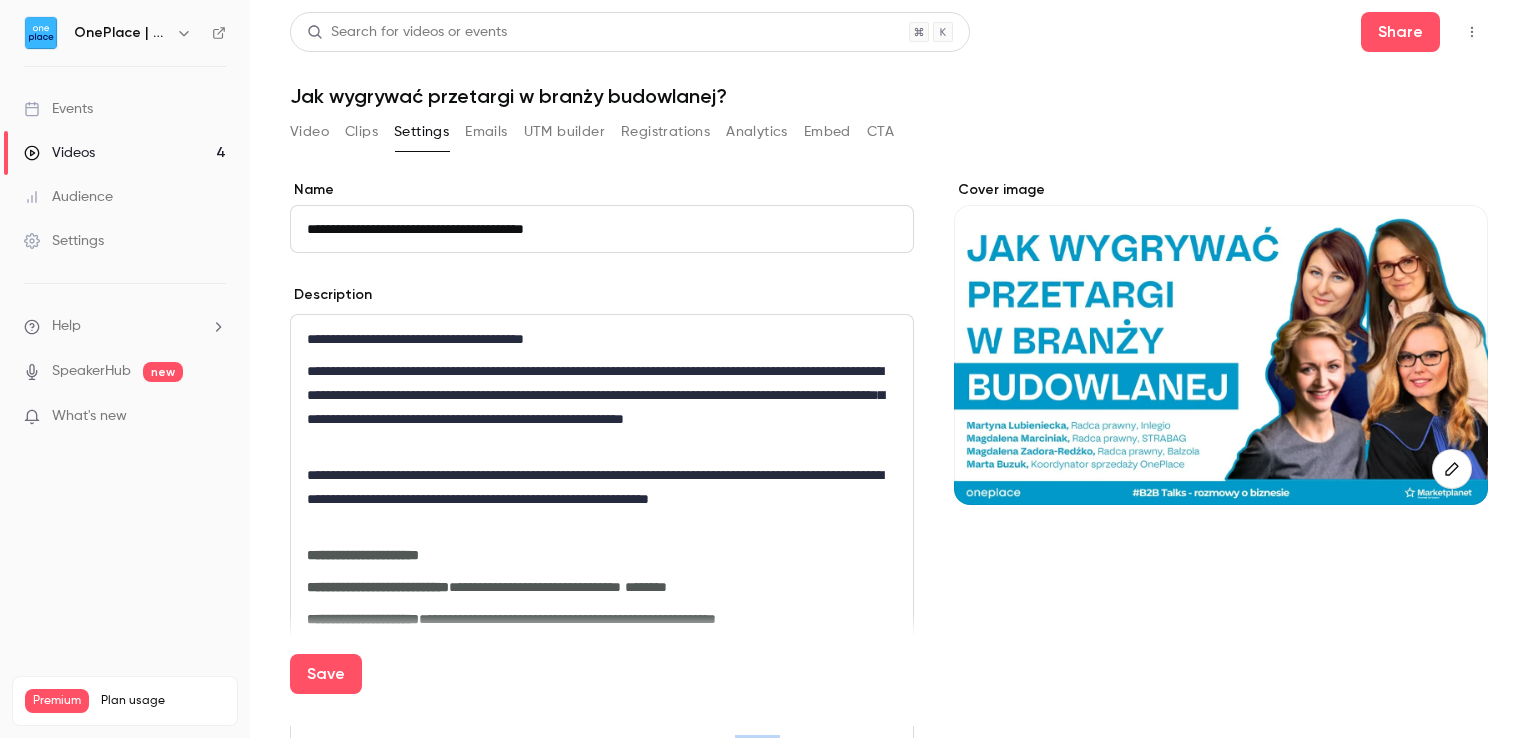 scroll, scrollTop: 400, scrollLeft: 0, axis: vertical 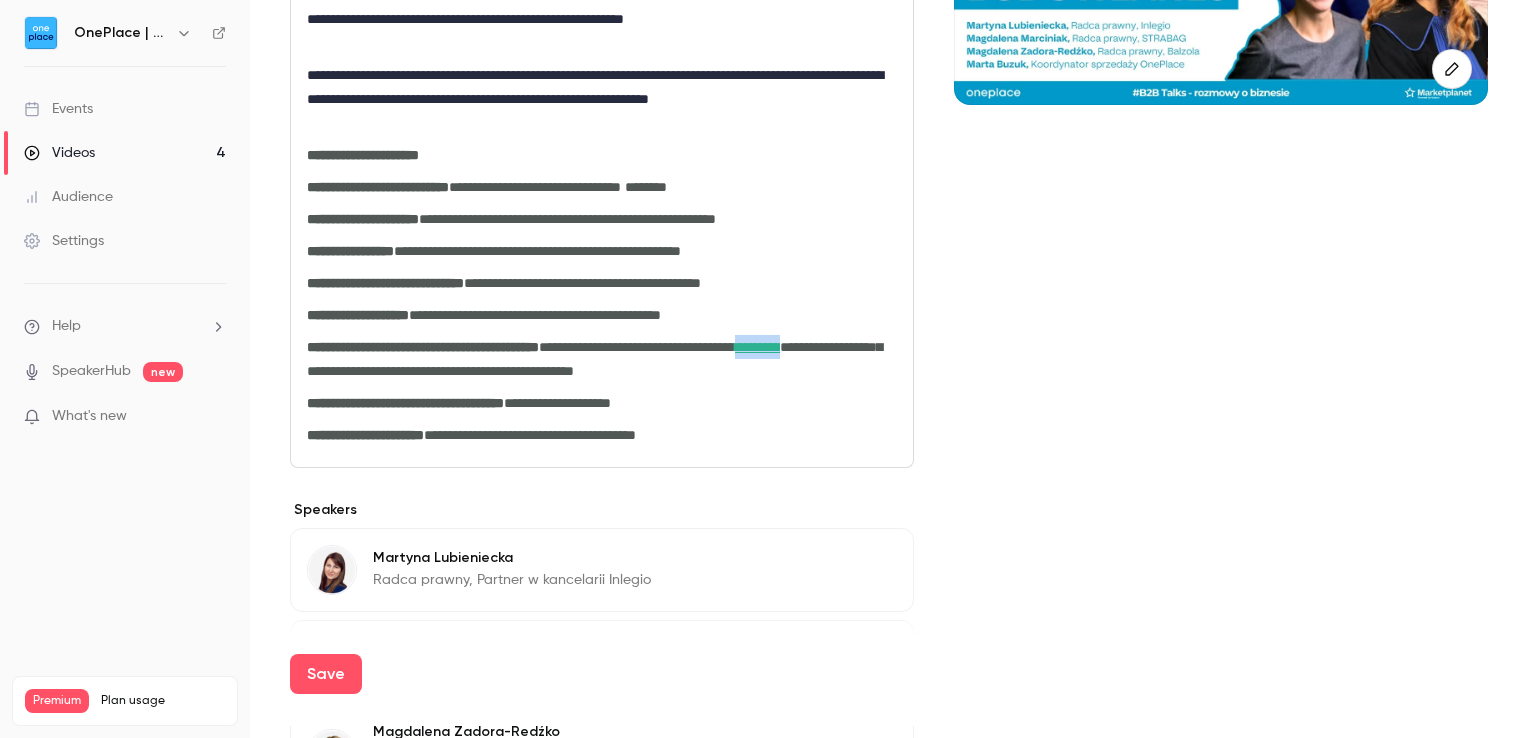 click on "*********" at bounding box center [757, 347] 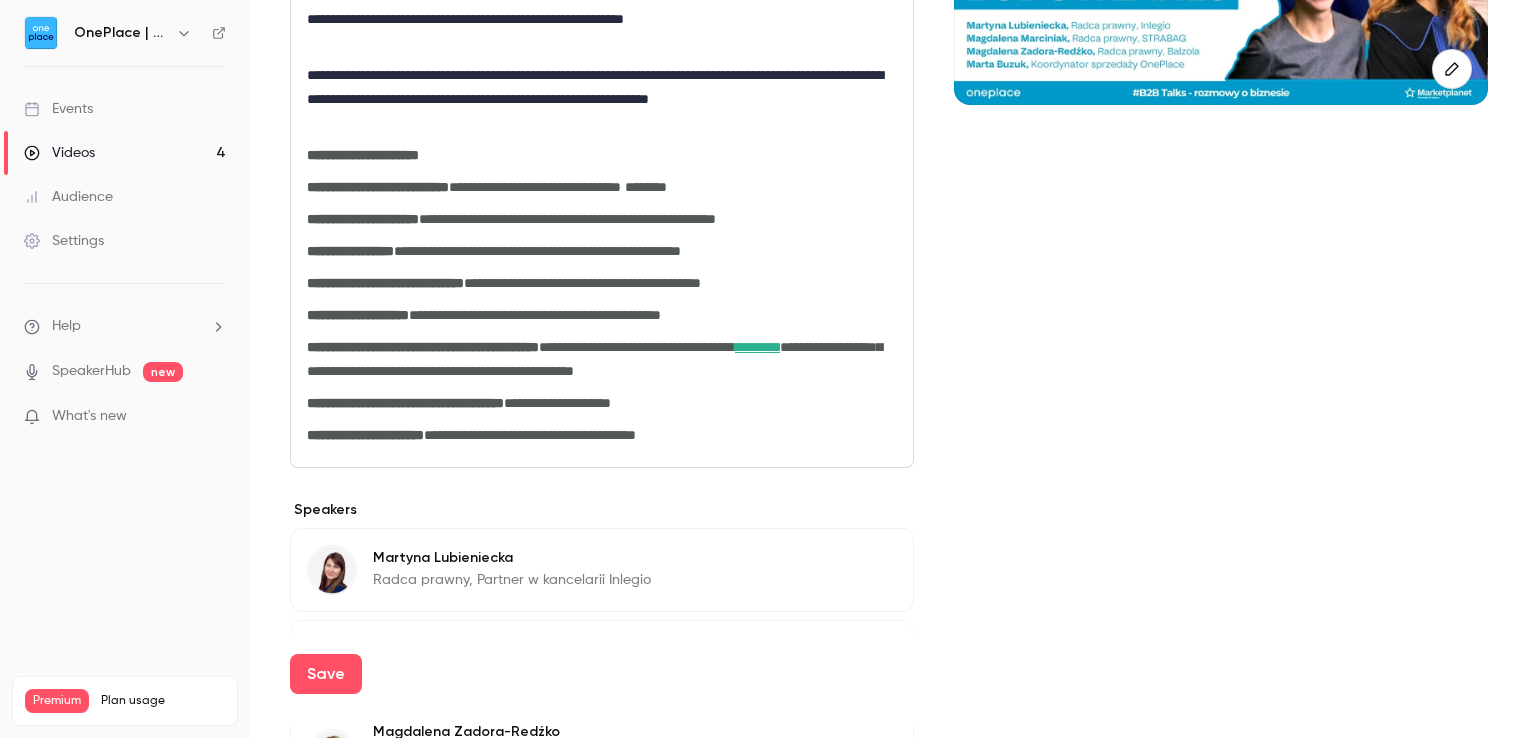 click on "*********" at bounding box center (757, 347) 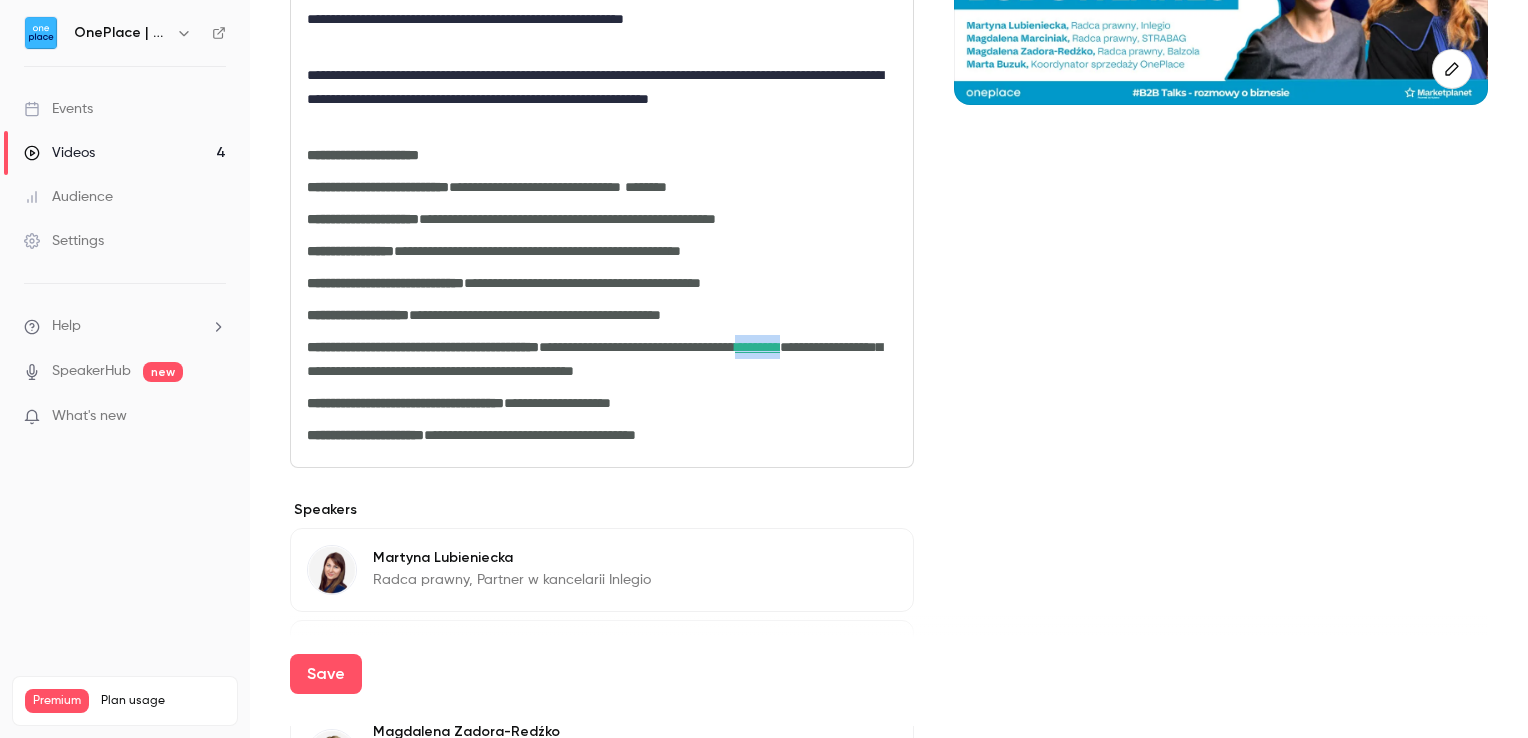 click on "*********" at bounding box center [757, 347] 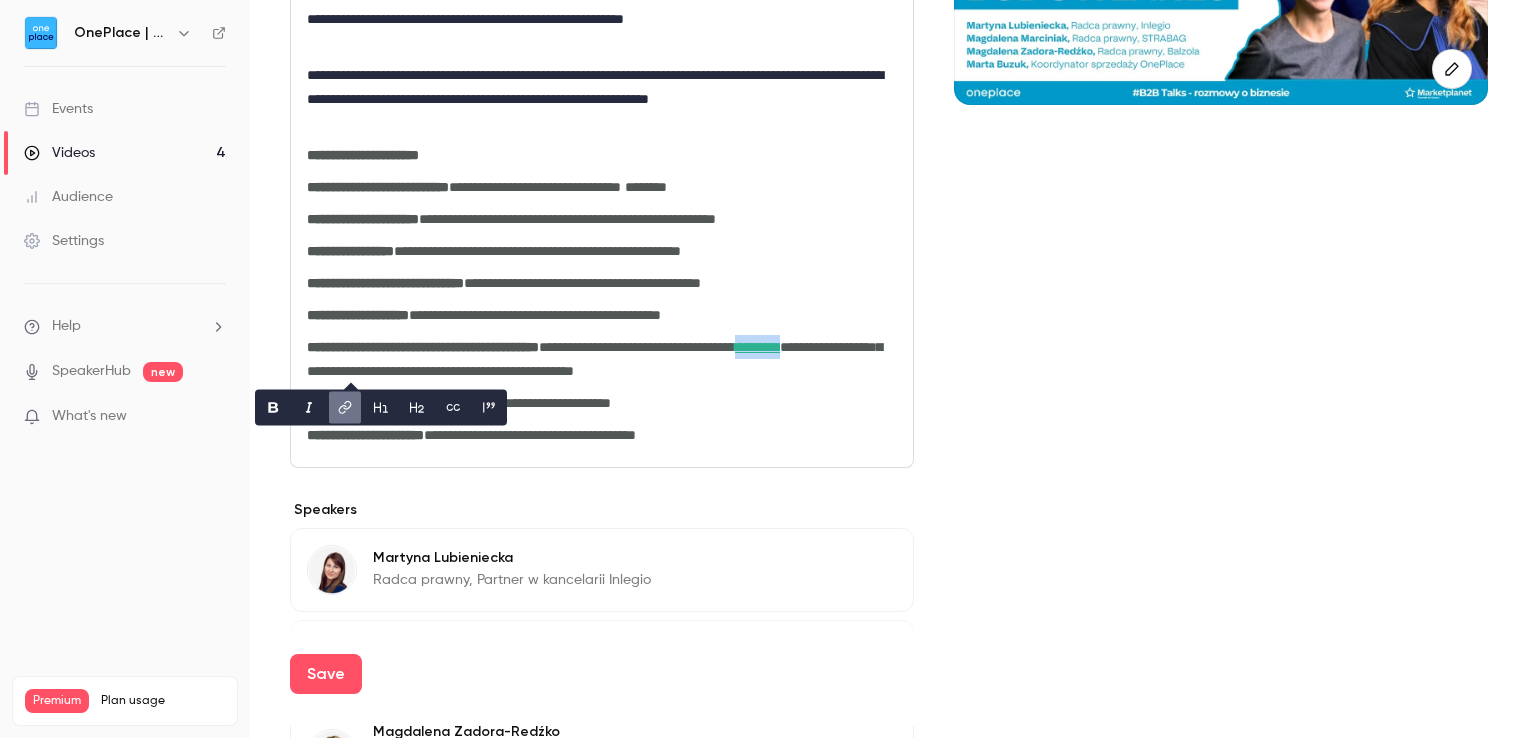 click 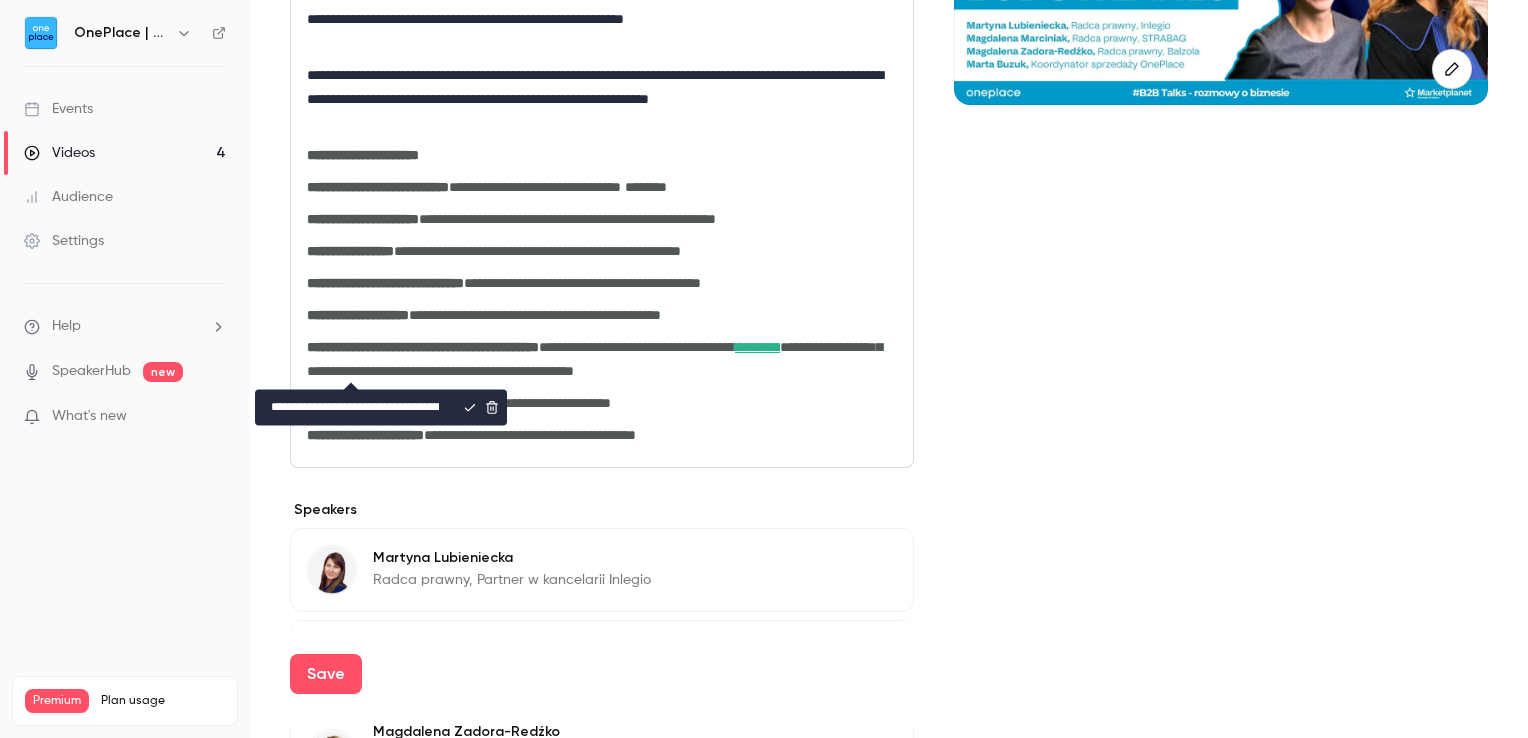 scroll, scrollTop: 0, scrollLeft: 583, axis: horizontal 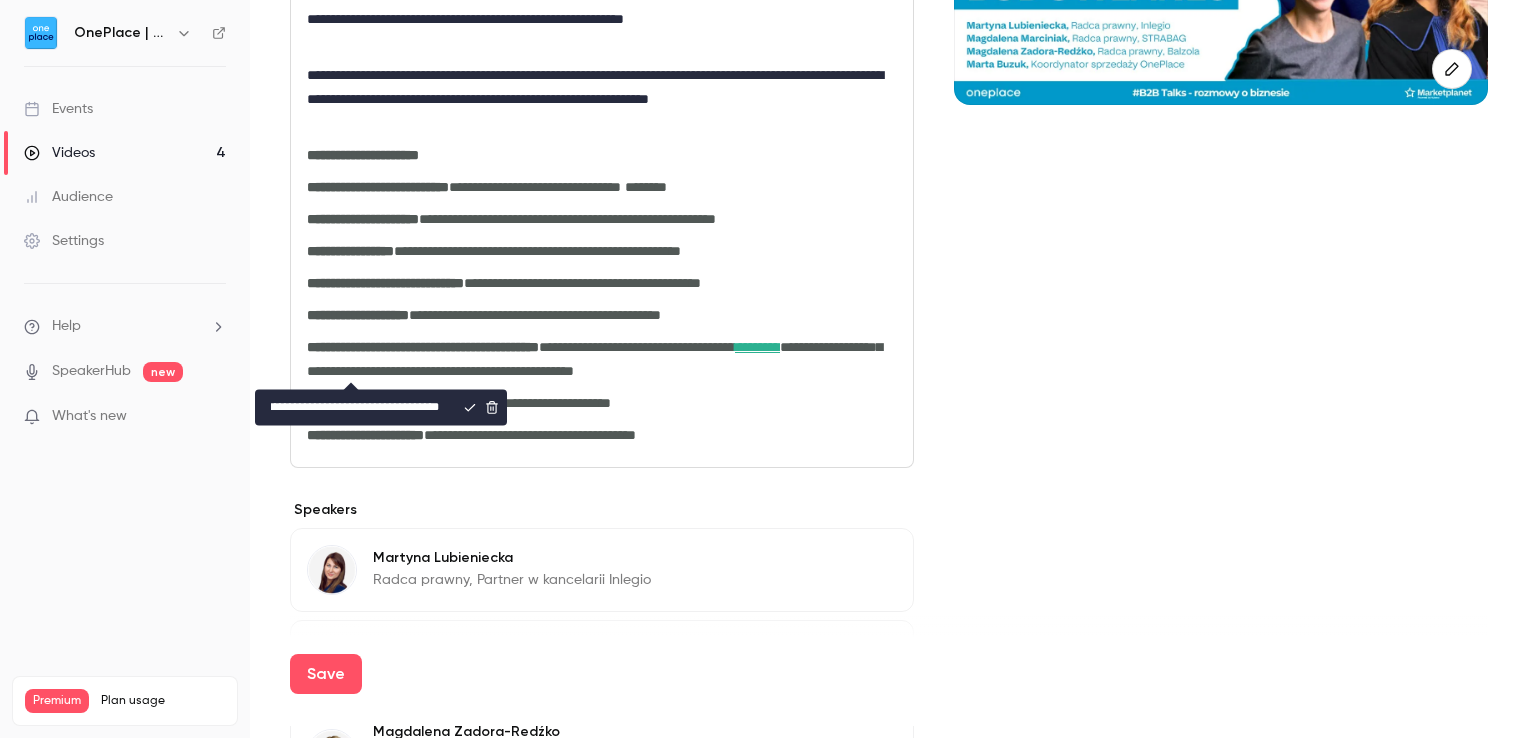 click on "**********" at bounding box center (355, 407) 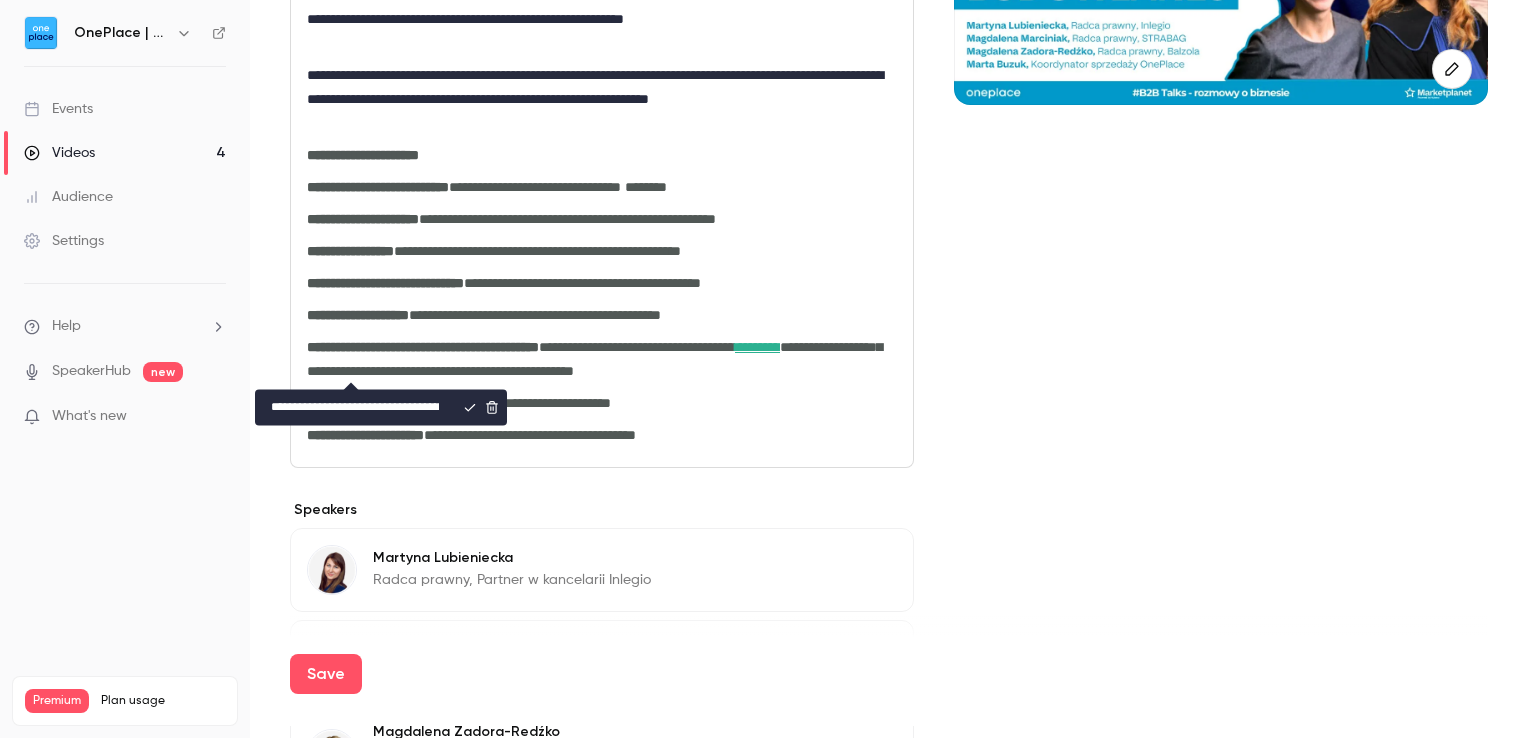 click on "Cover image" at bounding box center [1221, 427] 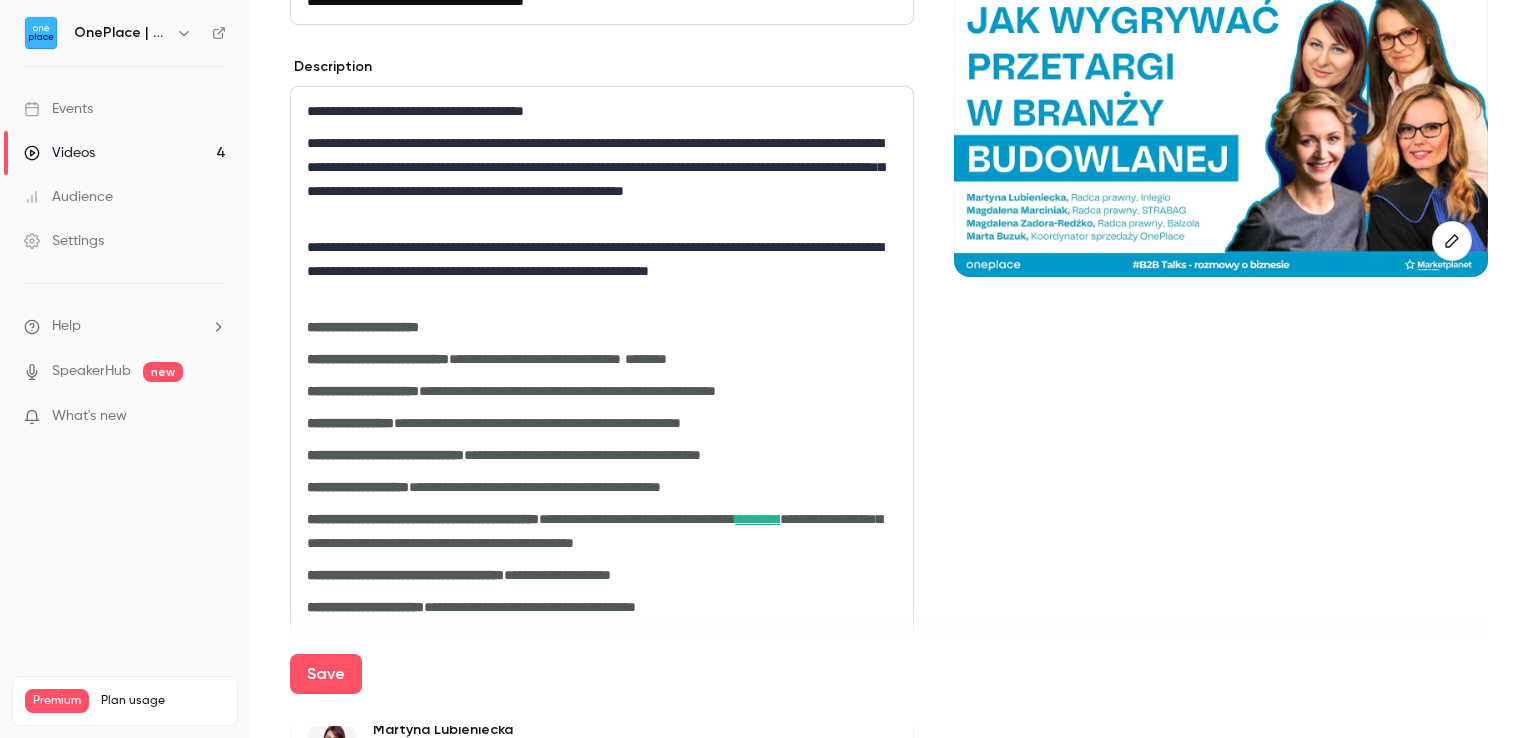 scroll, scrollTop: 0, scrollLeft: 0, axis: both 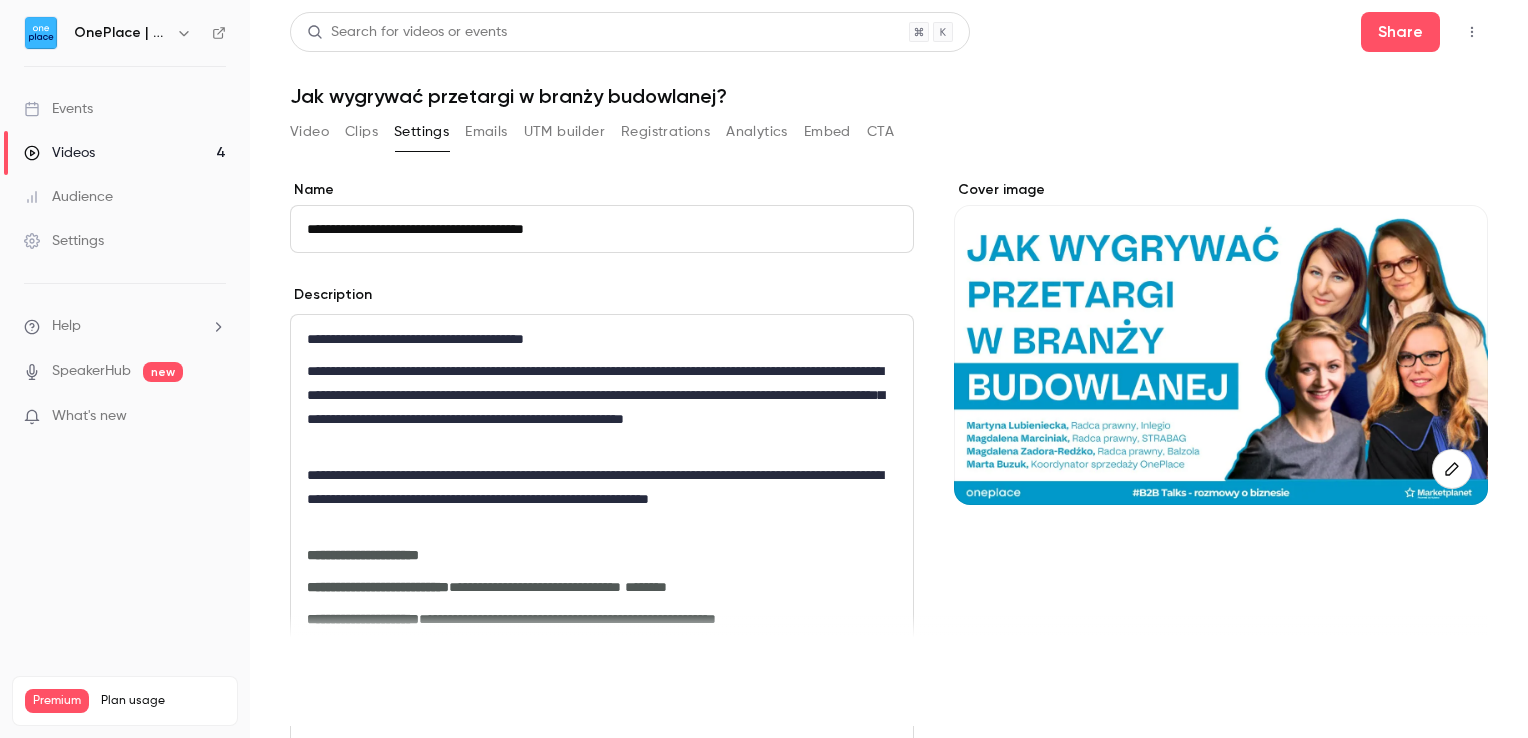 click on "Save" at bounding box center (326, 674) 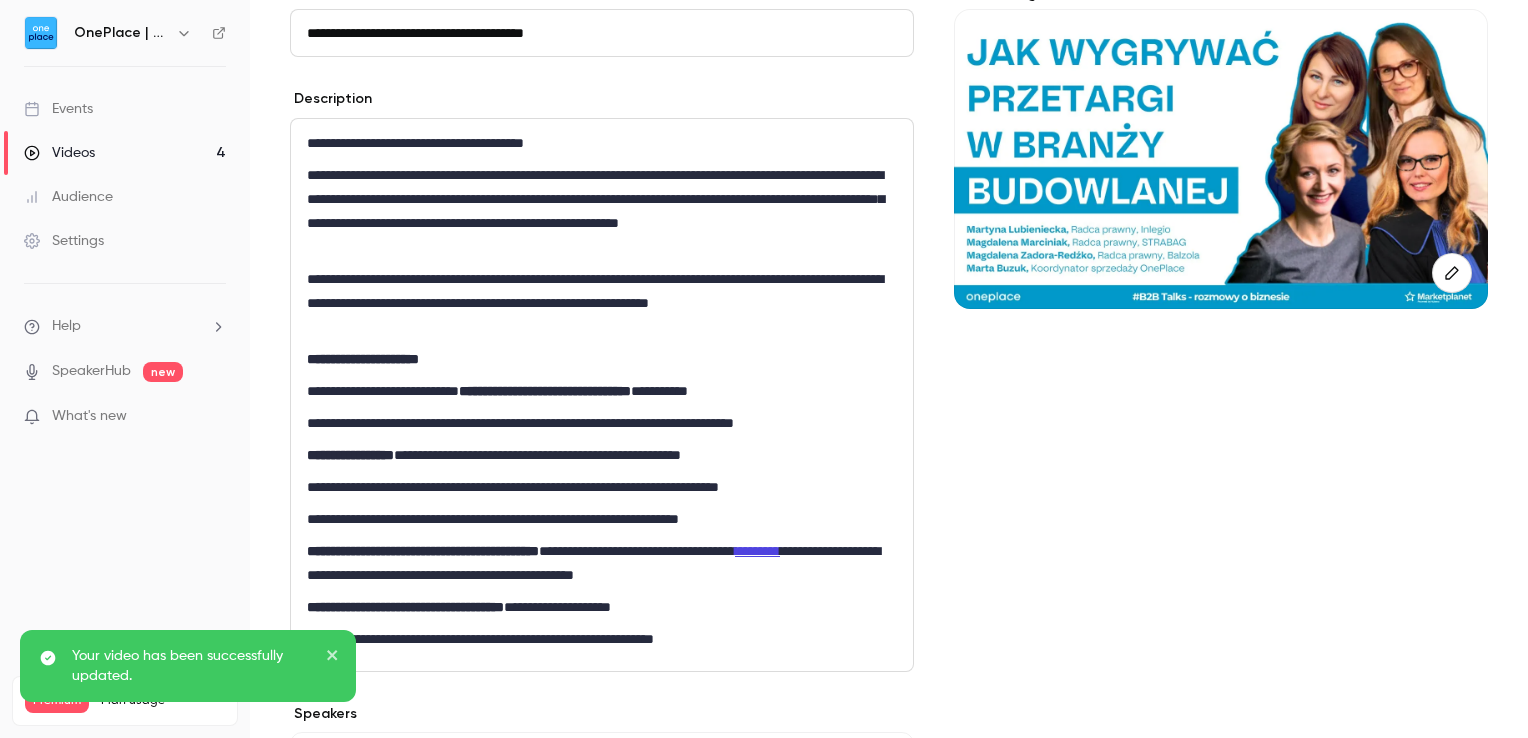 scroll, scrollTop: 400, scrollLeft: 0, axis: vertical 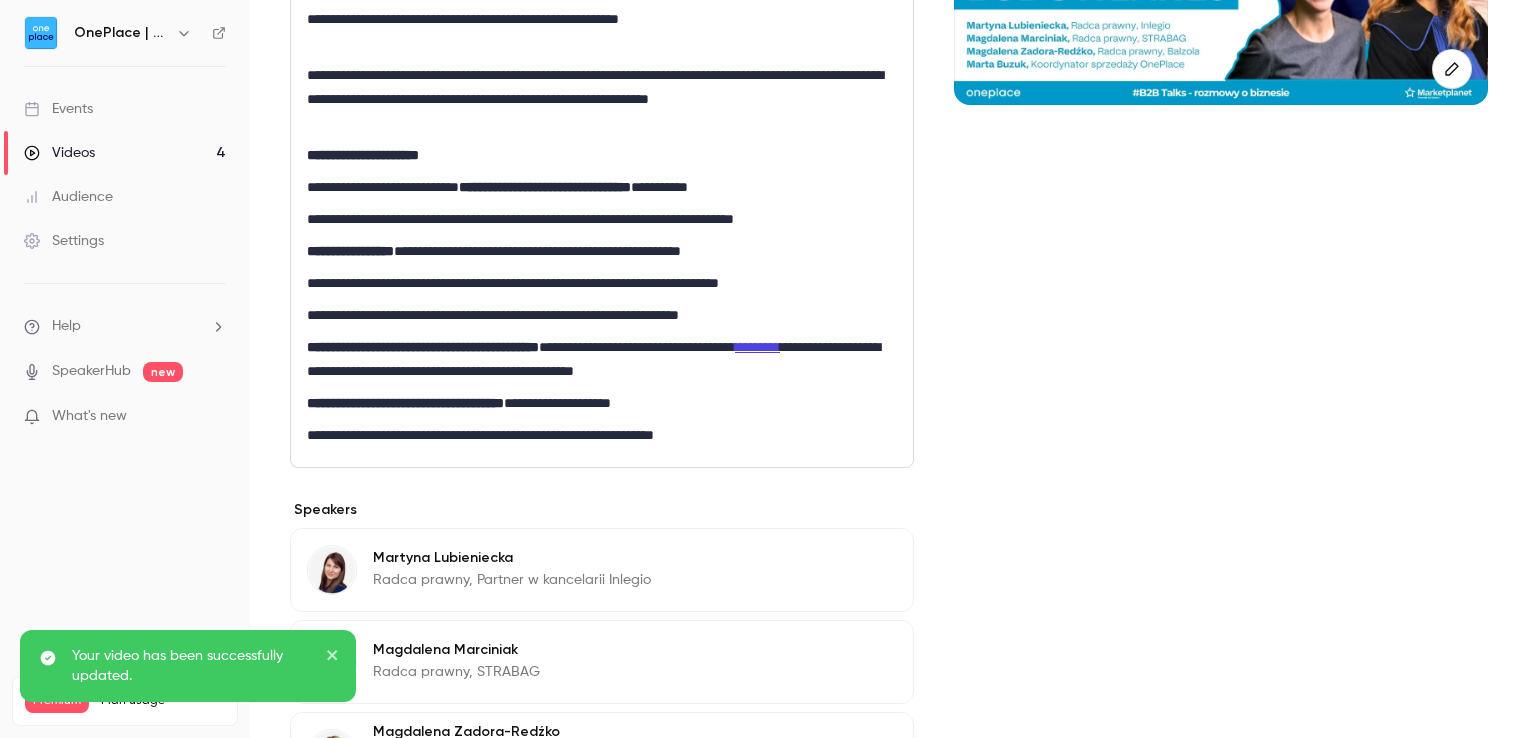 click on "**********" at bounding box center [602, 187] 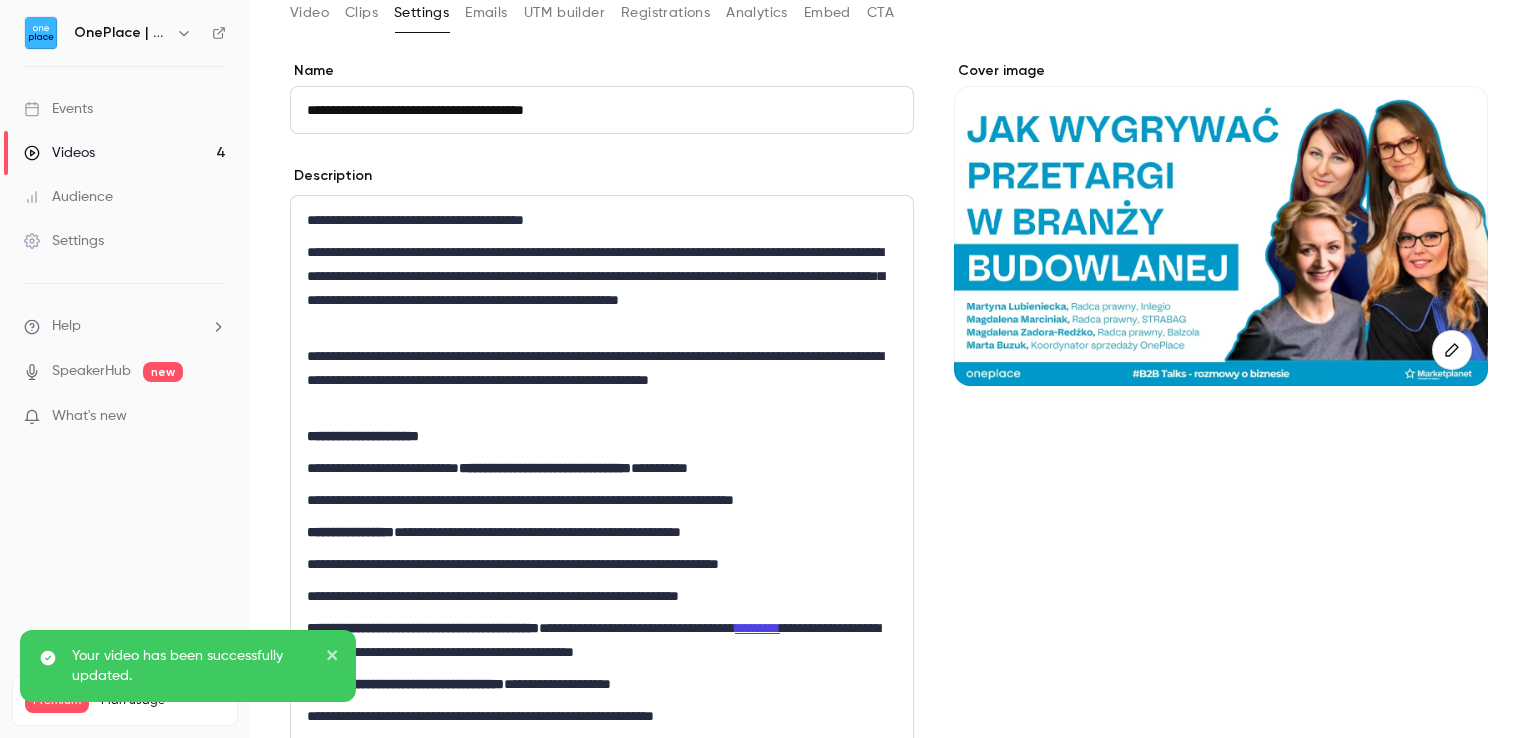 scroll, scrollTop: 100, scrollLeft: 0, axis: vertical 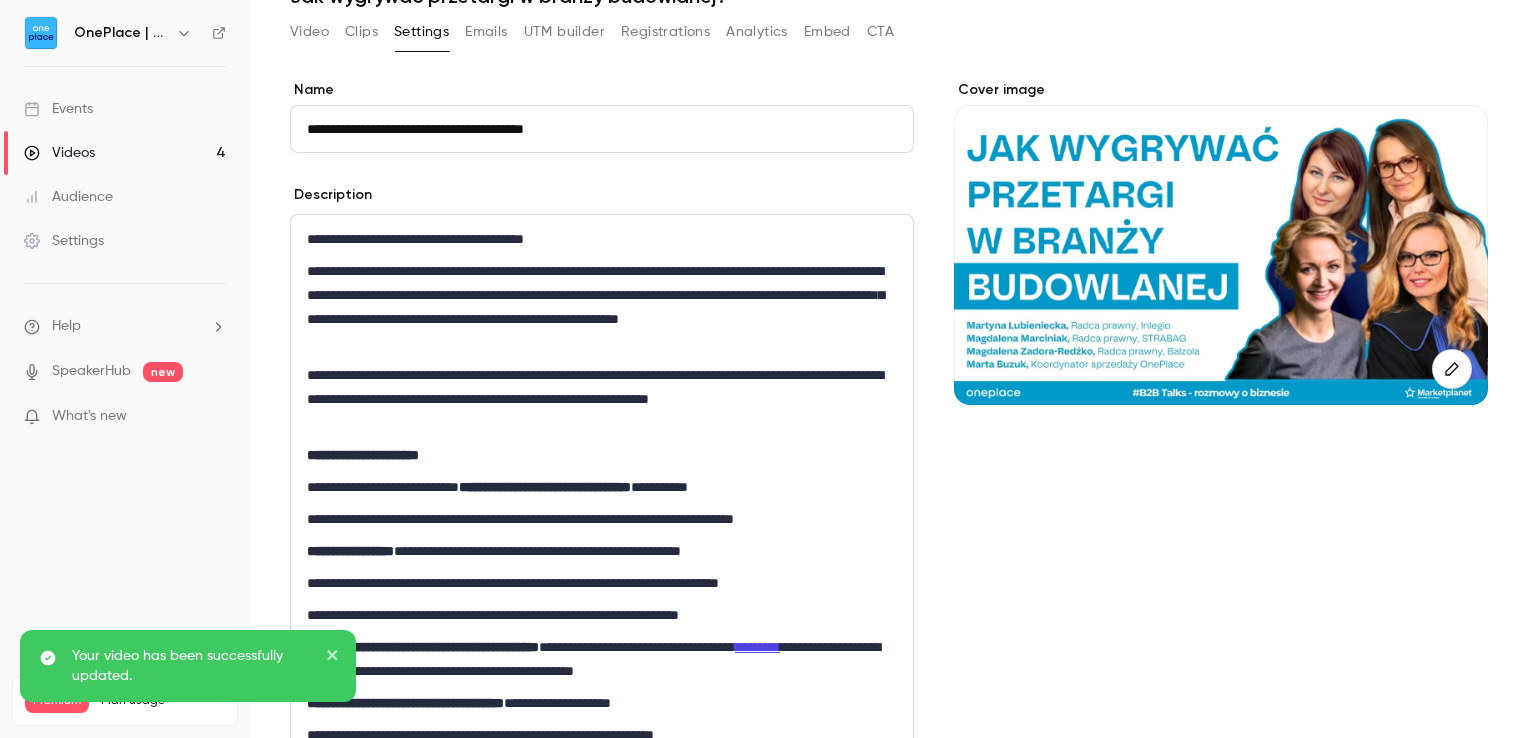 click on "**********" at bounding box center [602, 487] 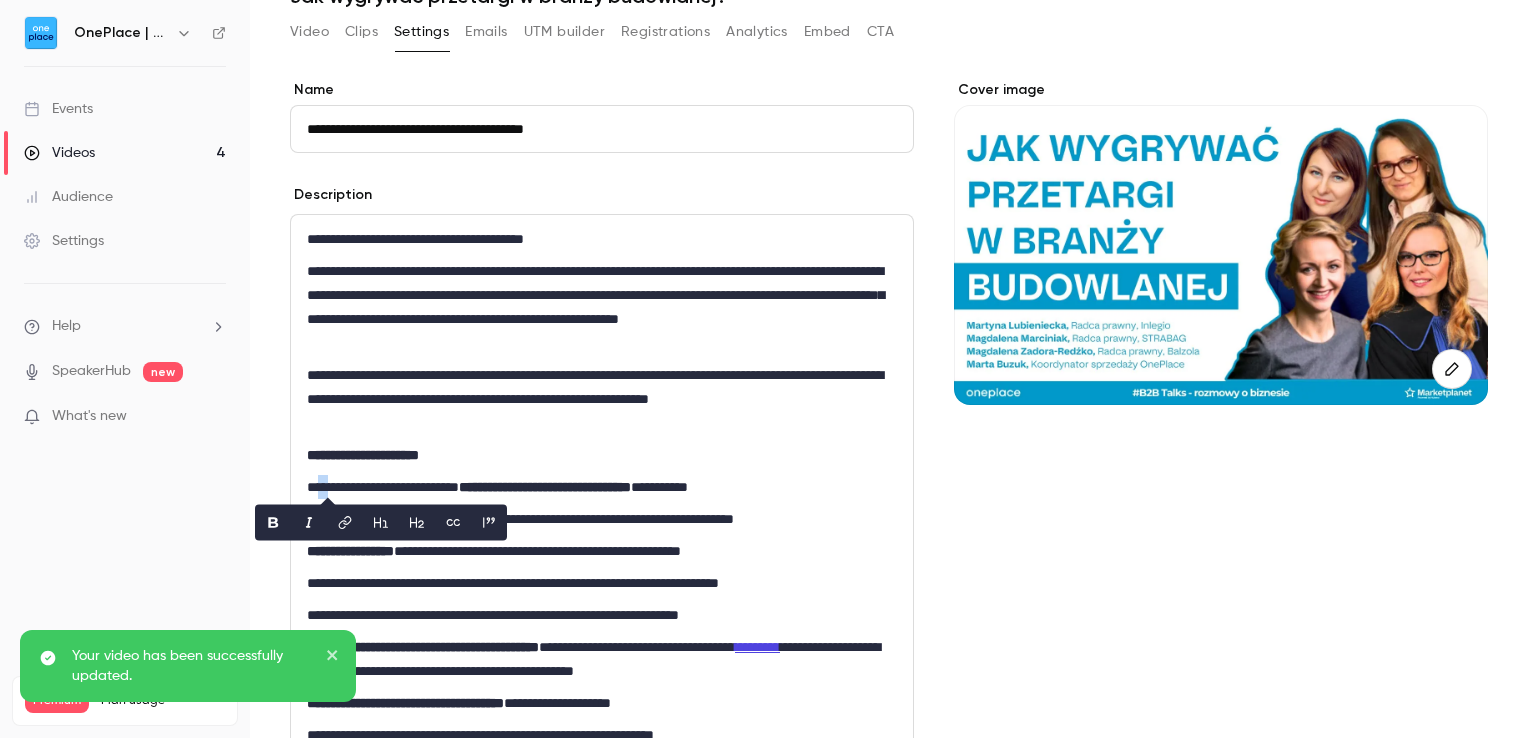 click on "**********" at bounding box center (602, 487) 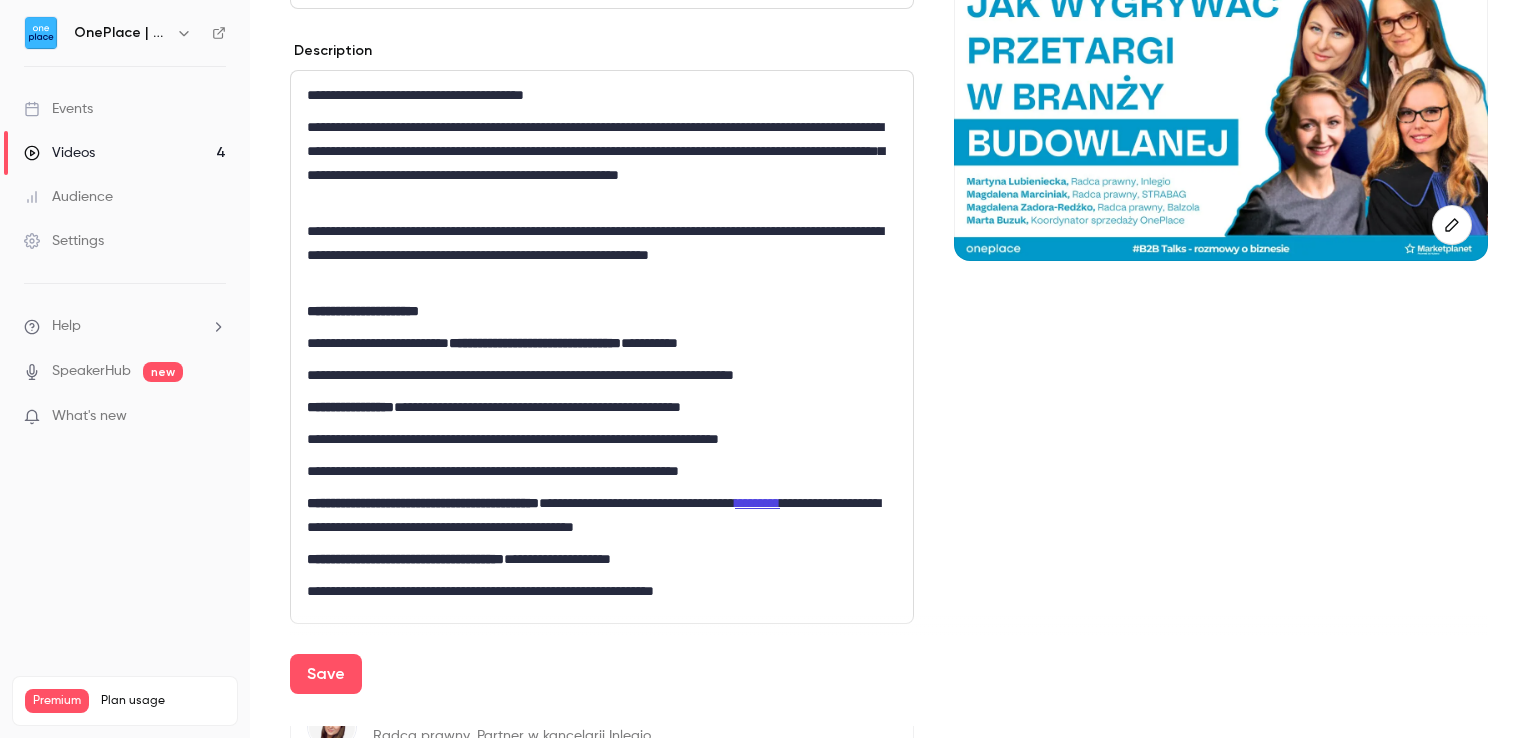 scroll, scrollTop: 300, scrollLeft: 0, axis: vertical 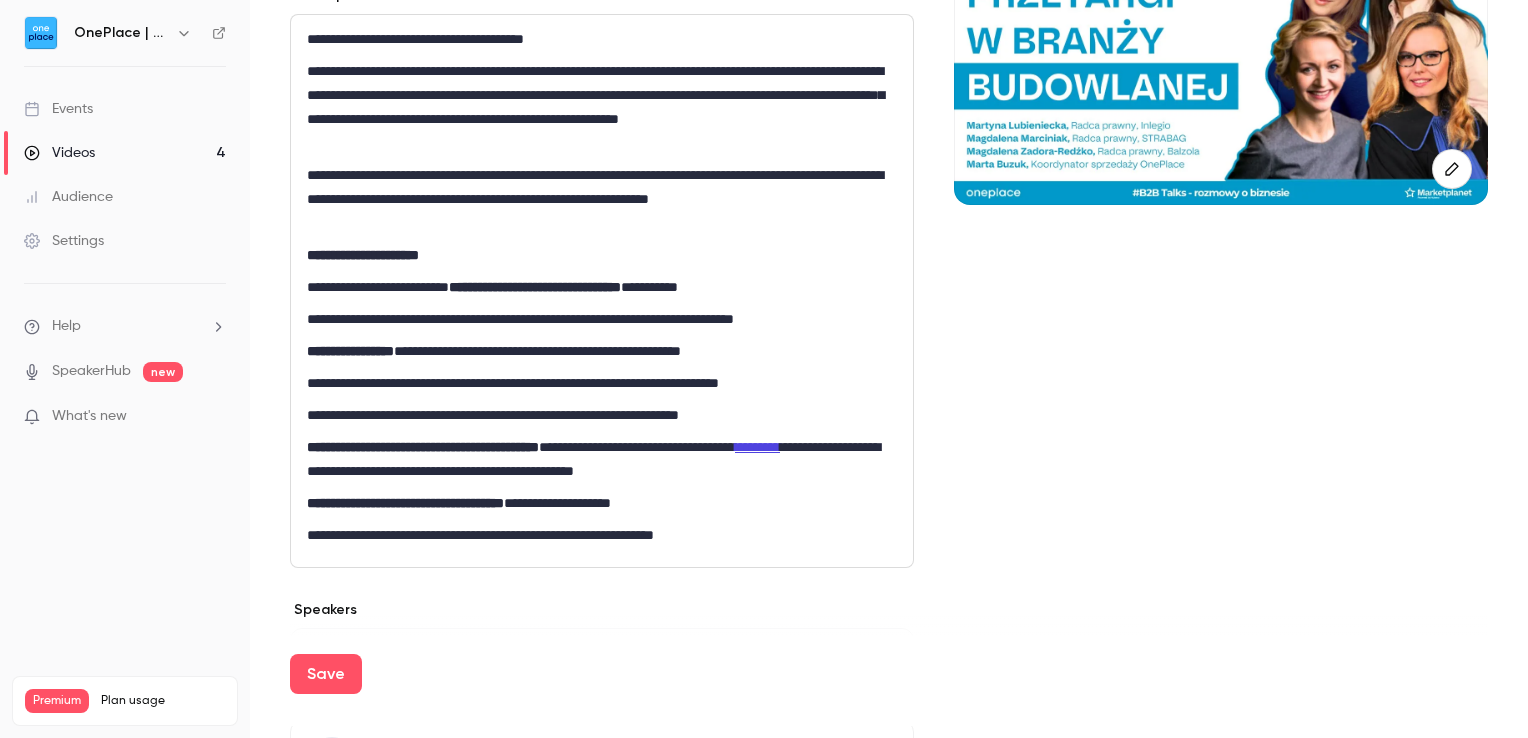 click on "**********" at bounding box center (602, 319) 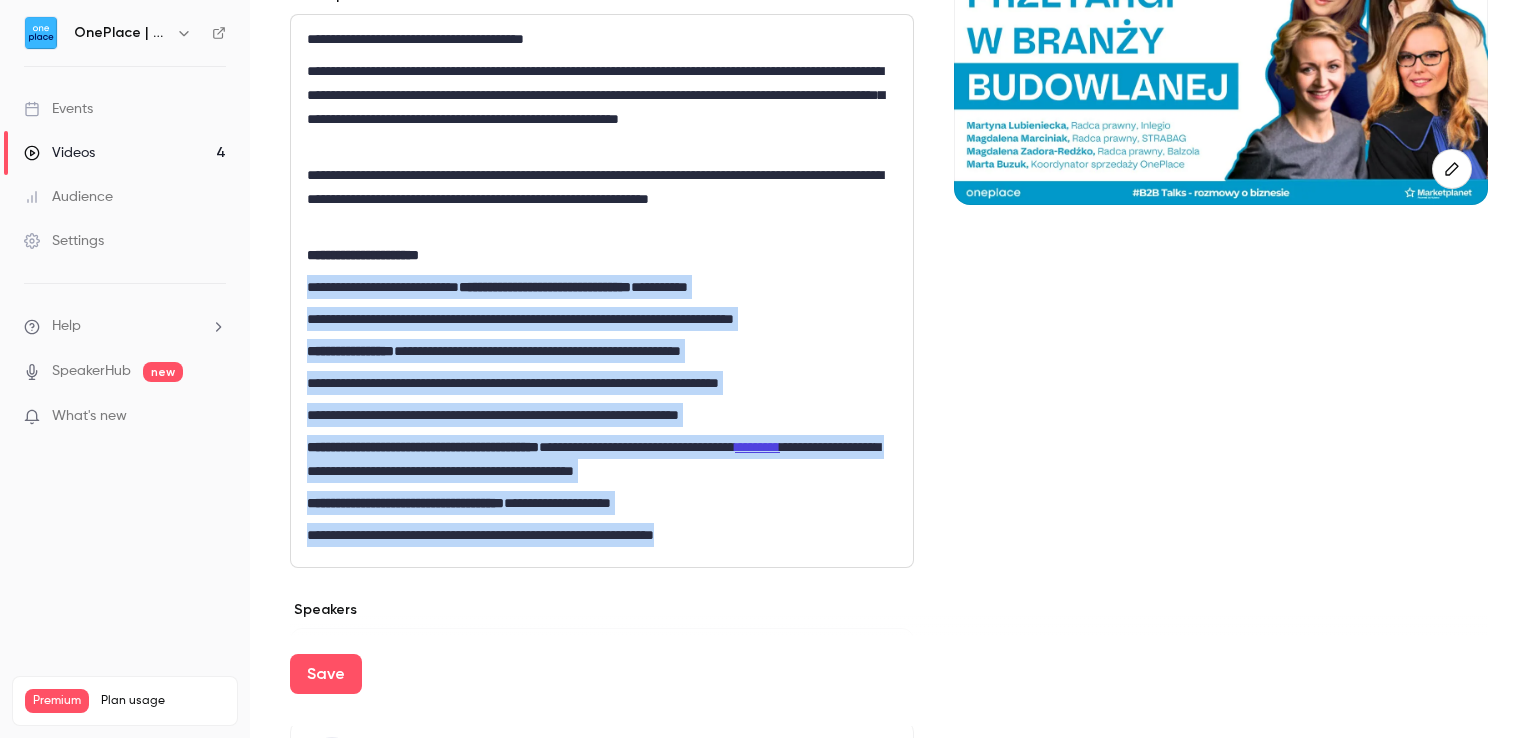 drag, startPoint x: 308, startPoint y: 282, endPoint x: 800, endPoint y: 534, distance: 552.78204 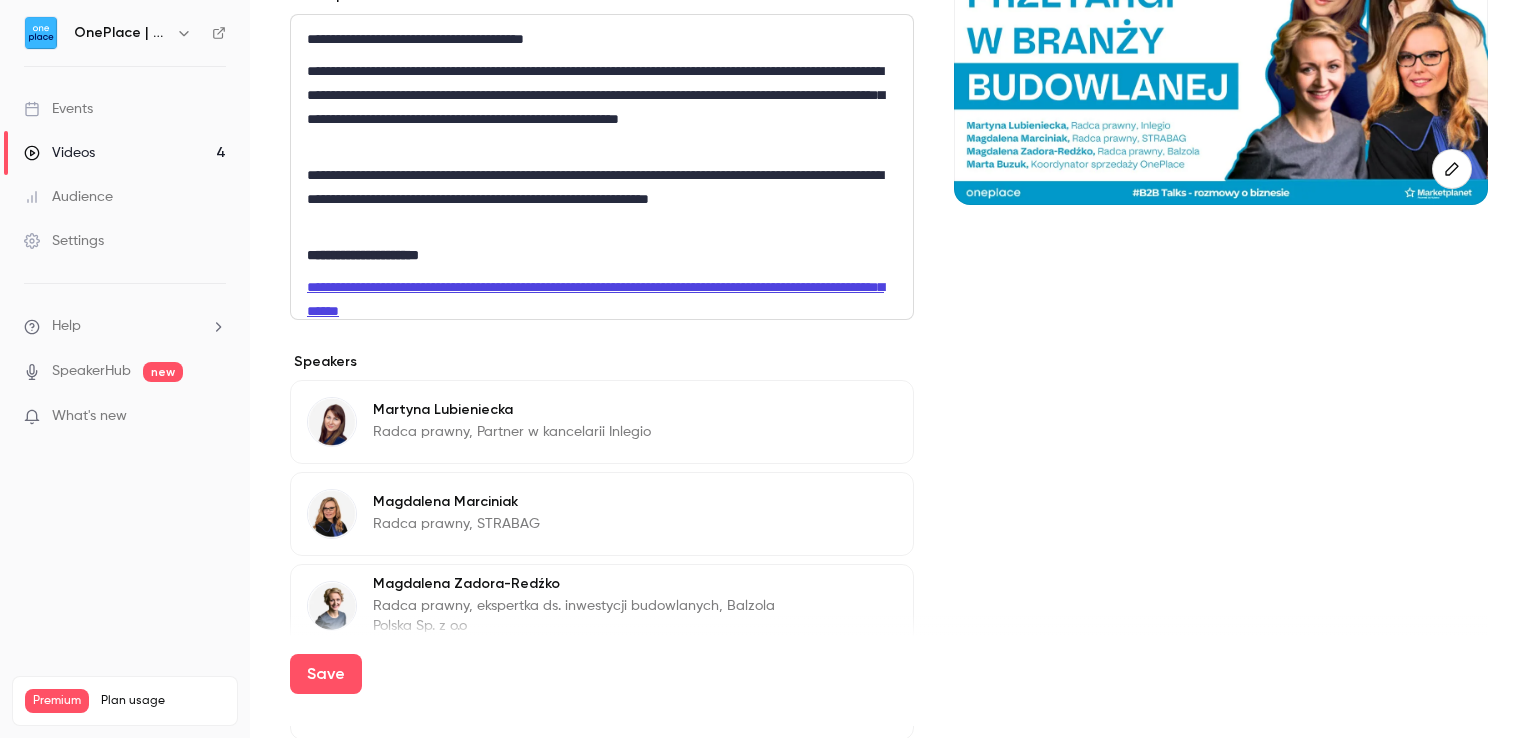scroll, scrollTop: 0, scrollLeft: 0, axis: both 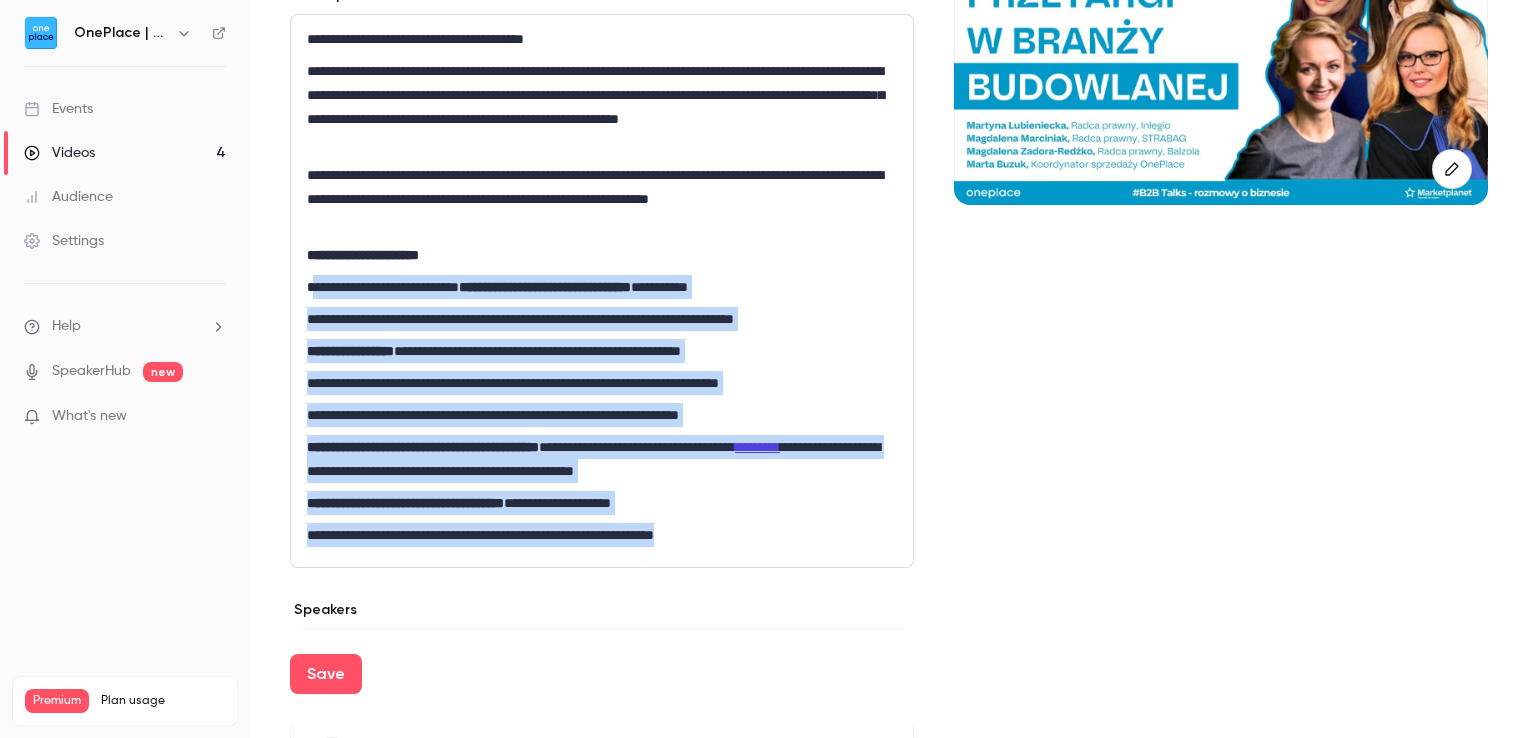 drag, startPoint x: 310, startPoint y: 286, endPoint x: 812, endPoint y: 535, distance: 560.3615 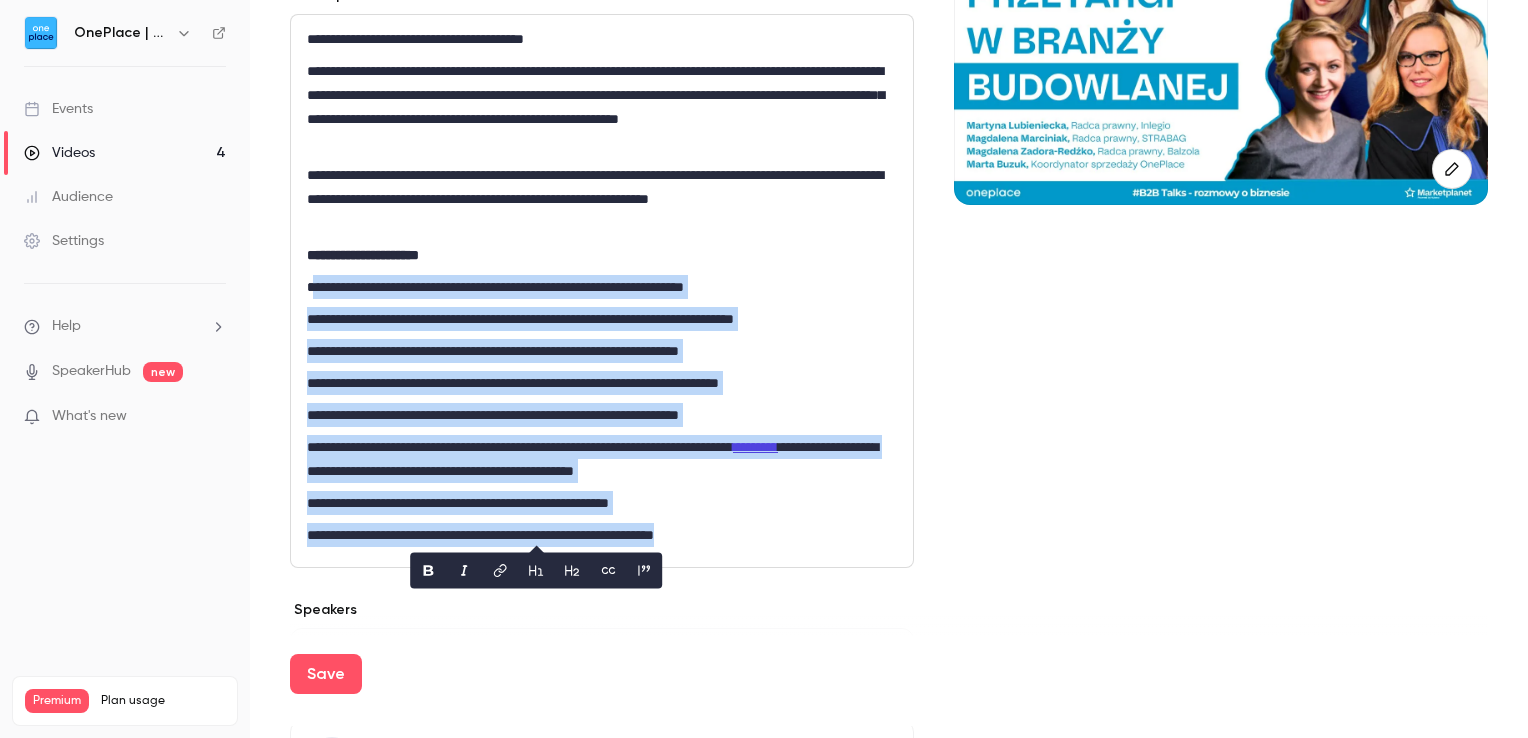 drag, startPoint x: 484, startPoint y: 337, endPoint x: 464, endPoint y: 327, distance: 22.36068 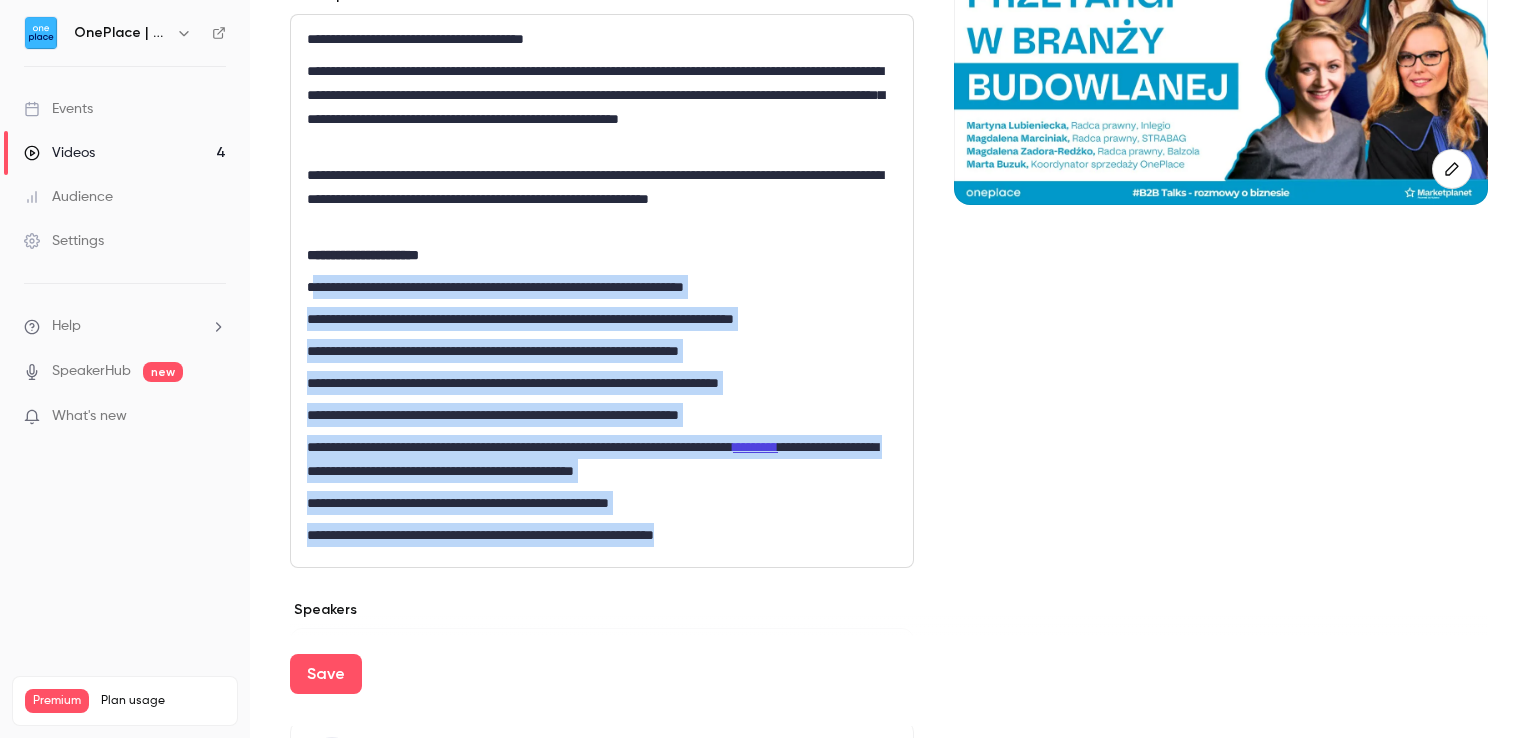 click on "**********" at bounding box center [602, 287] 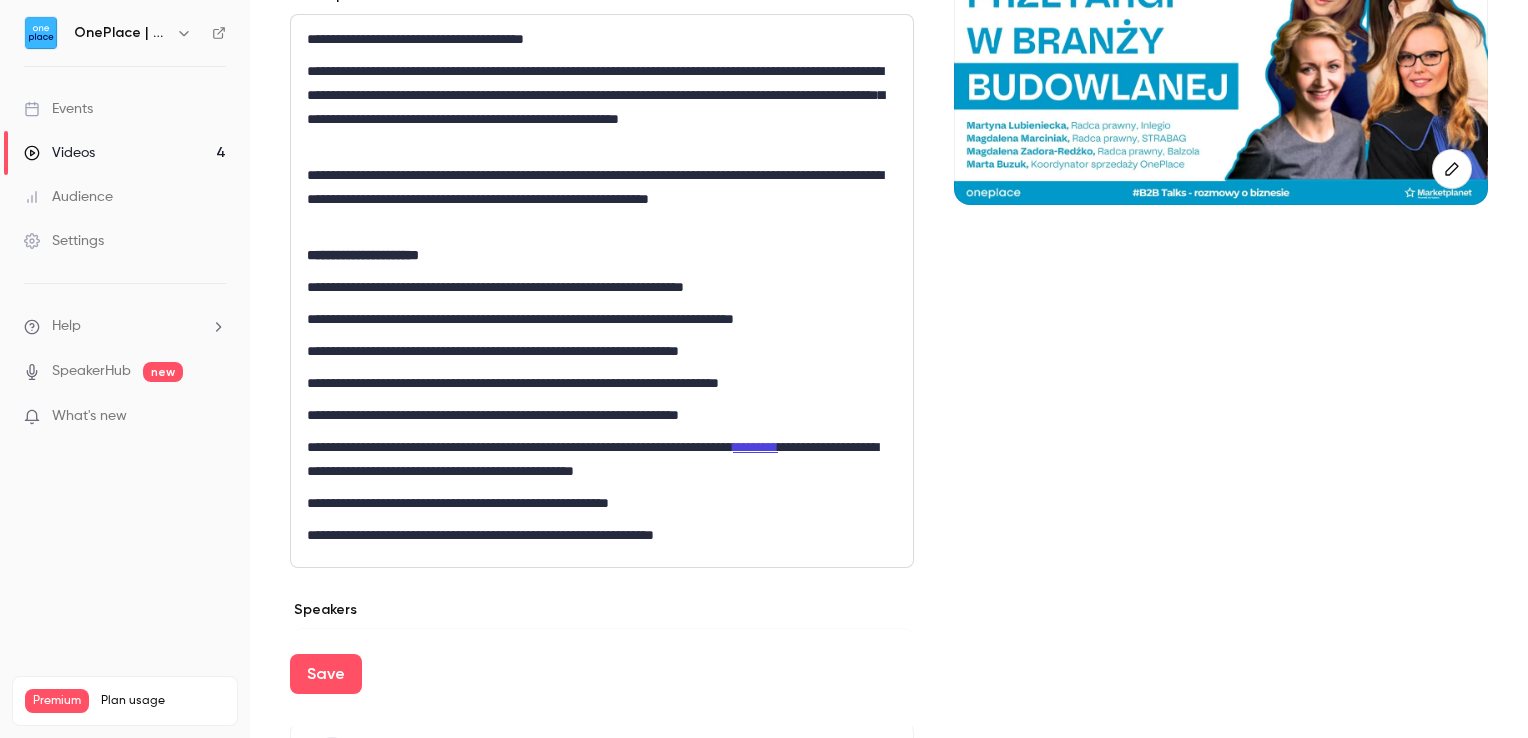 click on "**********" at bounding box center (363, 255) 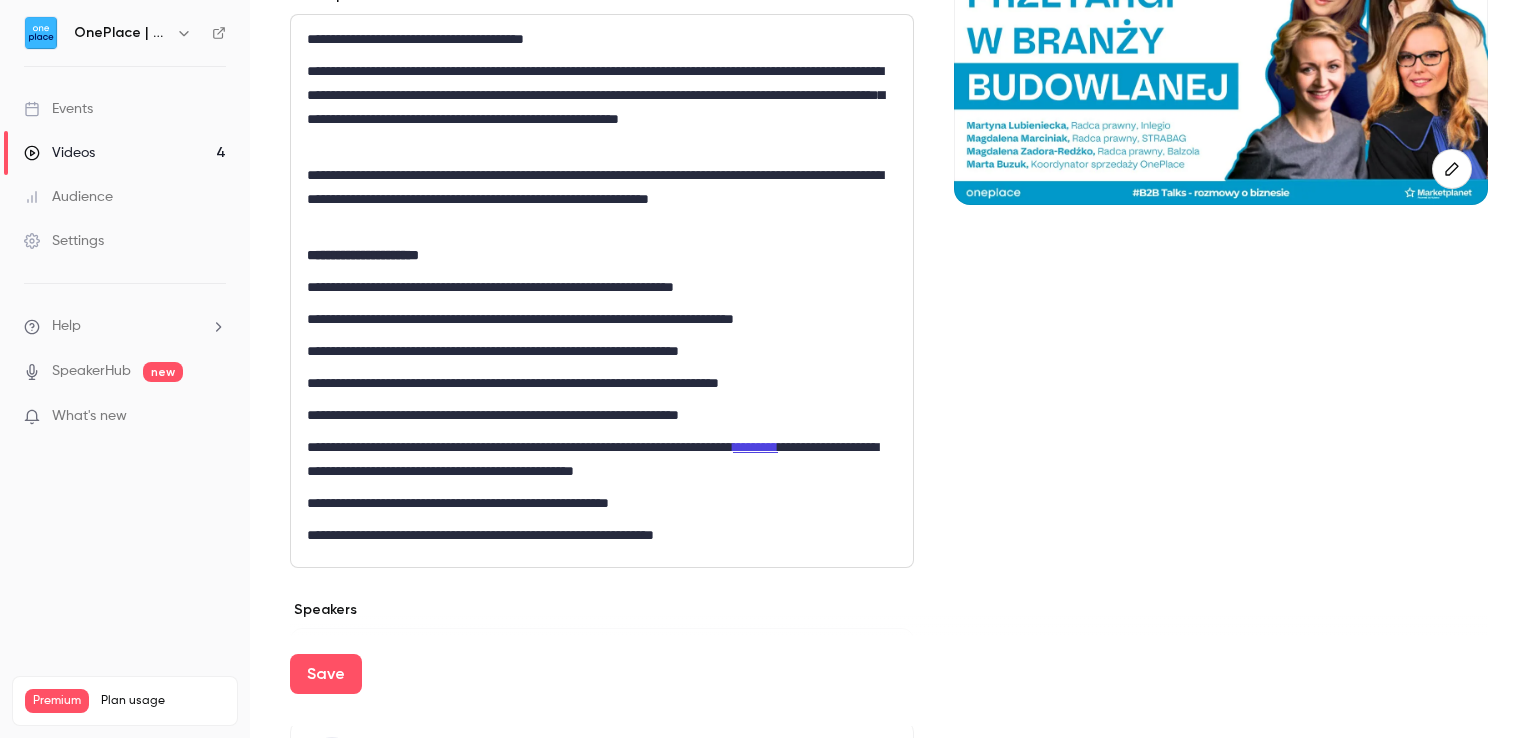 click on "**********" at bounding box center (602, 287) 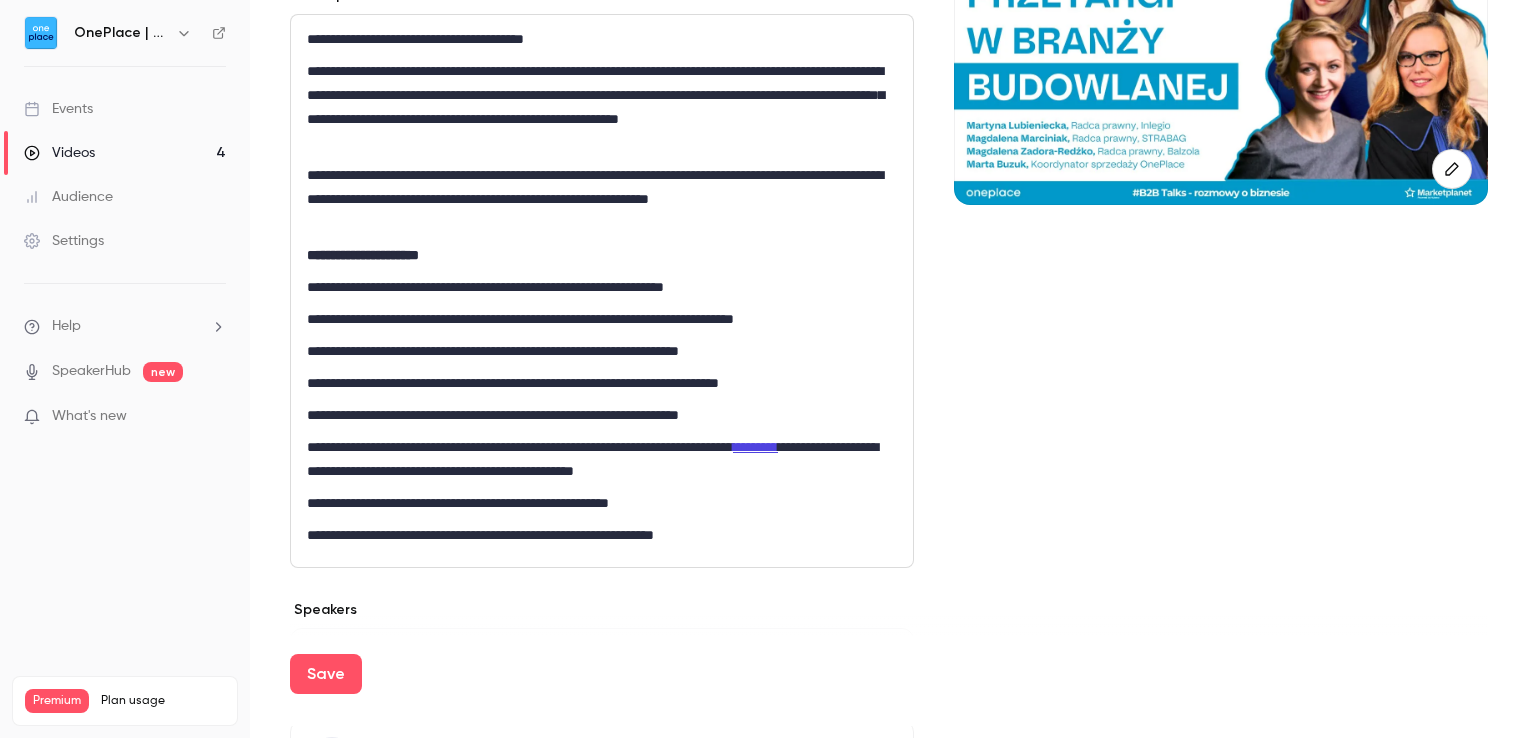 click on "**********" at bounding box center (602, 319) 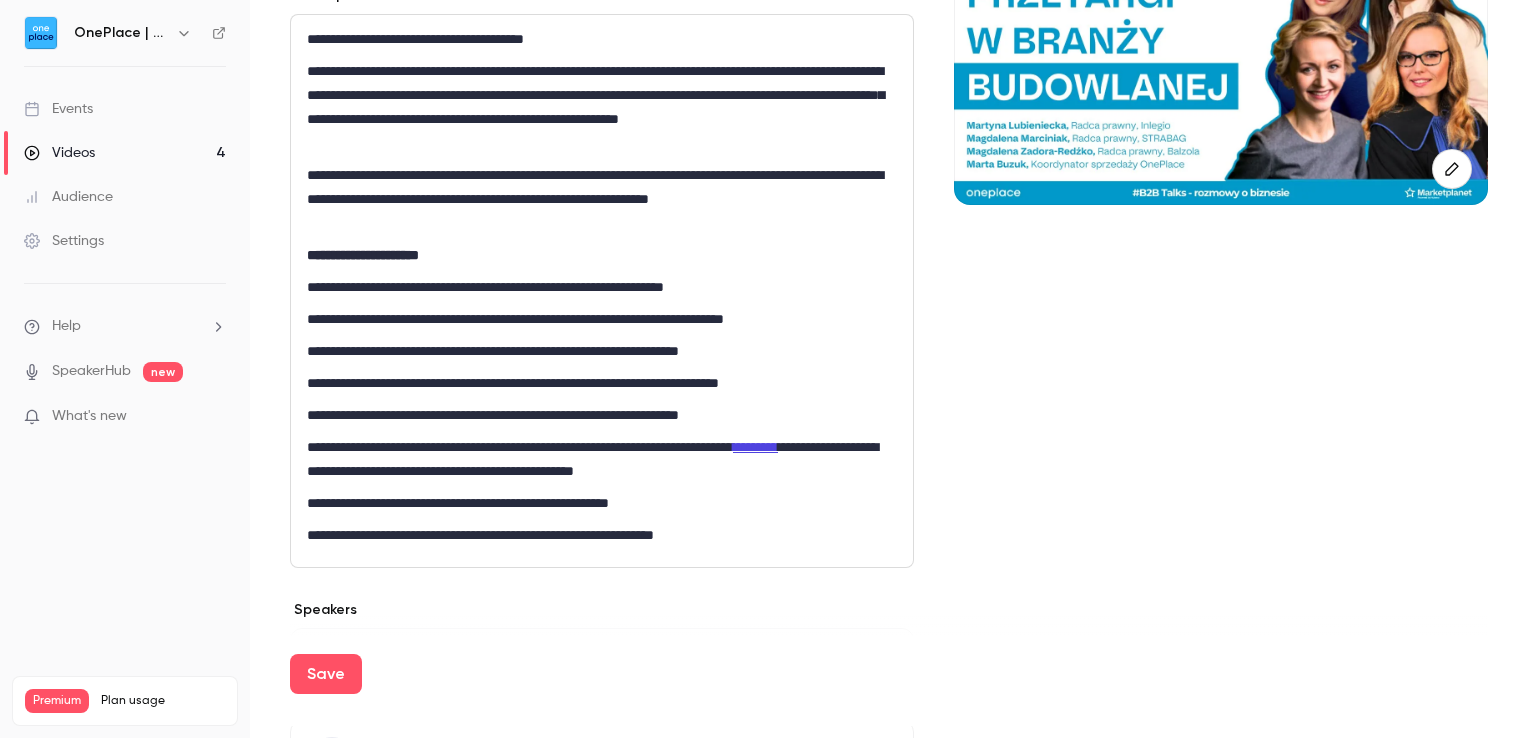 click on "**********" at bounding box center (602, 319) 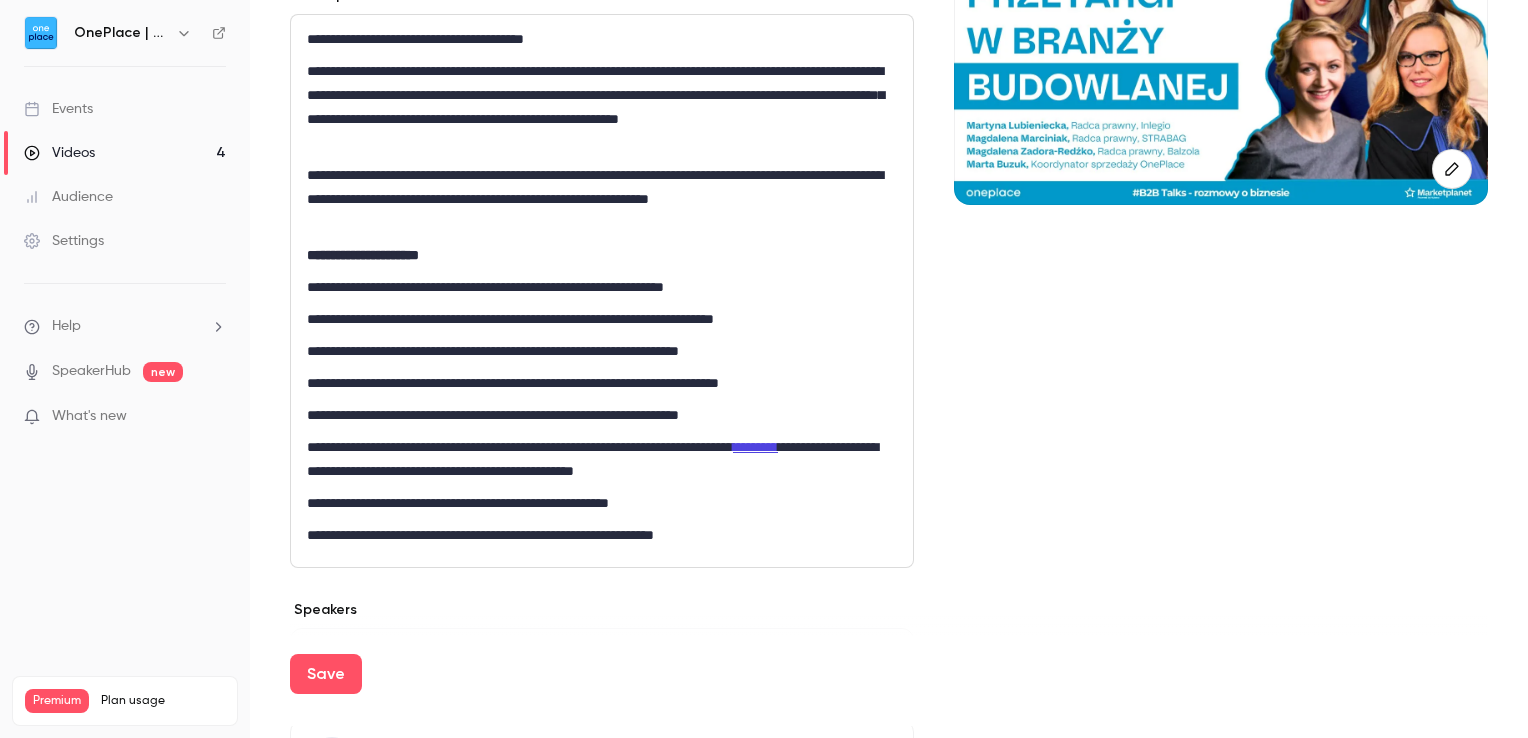 click on "**********" at bounding box center (602, 383) 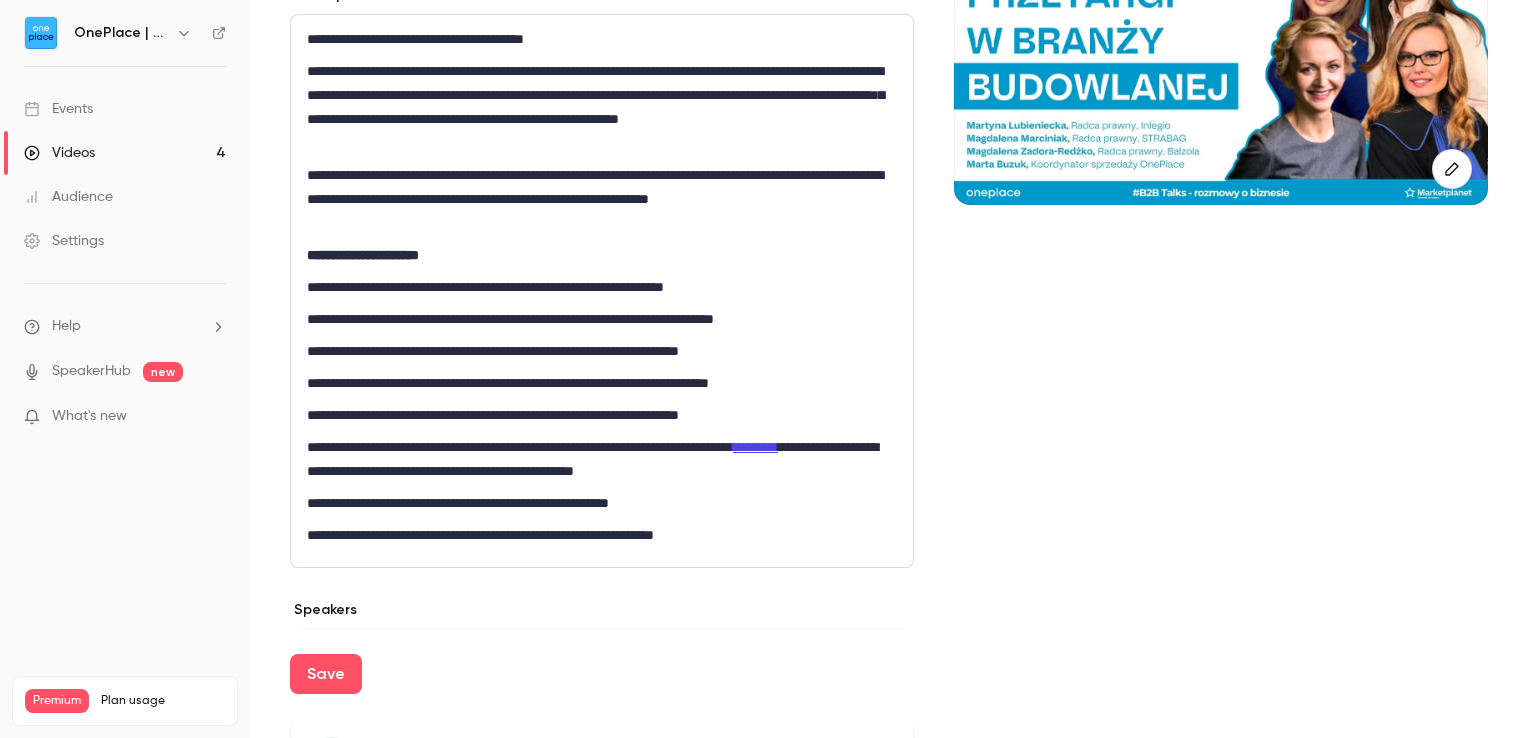 click on "**********" at bounding box center [602, 383] 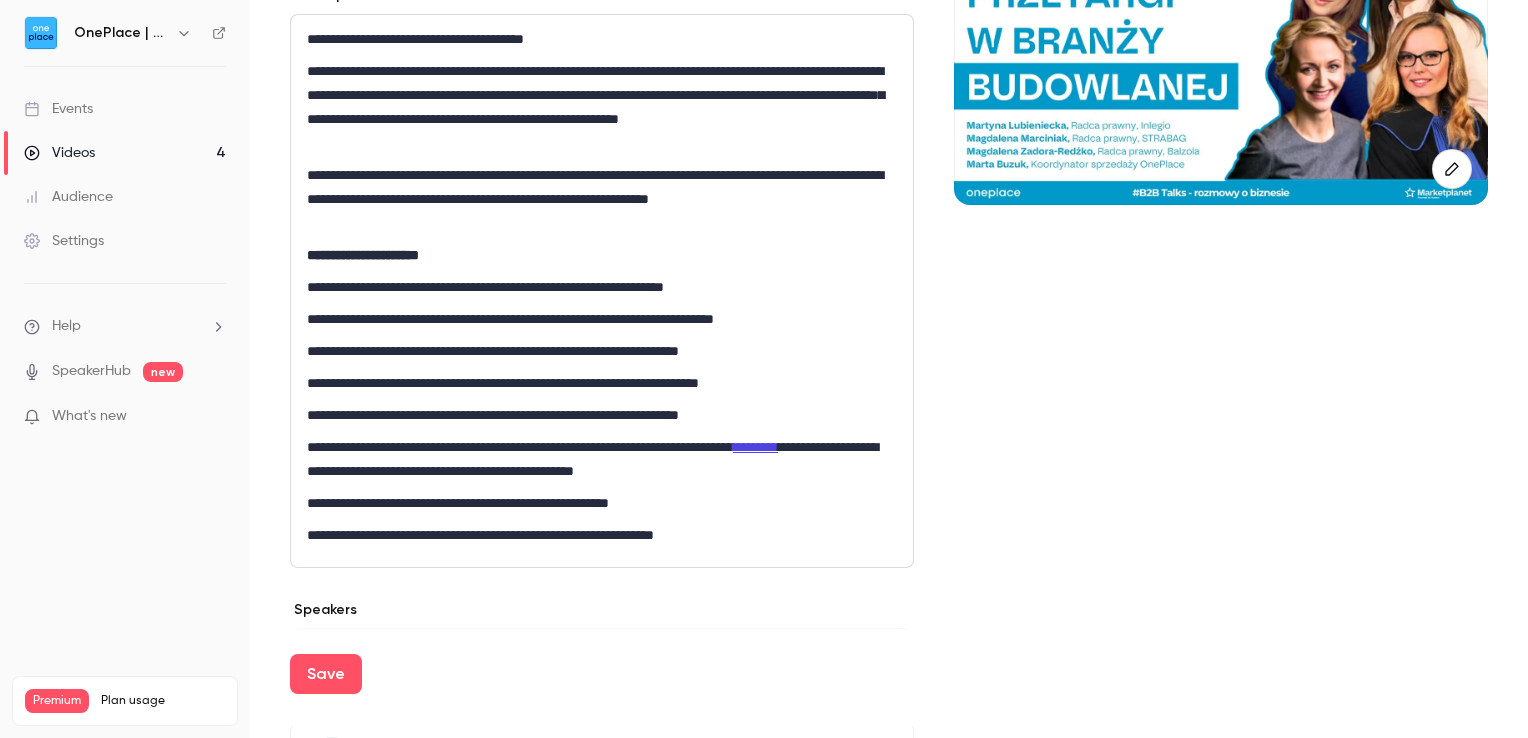 click on "**********" at bounding box center [602, 415] 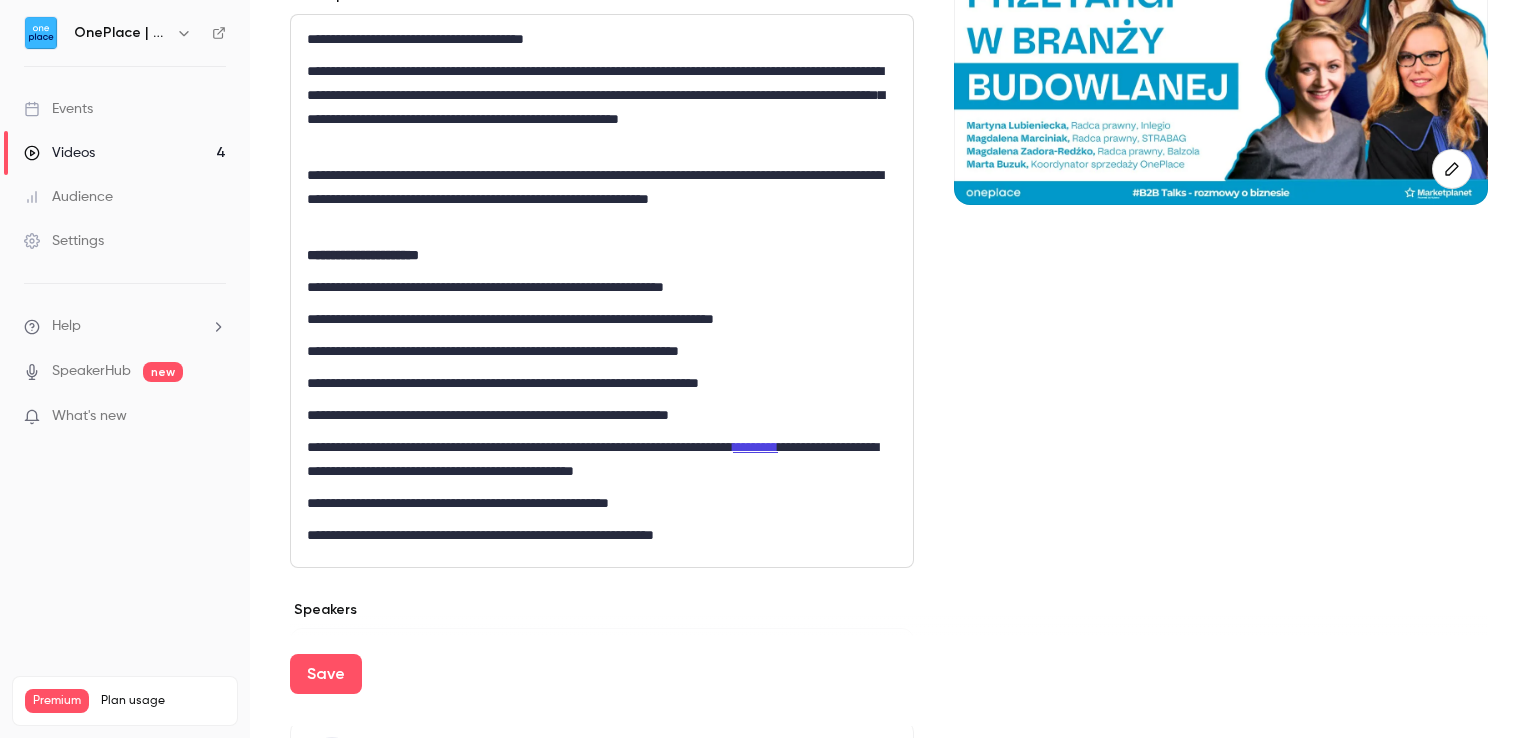 click on "**********" at bounding box center (602, 415) 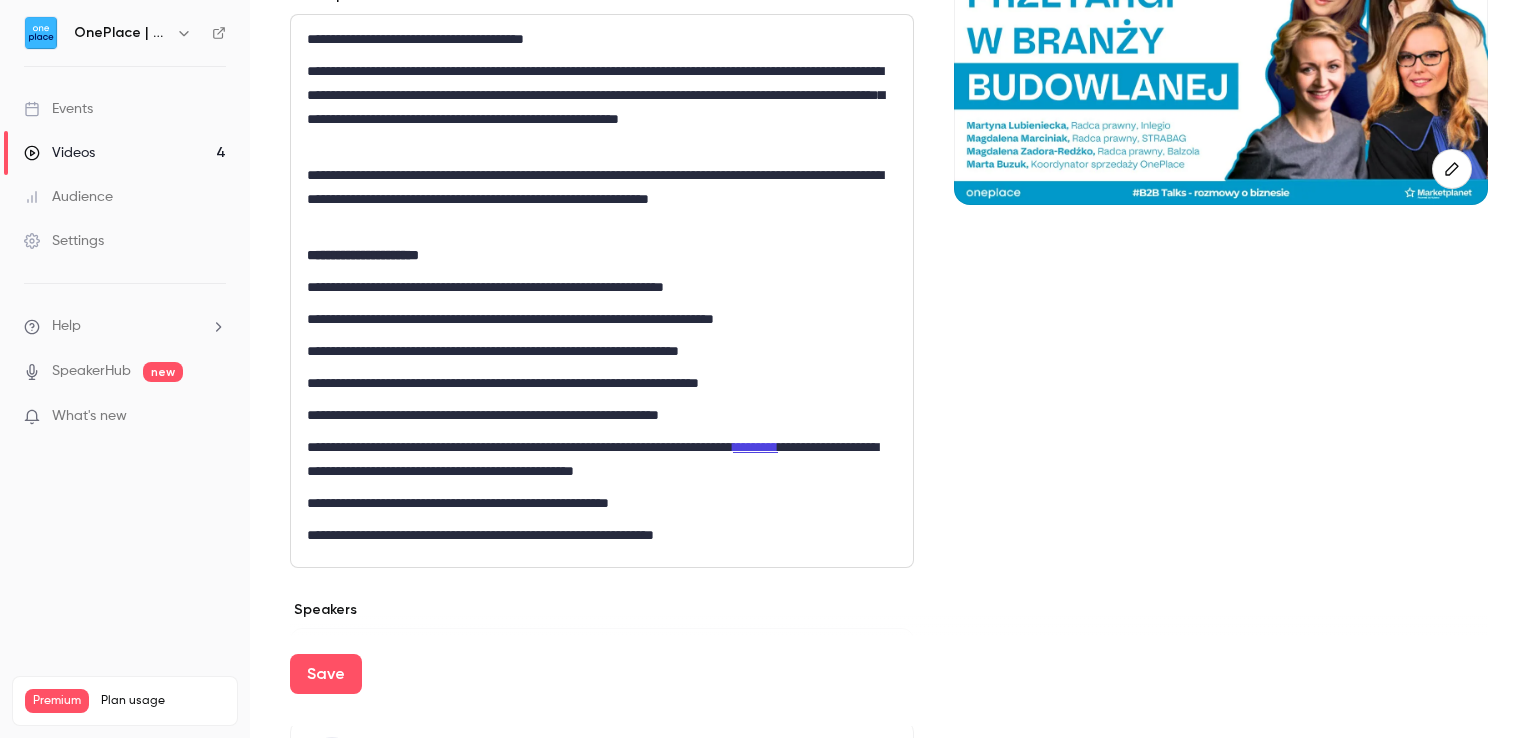 click on "**********" at bounding box center (602, 535) 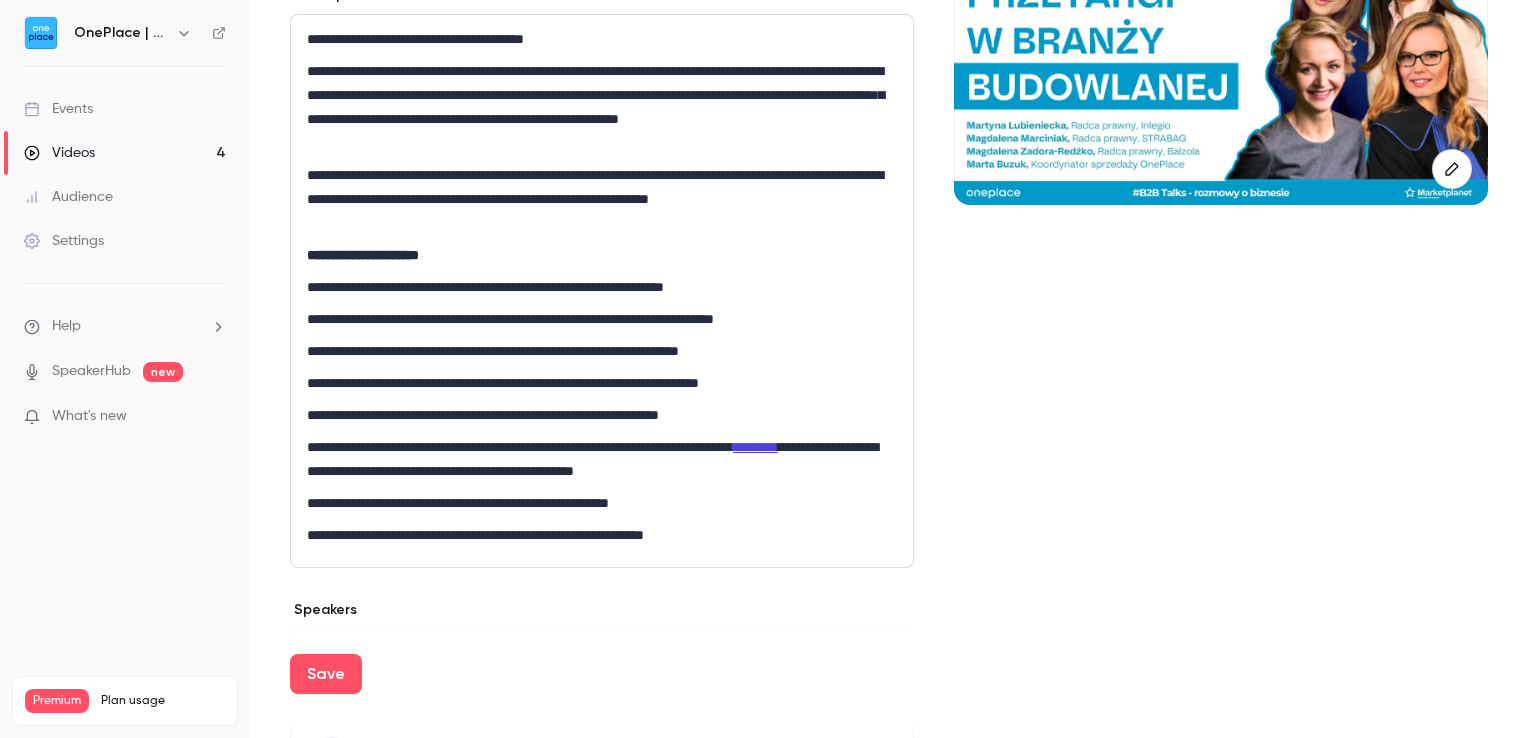 click on "**********" at bounding box center (602, 535) 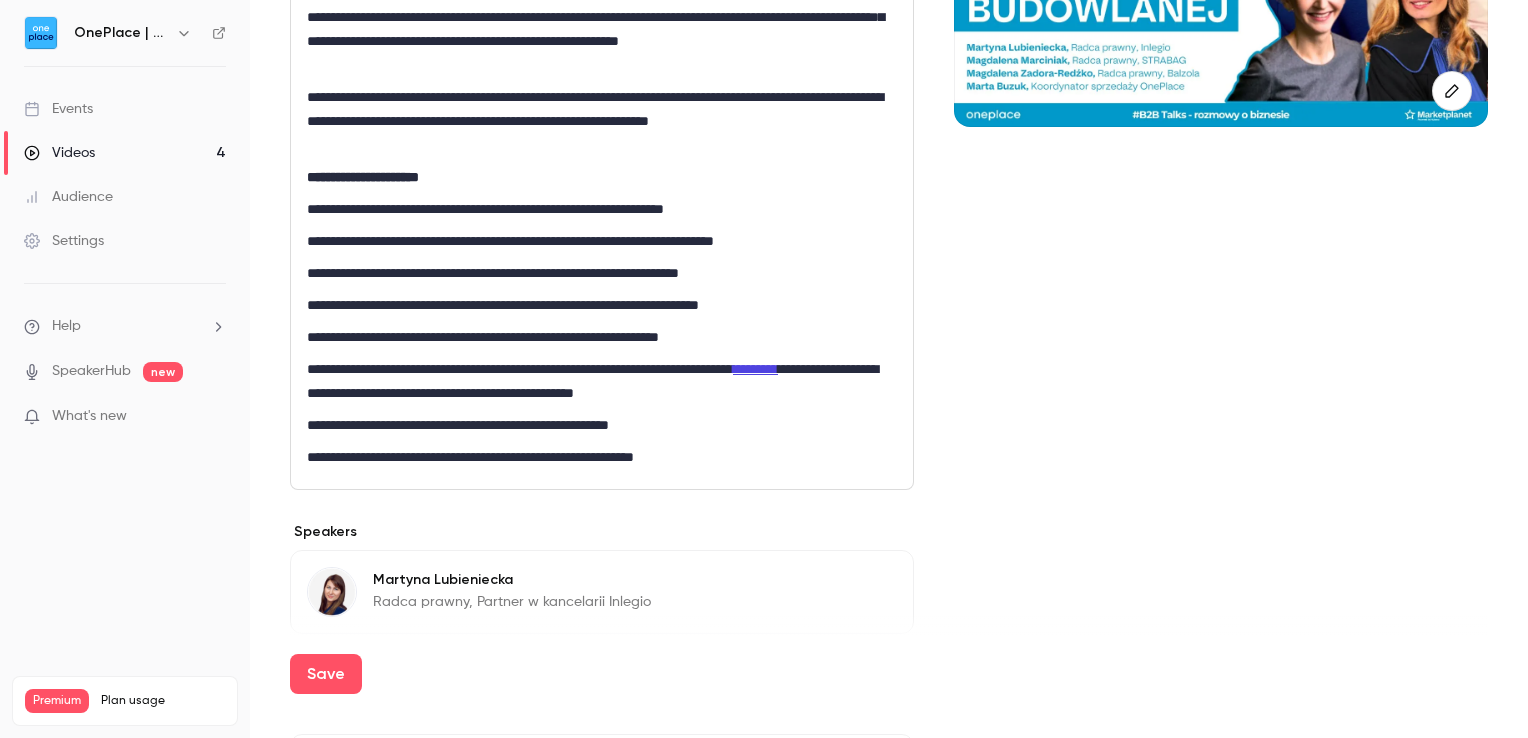 scroll, scrollTop: 500, scrollLeft: 0, axis: vertical 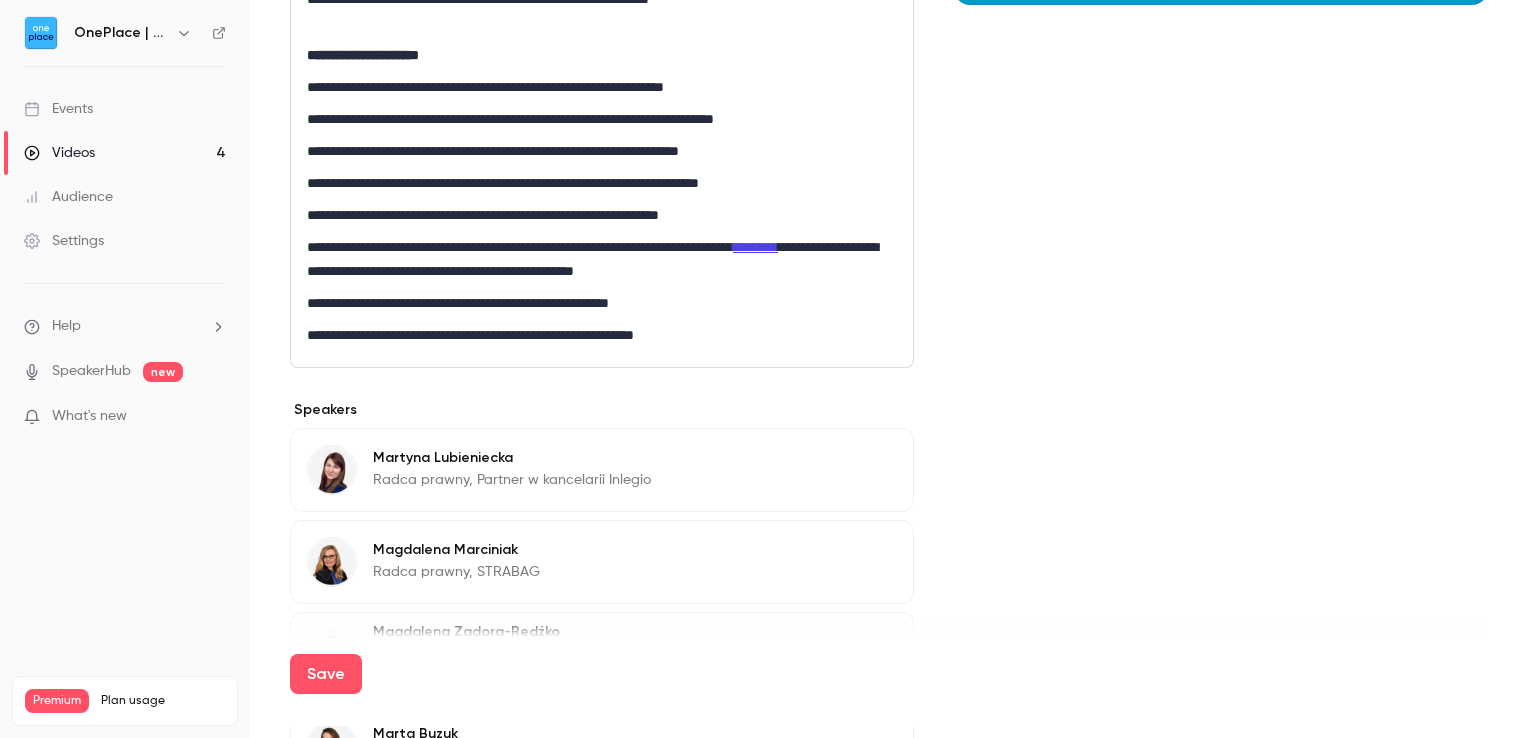 click on "Save" at bounding box center [326, 674] 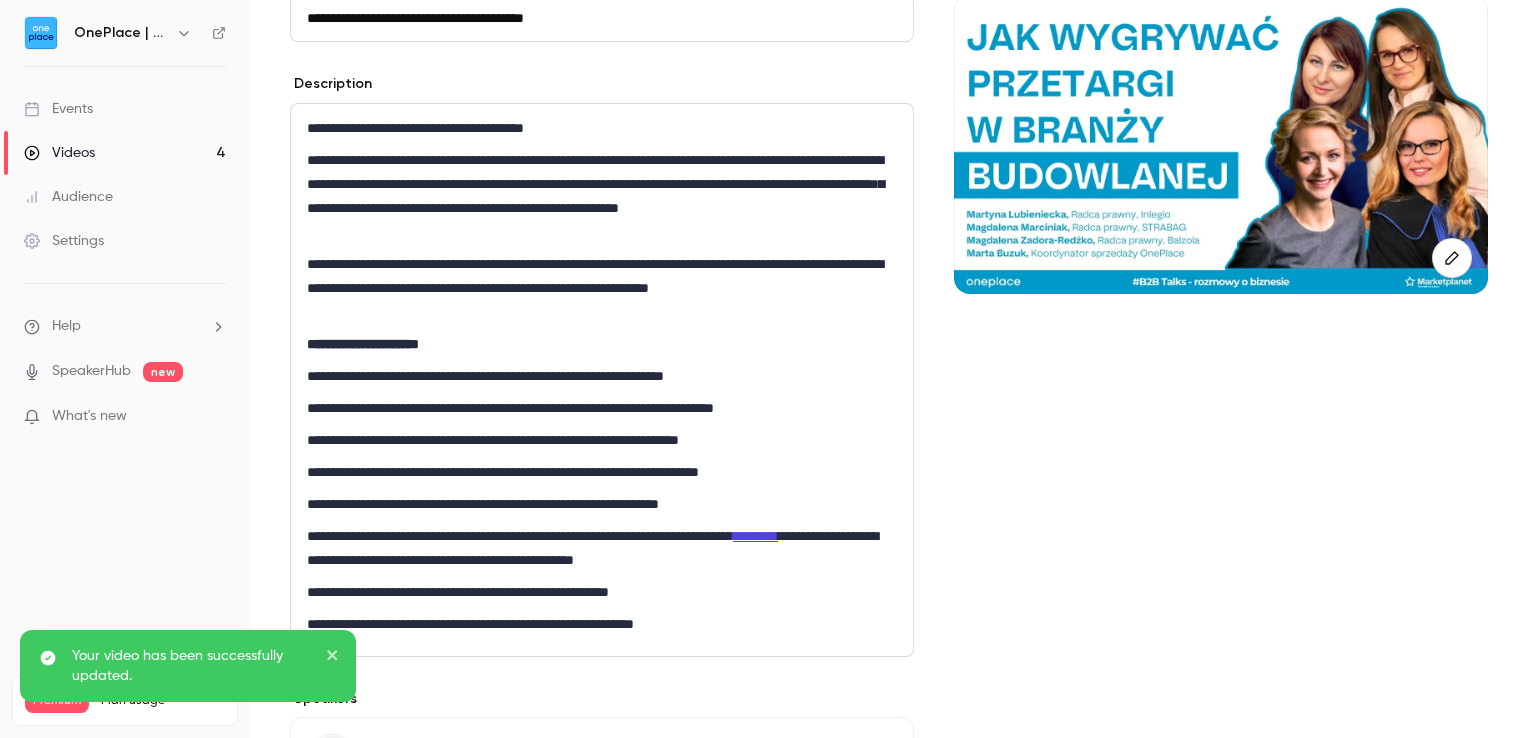 scroll, scrollTop: 0, scrollLeft: 0, axis: both 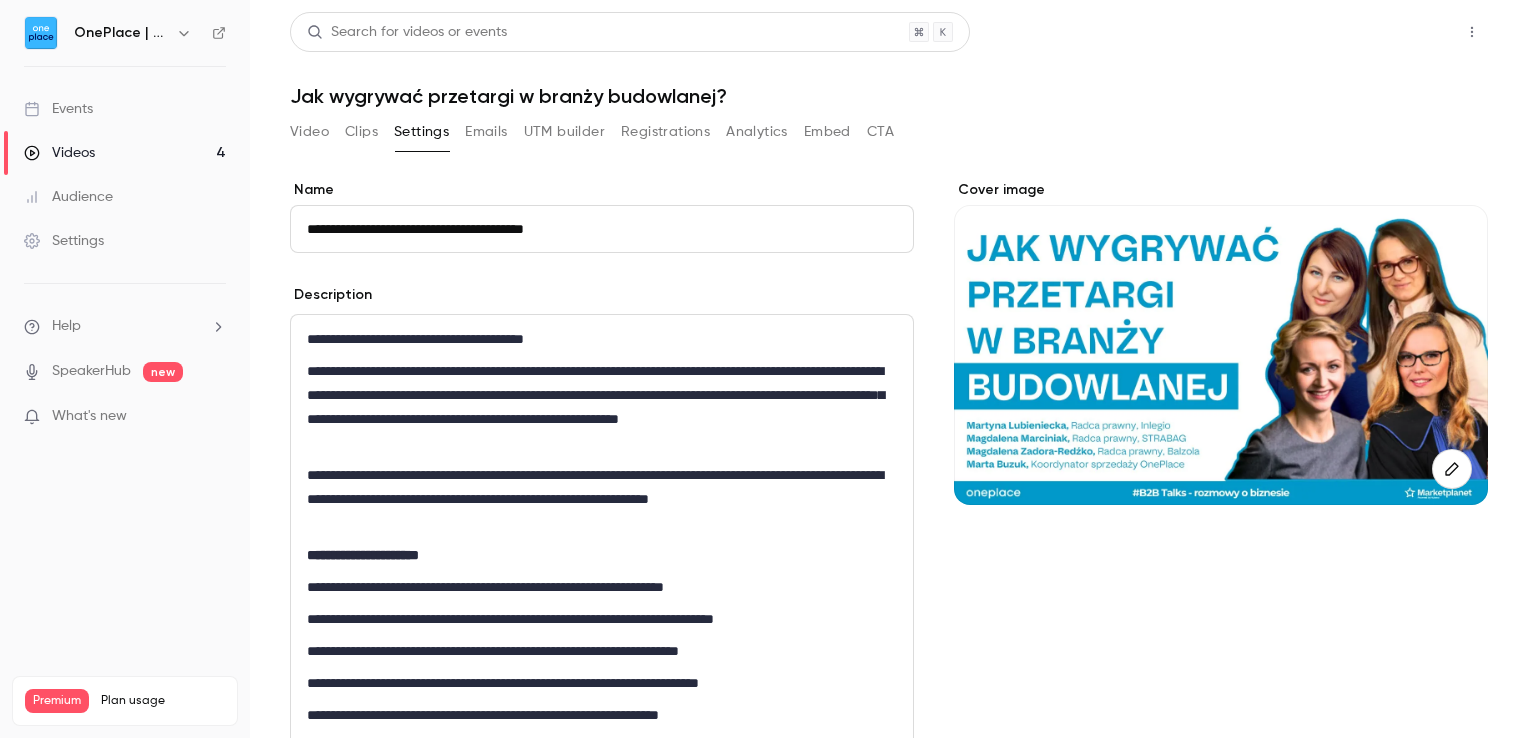 click on "Share" at bounding box center (1400, 32) 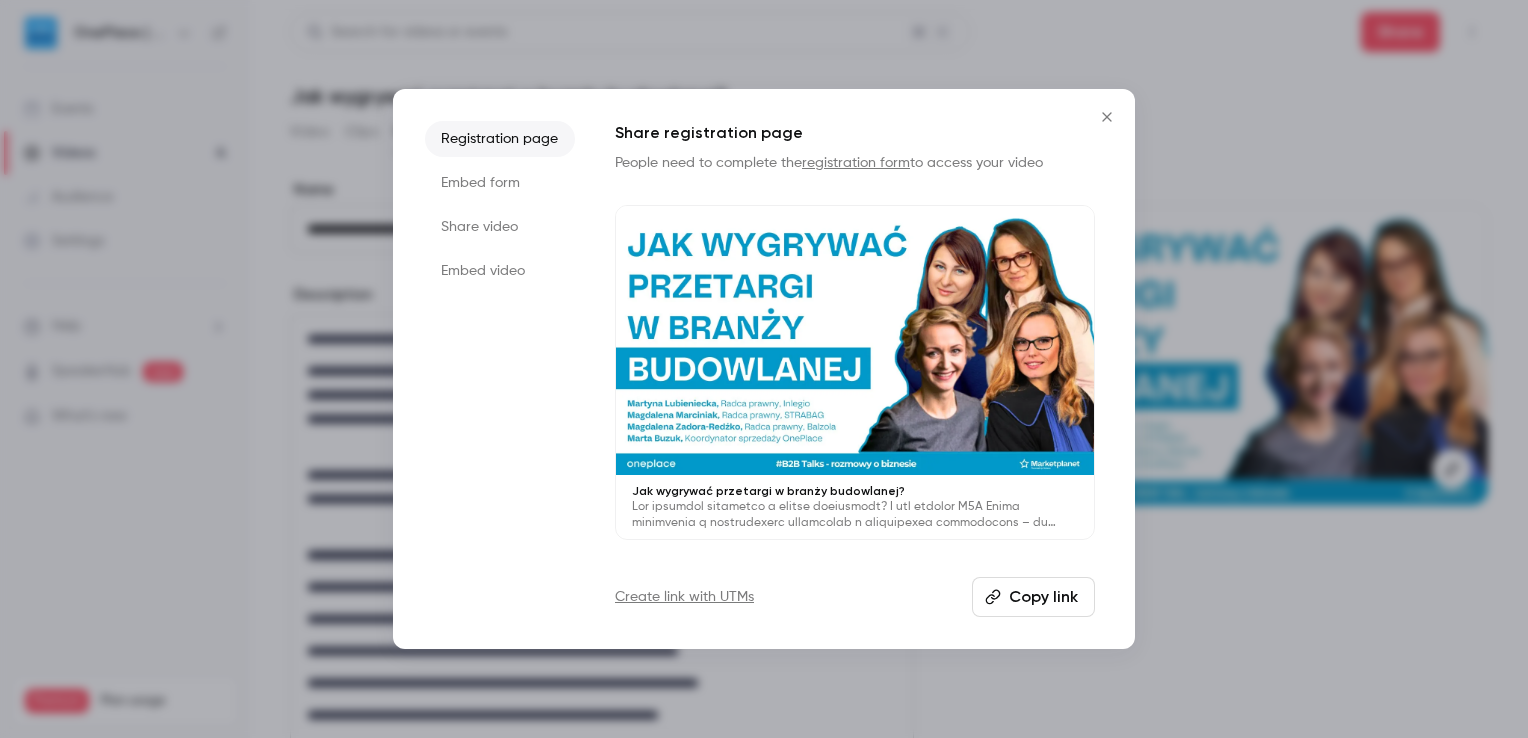 click on "Copy link" at bounding box center (1033, 597) 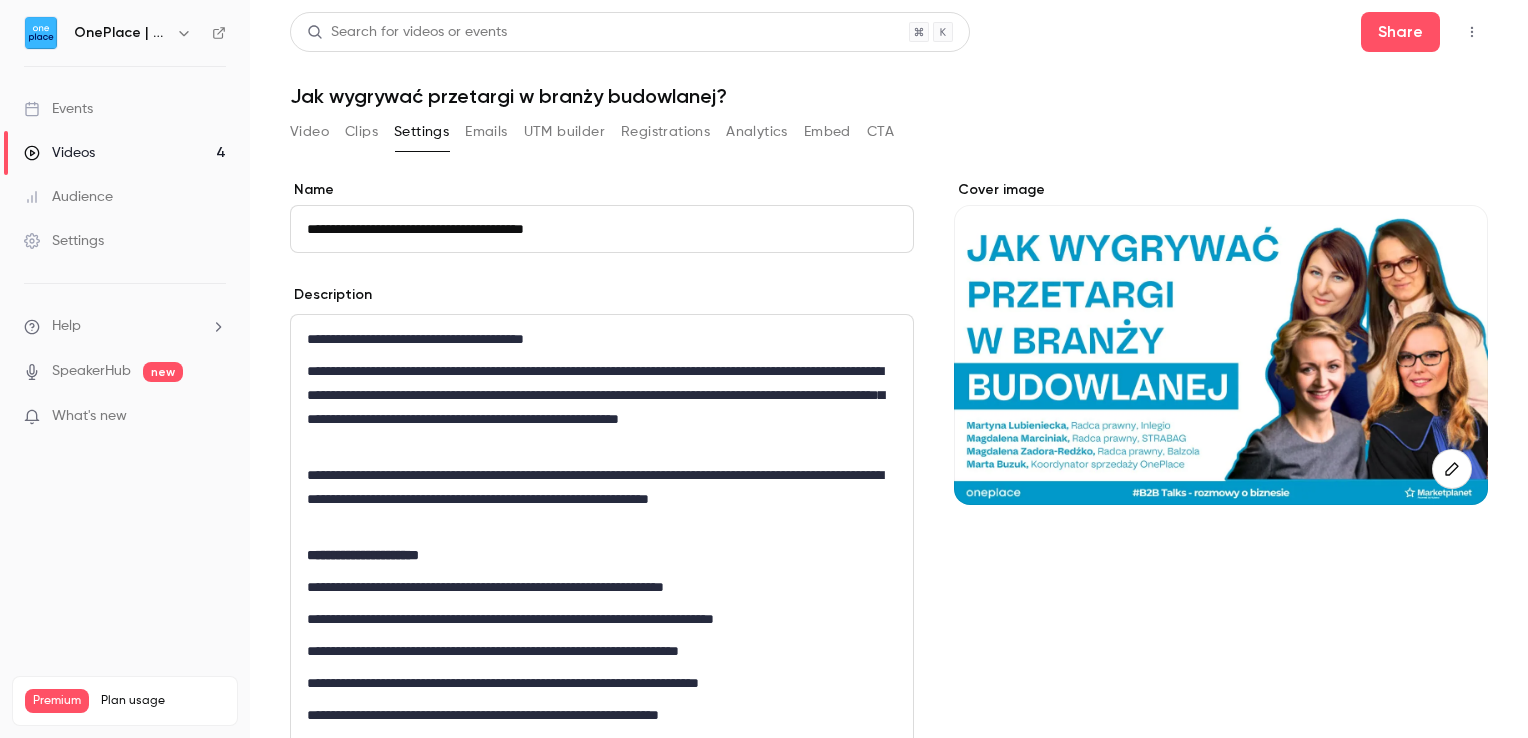 scroll, scrollTop: 0, scrollLeft: 0, axis: both 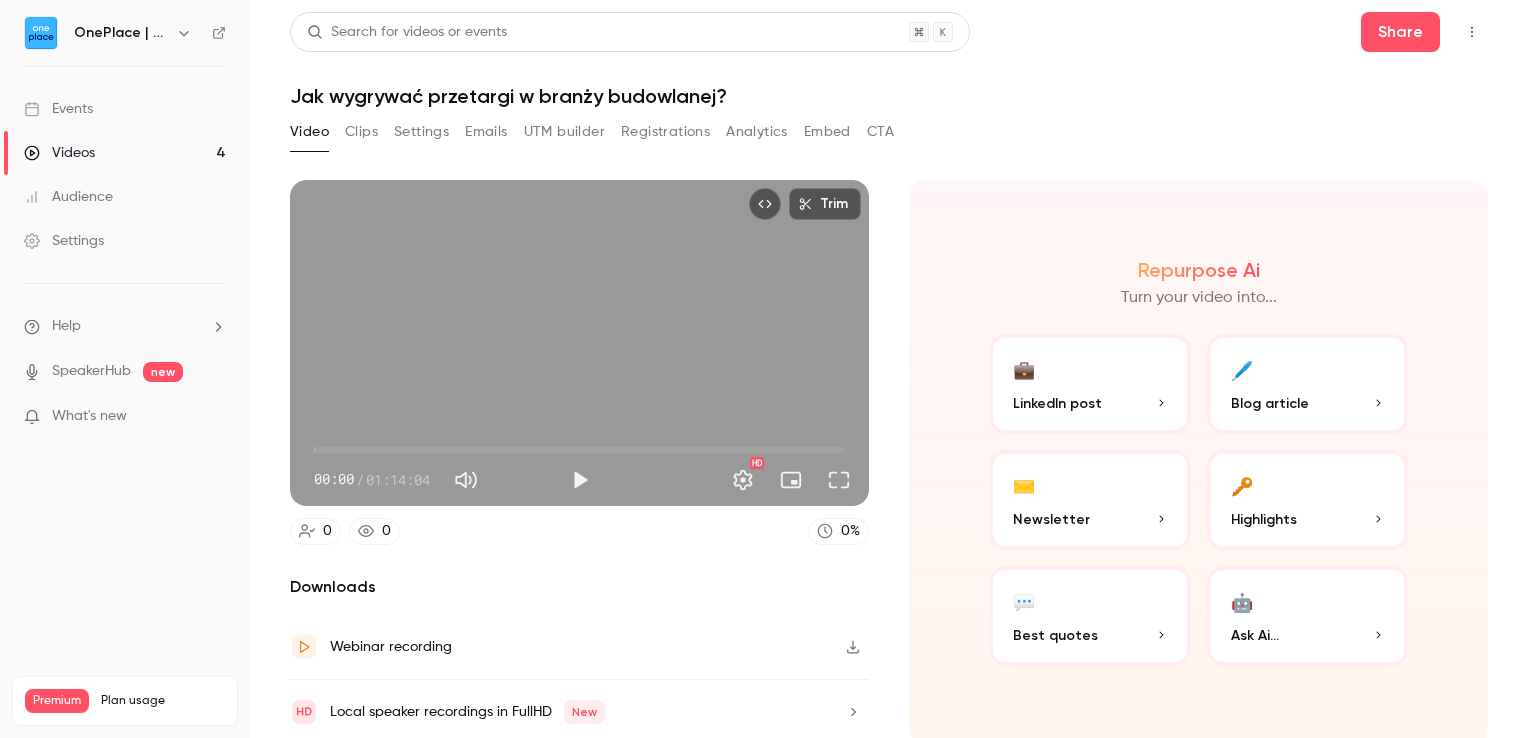 click on "Settings" at bounding box center (421, 132) 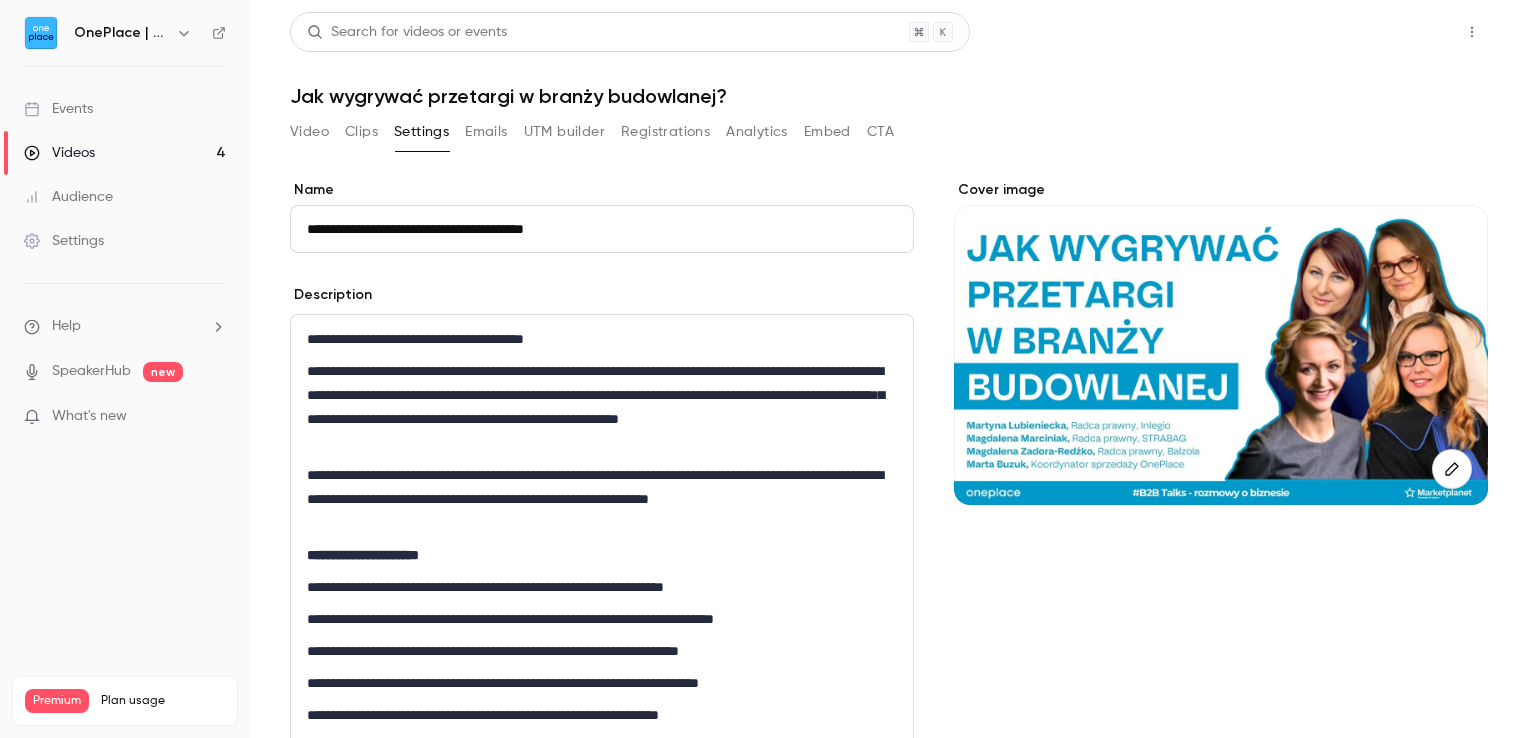 click on "Share" at bounding box center (1400, 32) 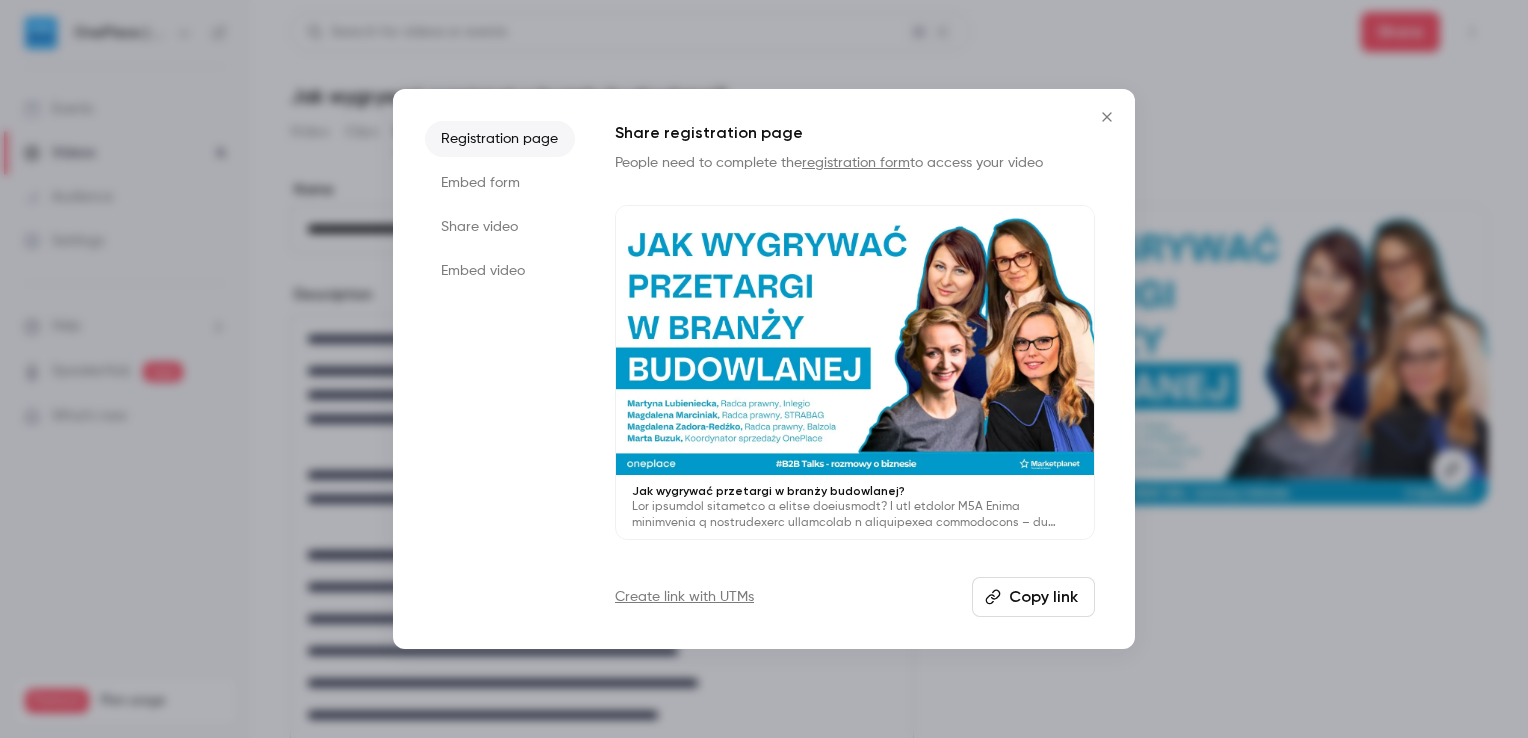 click on "Embed form" at bounding box center [500, 183] 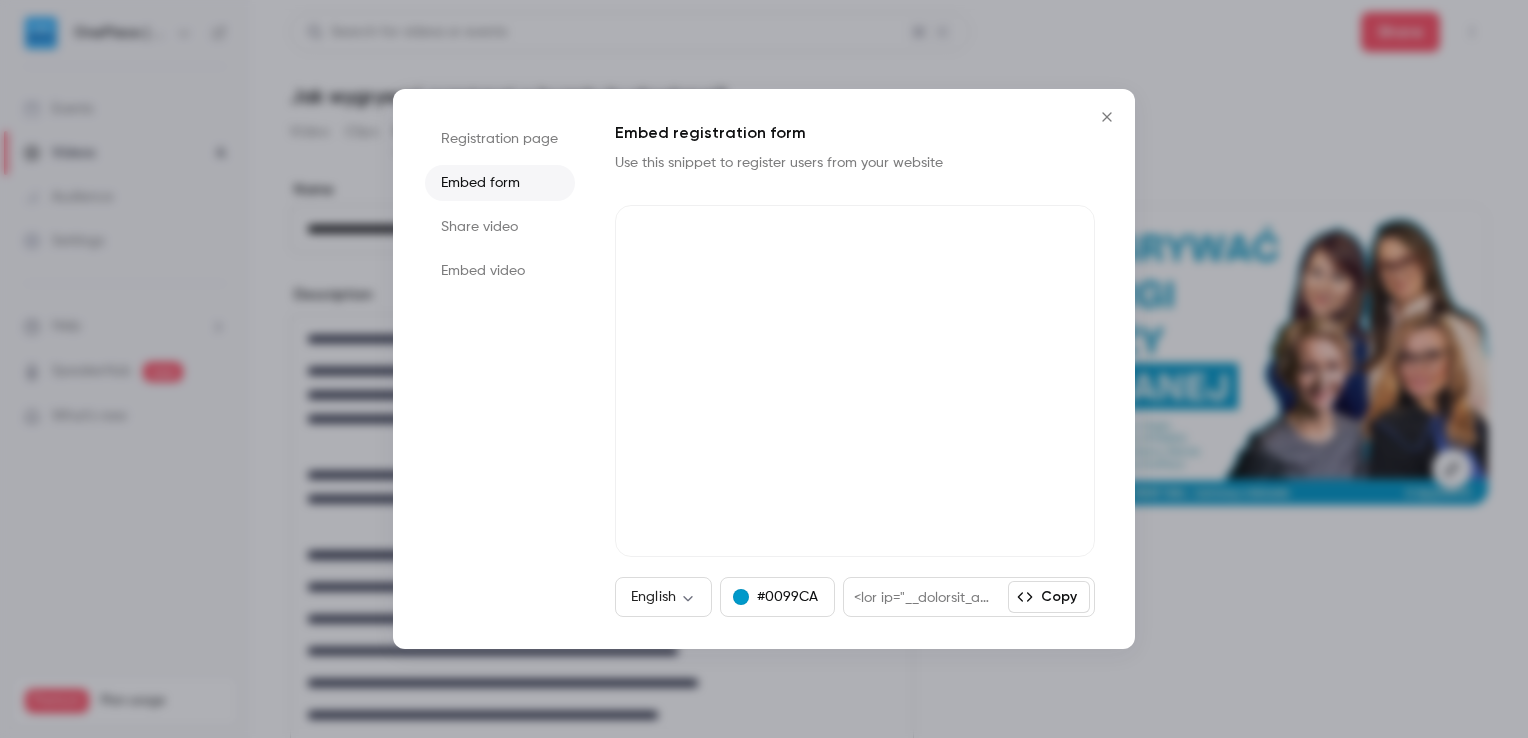 click on "Share video" at bounding box center [500, 227] 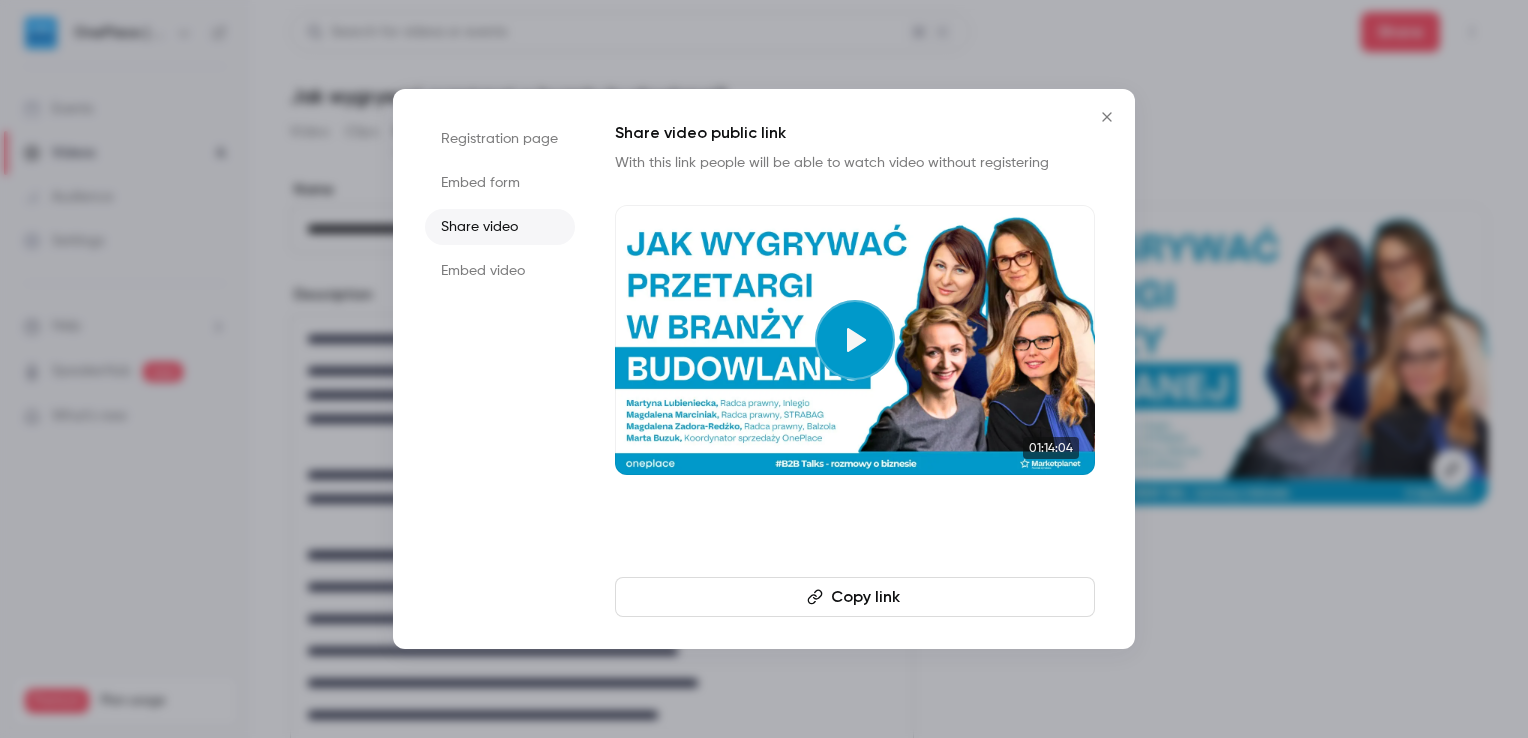 click on "Embed video" at bounding box center (500, 271) 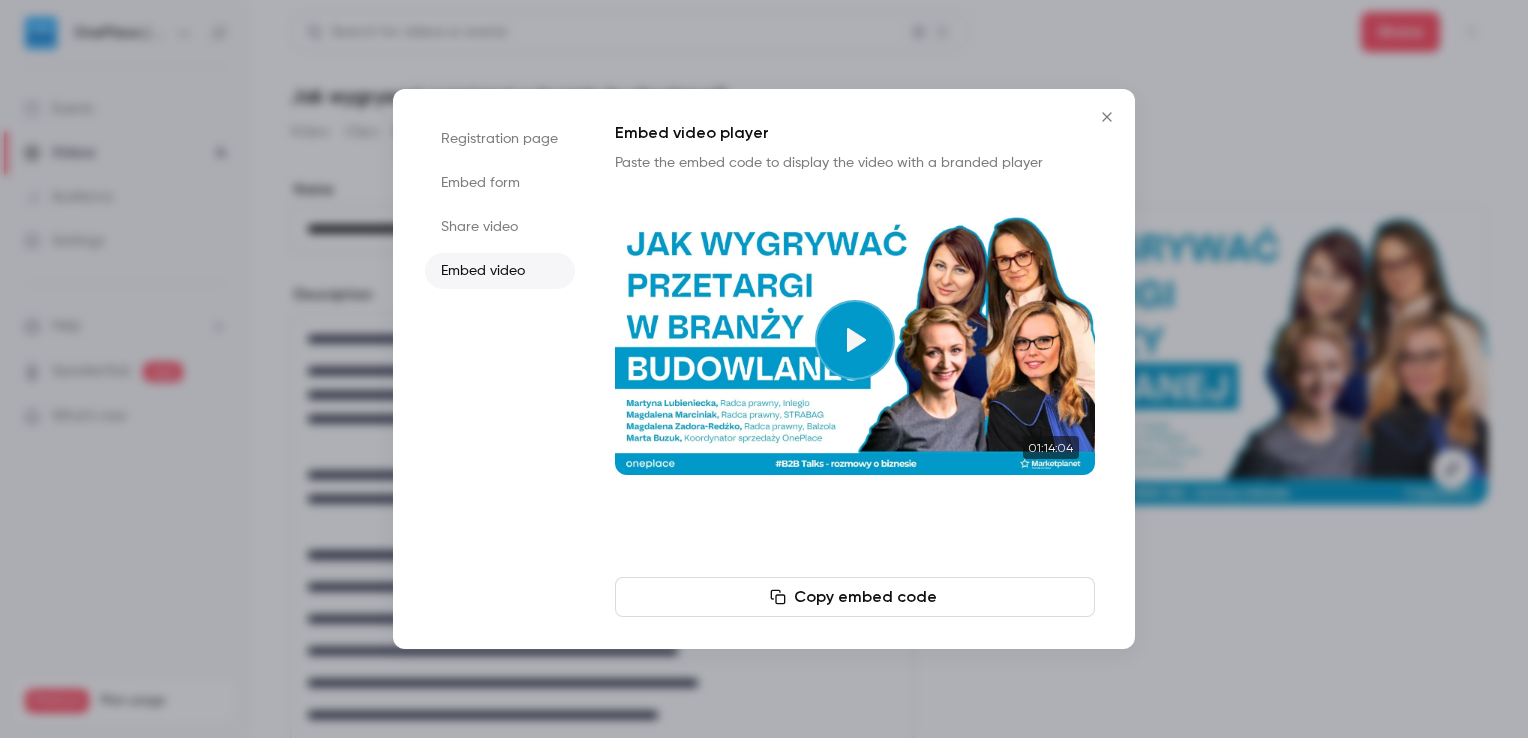 click on "Registration page" at bounding box center (500, 139) 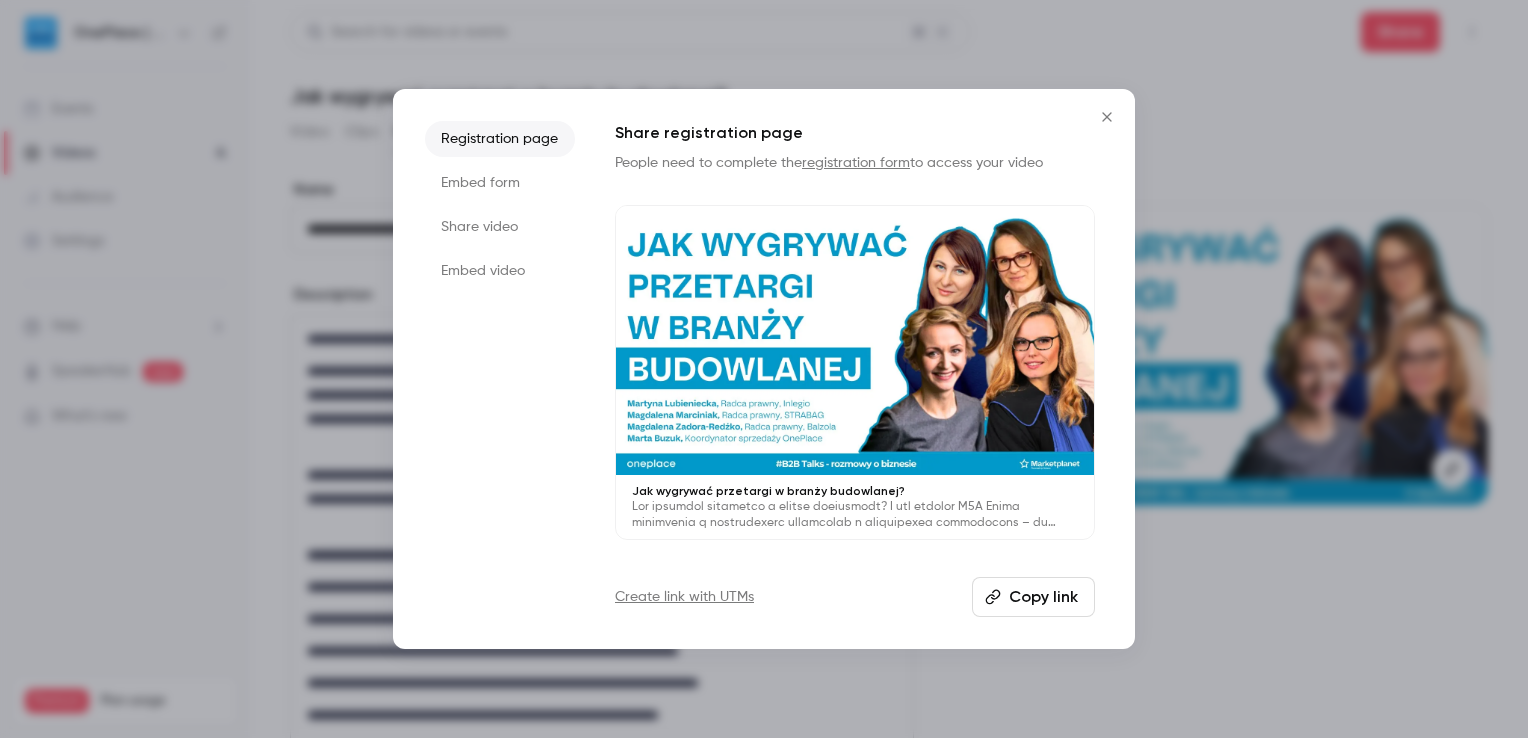 click 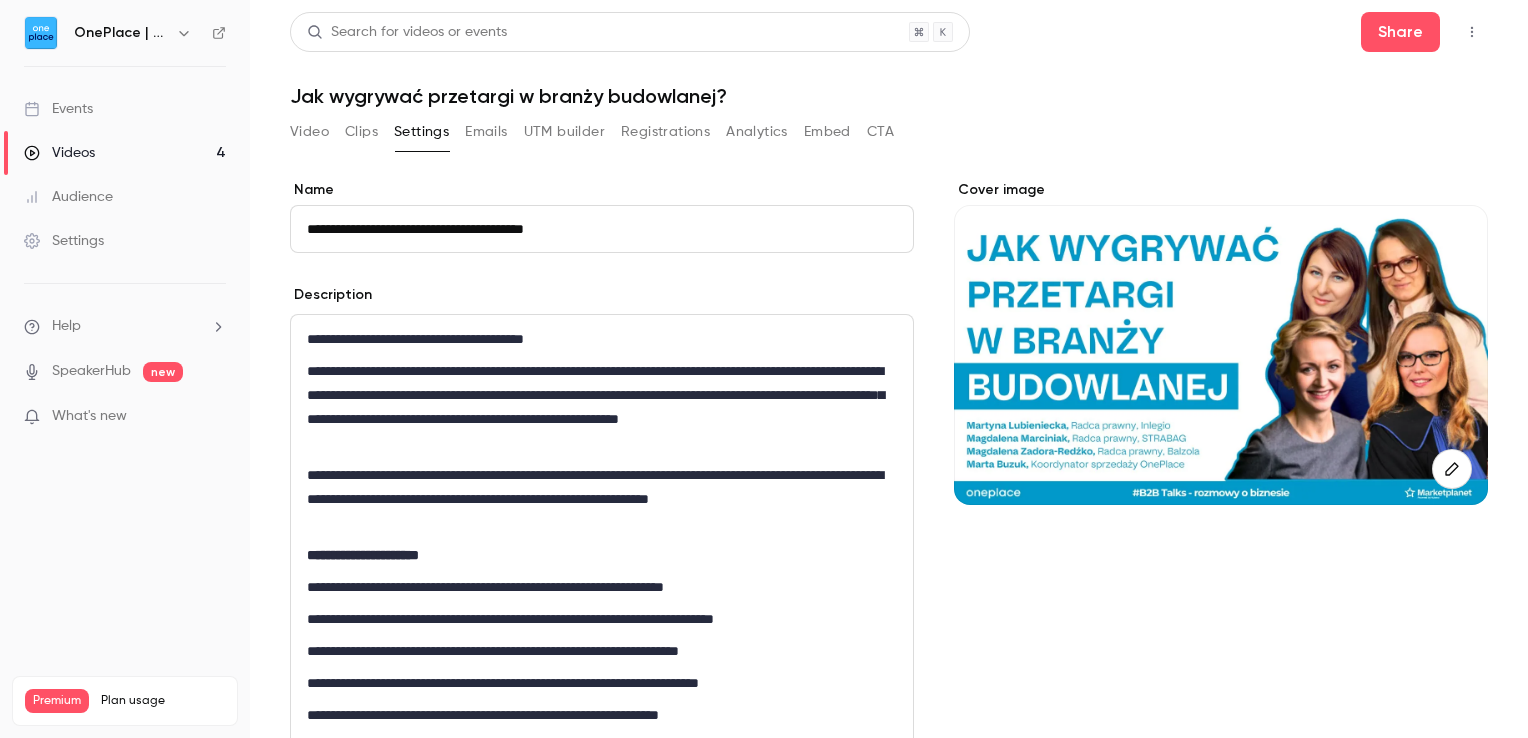 click on "CTA" at bounding box center (880, 132) 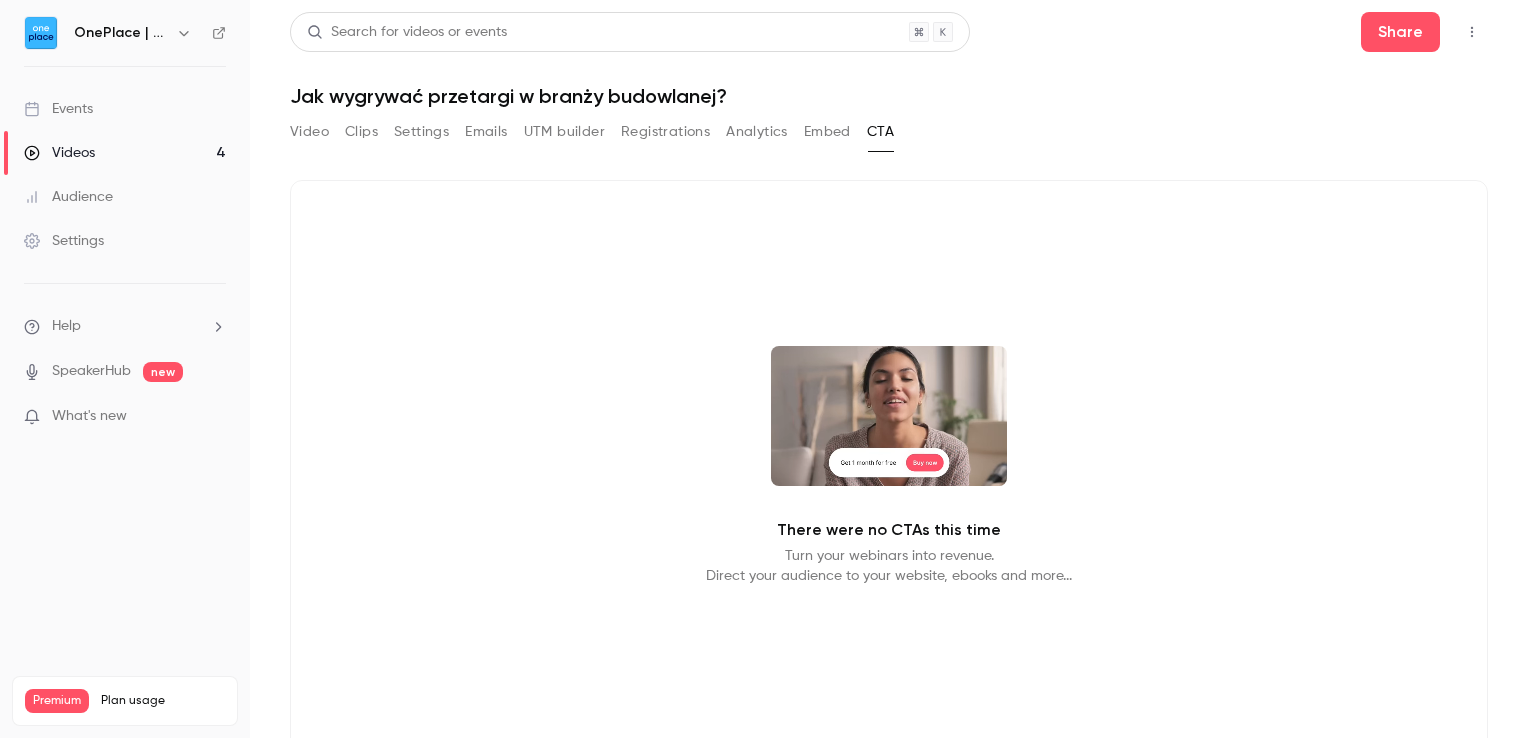 click on "UTM builder" at bounding box center (564, 132) 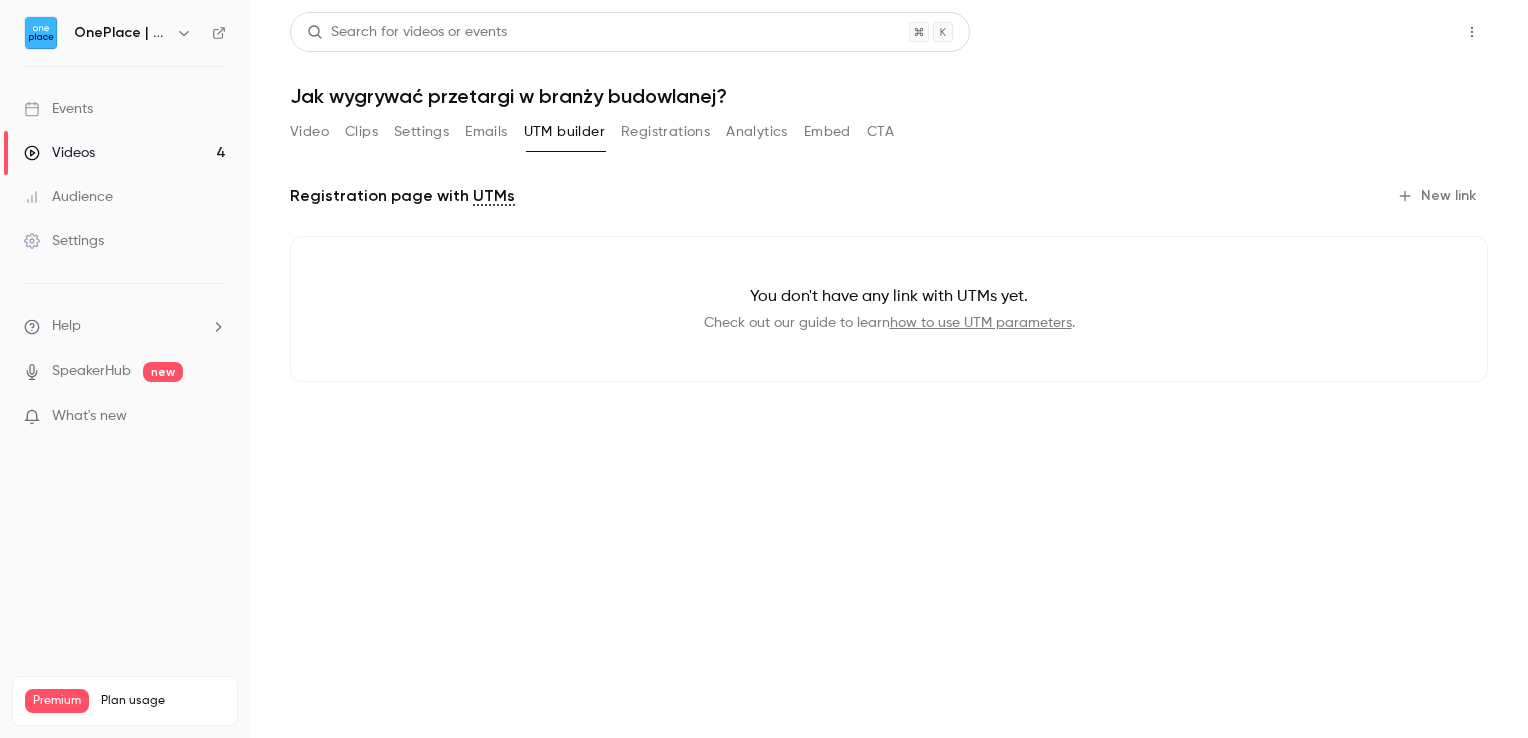 click on "Share" at bounding box center [1400, 32] 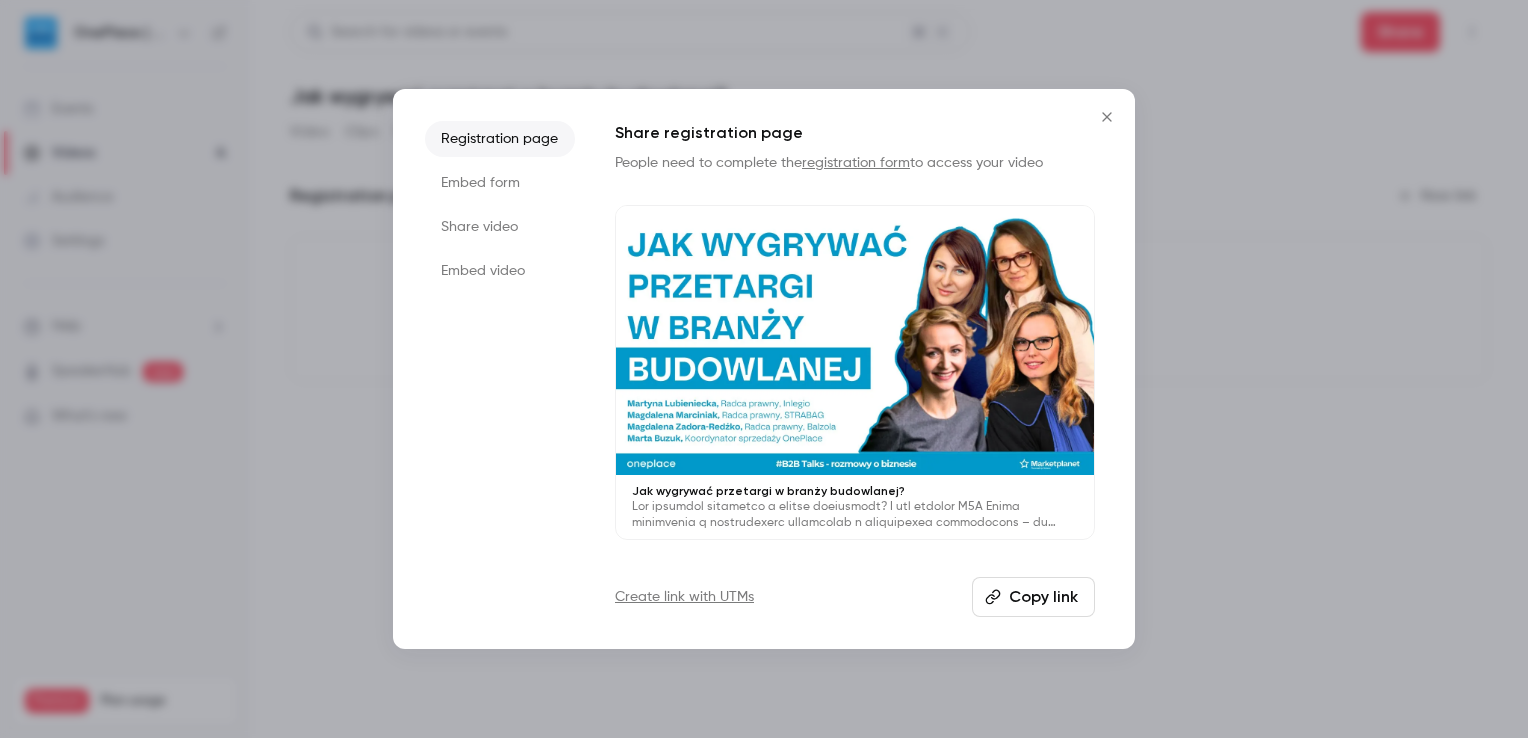 click on "Copy link" at bounding box center [1033, 597] 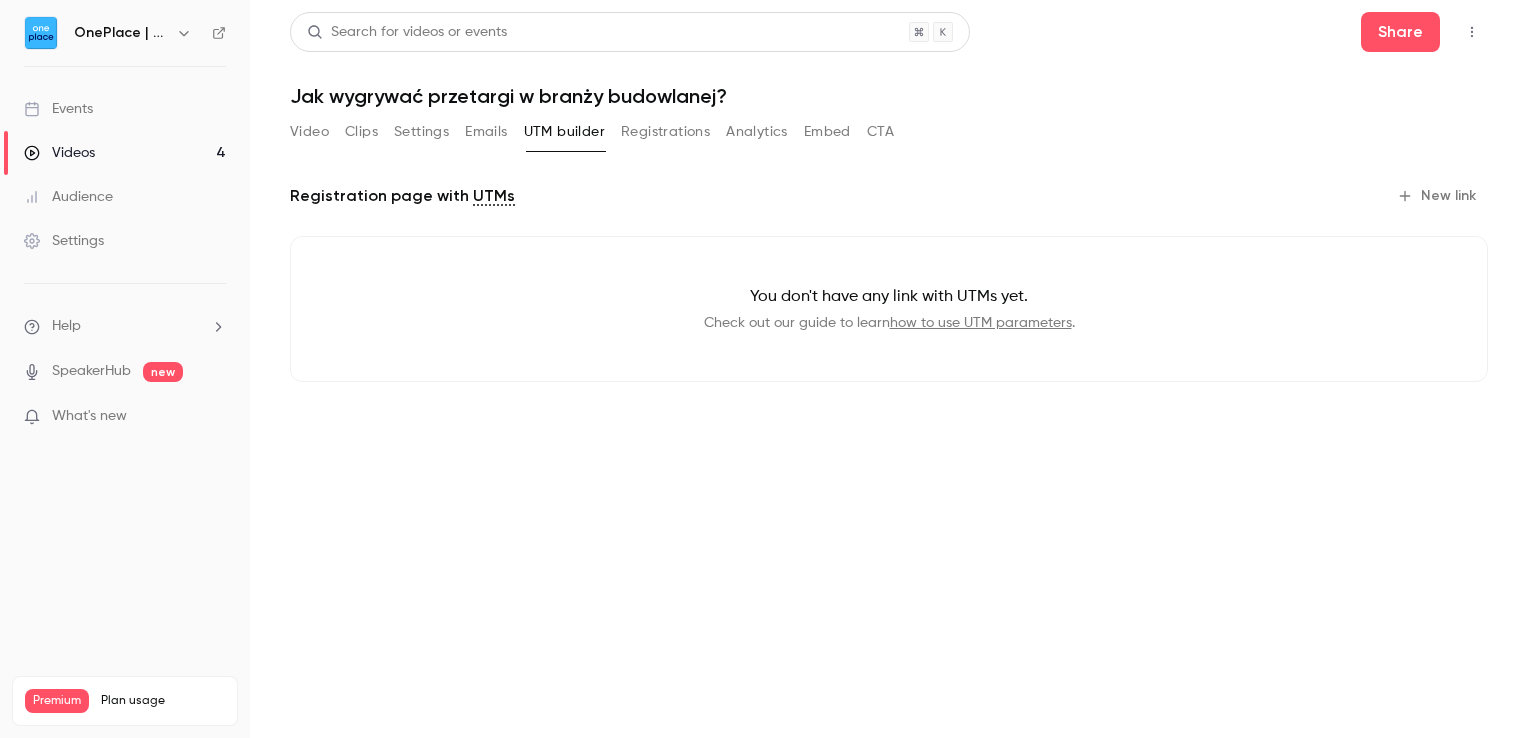 click on "Video" at bounding box center (309, 132) 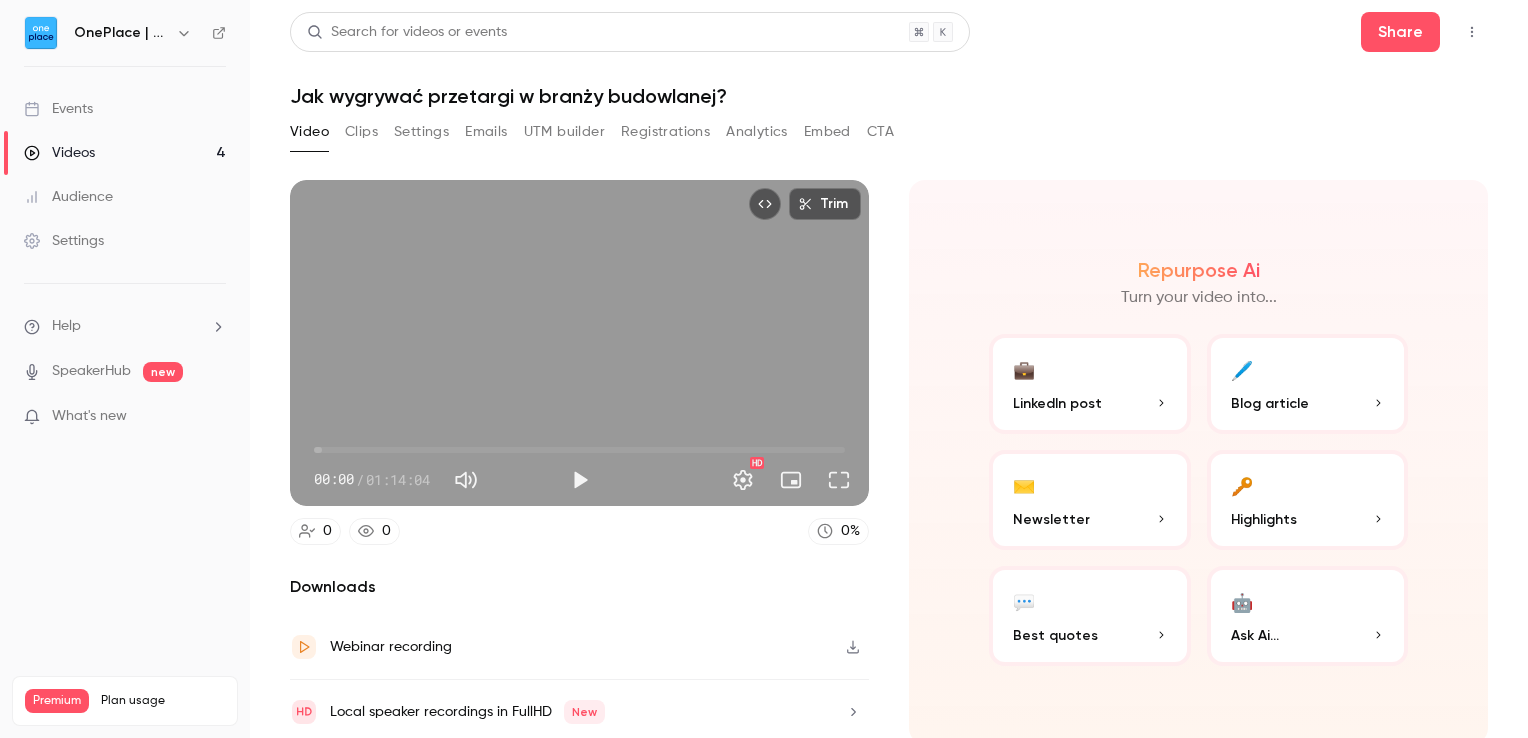 click on "Search for videos or events Share Jak wygrywać przetargi w branży budowlanej? Video Clips Settings Emails UTM builder Registrations Analytics Embed CTA Trim 00:00 00:00 / 01:14:04 HD 0 0 0 % Downloads Webinar recording Local speaker recordings in FullHD New Repurpose Ai Turn your video into... 💼 LinkedIn post 🖊️ Blog article ✉️ Newsletter 🔑 Highlights 💬 Best quotes 🤖 Ask Ai..." at bounding box center [889, 369] 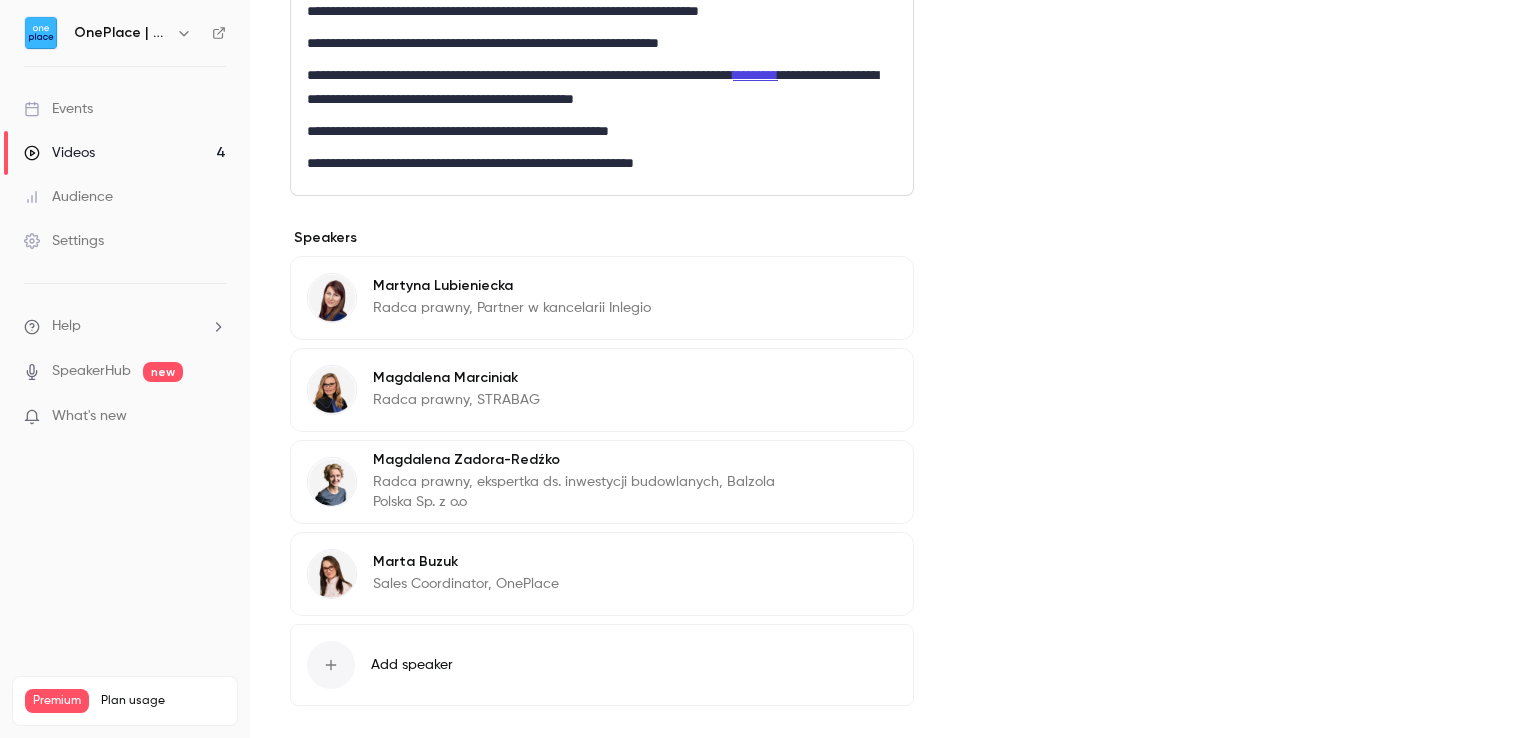 scroll, scrollTop: 805, scrollLeft: 0, axis: vertical 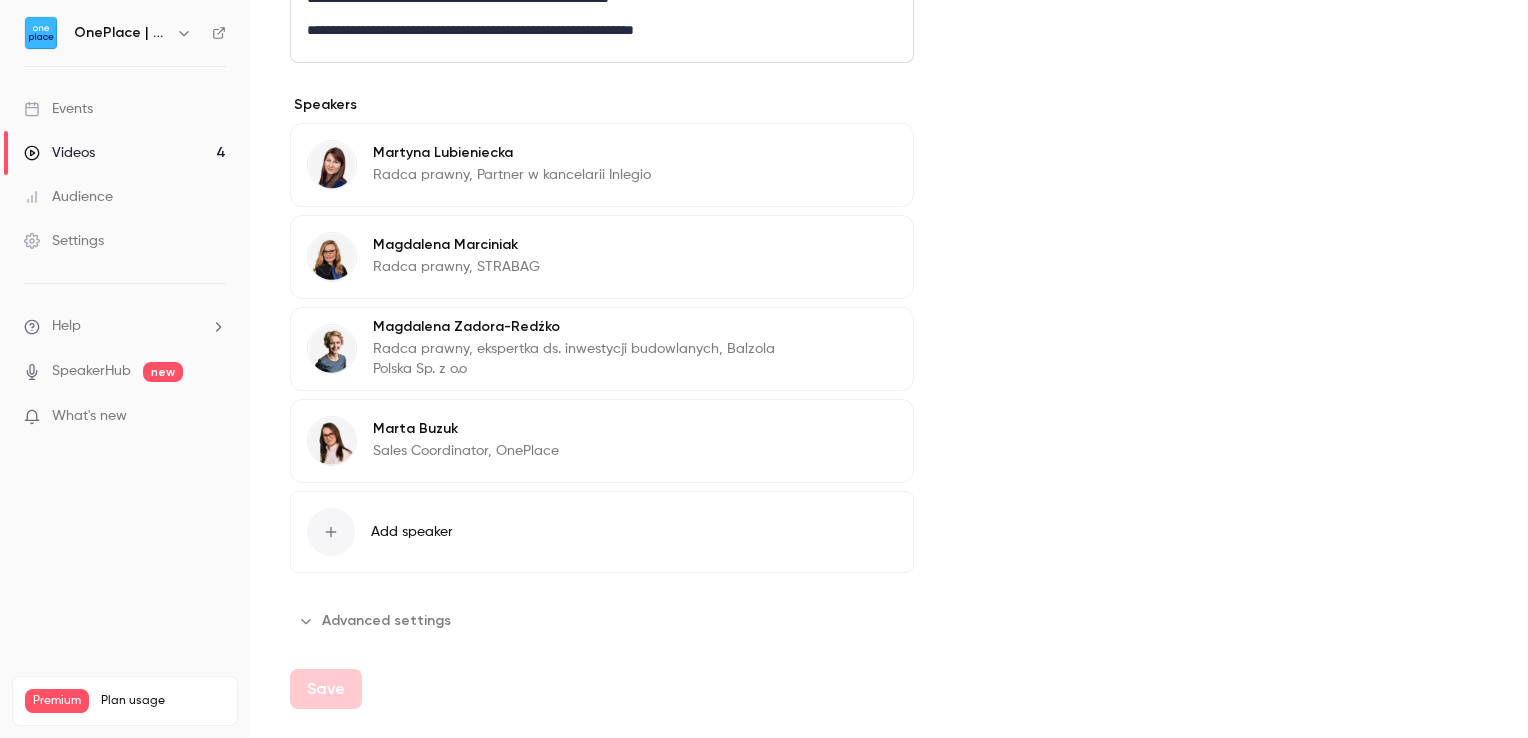 click on "Advanced settings" at bounding box center [376, 621] 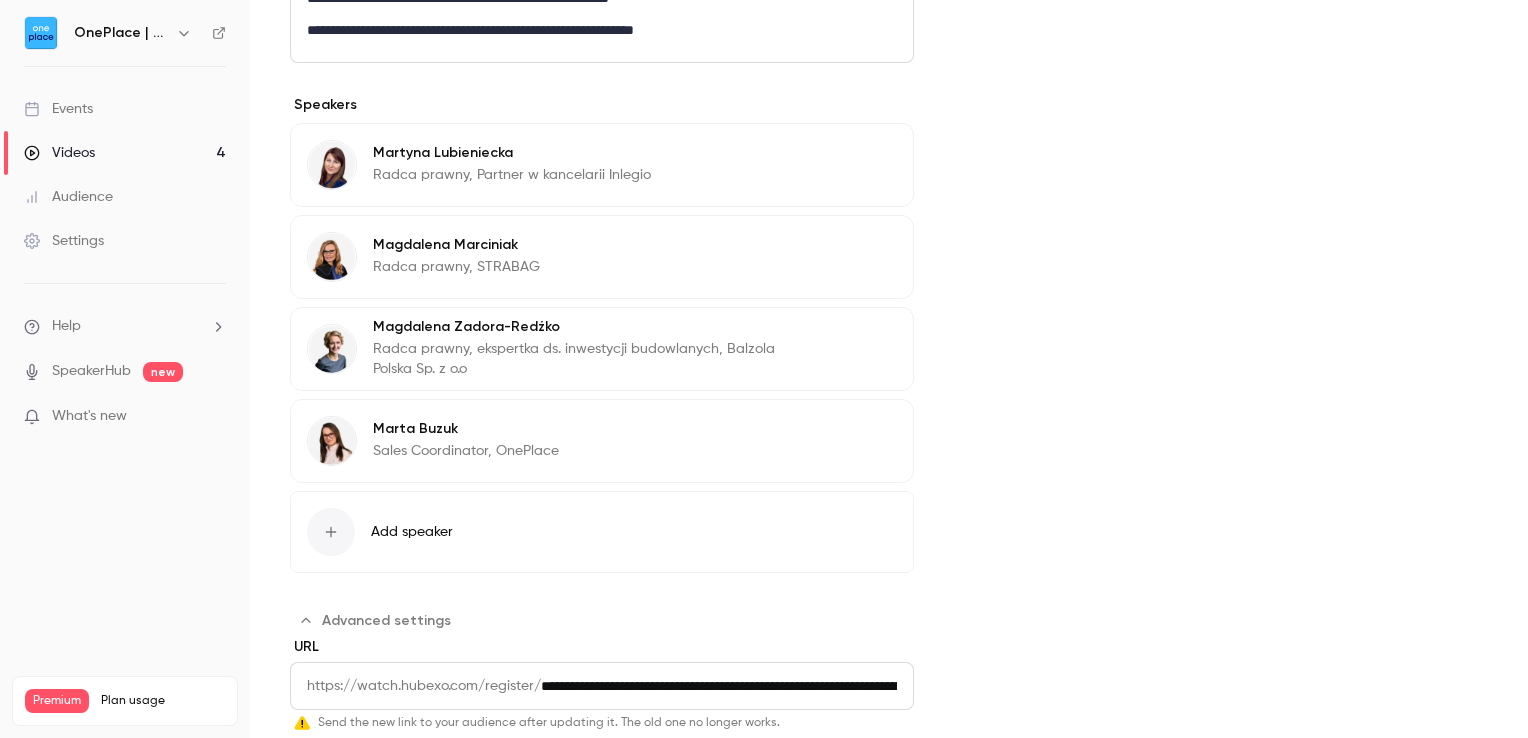 scroll, scrollTop: 1039, scrollLeft: 0, axis: vertical 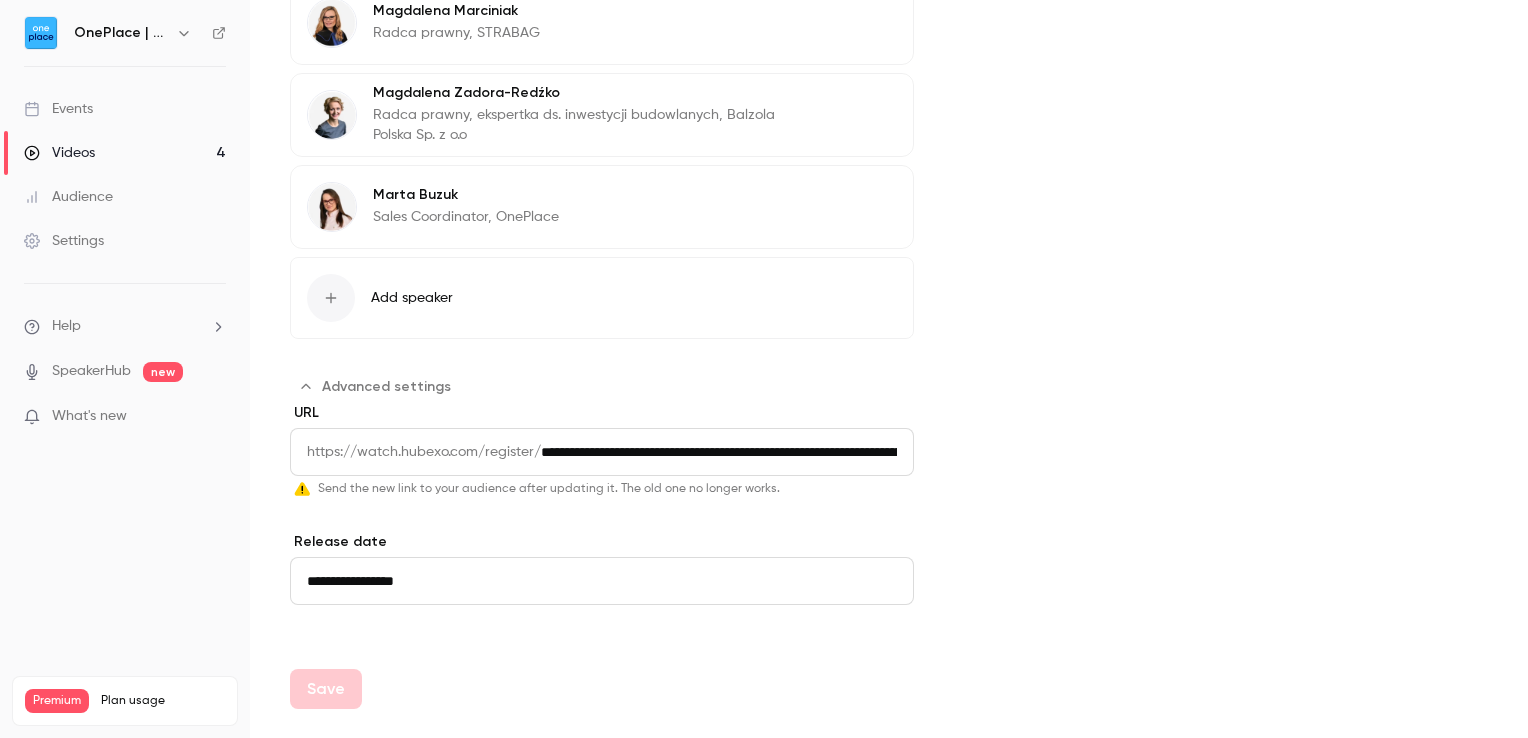 click on "**********" at bounding box center [727, 452] 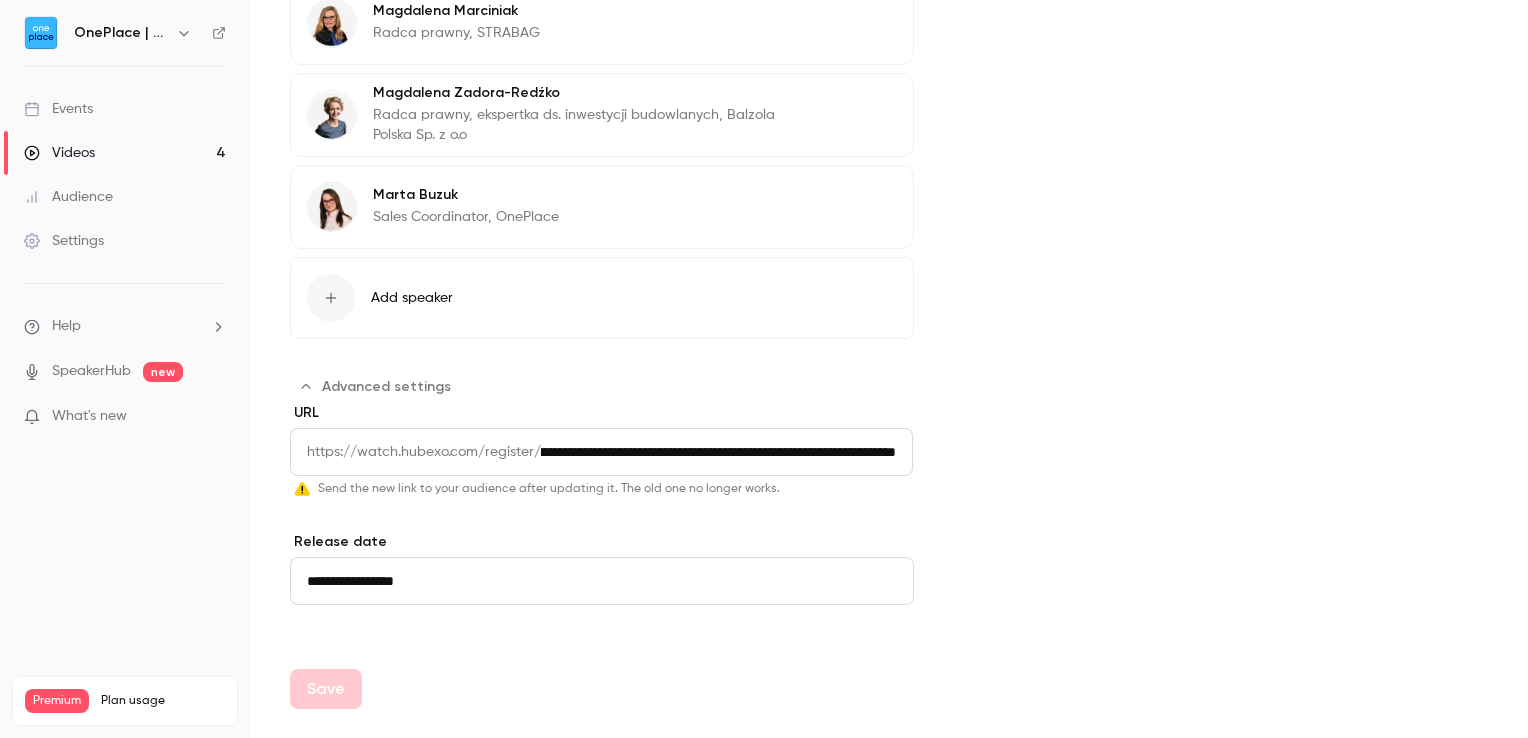 scroll, scrollTop: 0, scrollLeft: 266, axis: horizontal 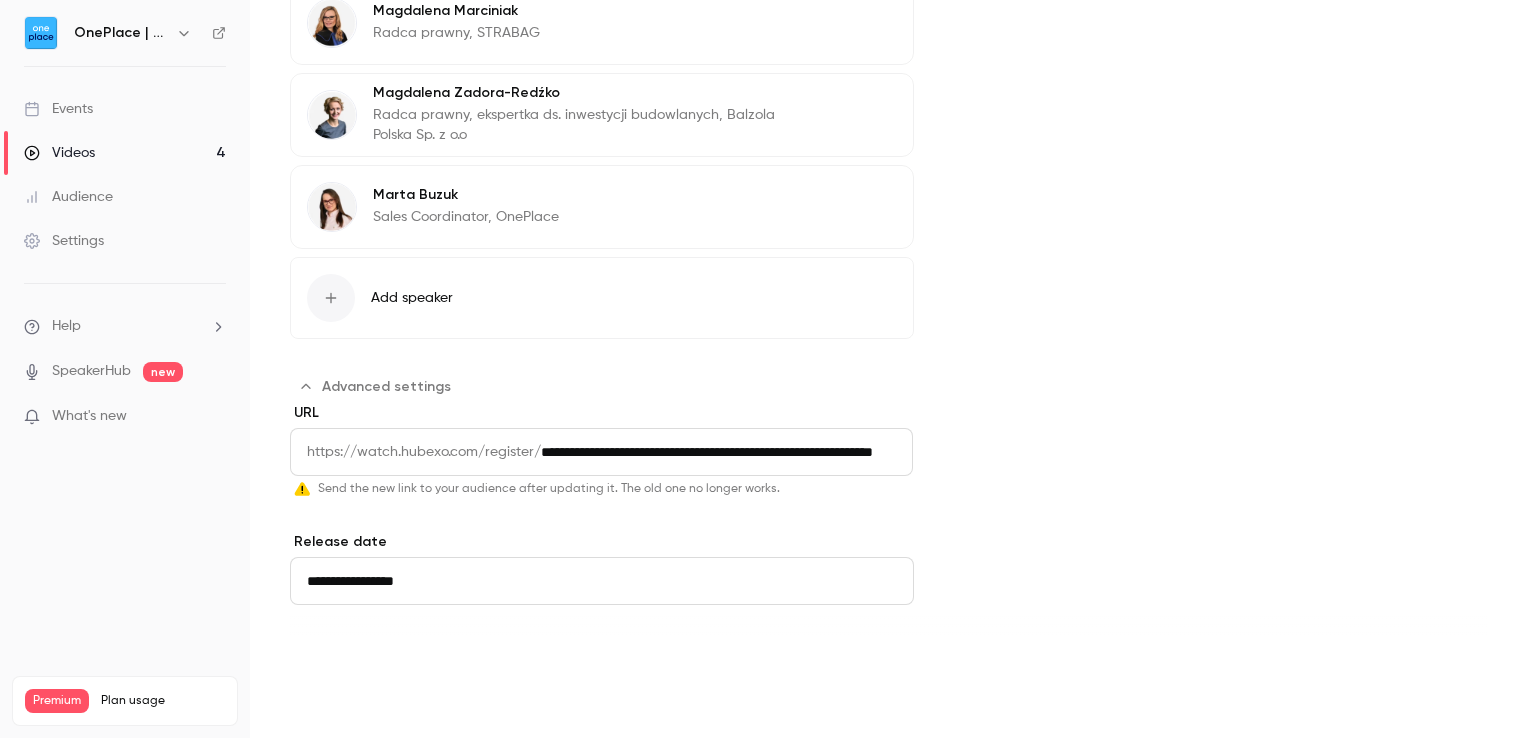type on "**********" 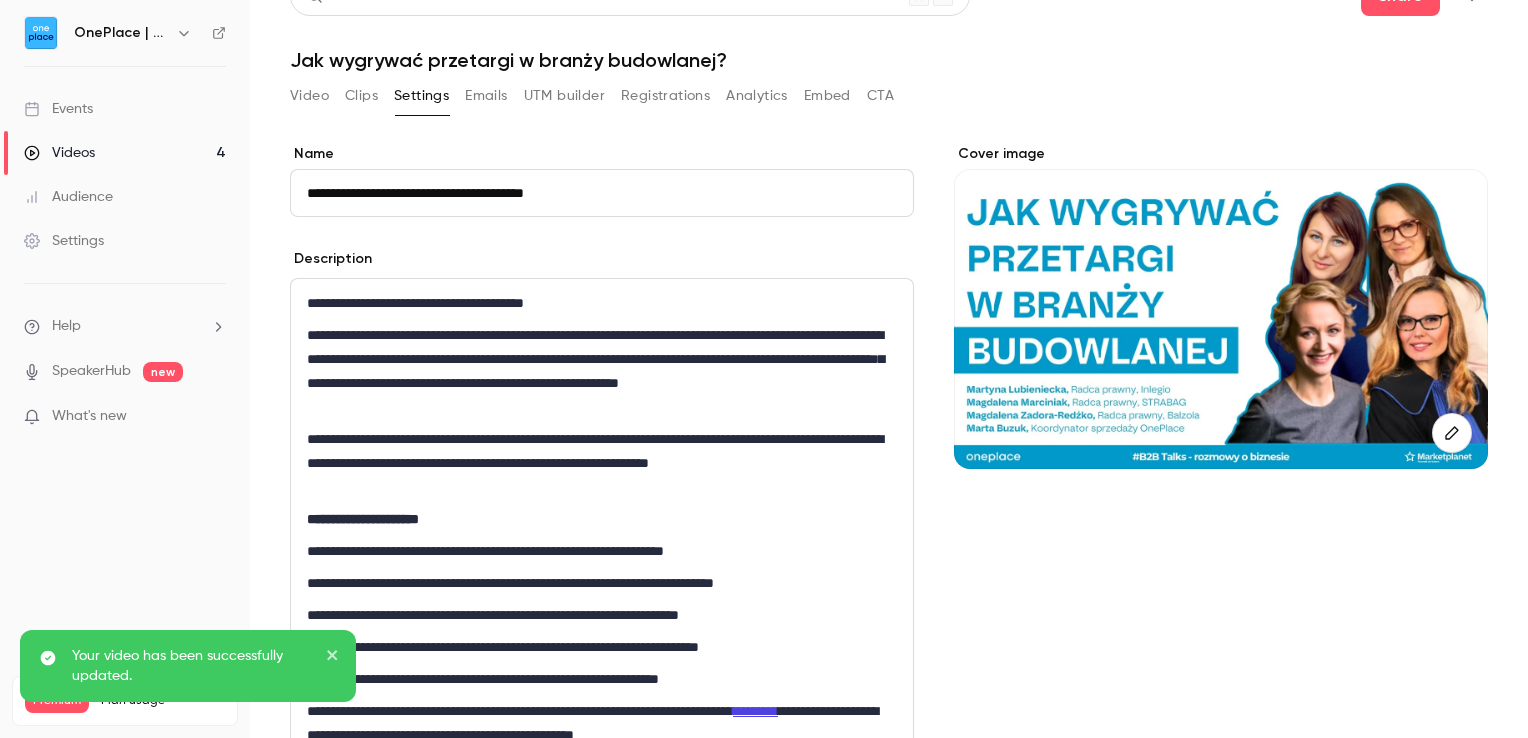 scroll, scrollTop: 0, scrollLeft: 0, axis: both 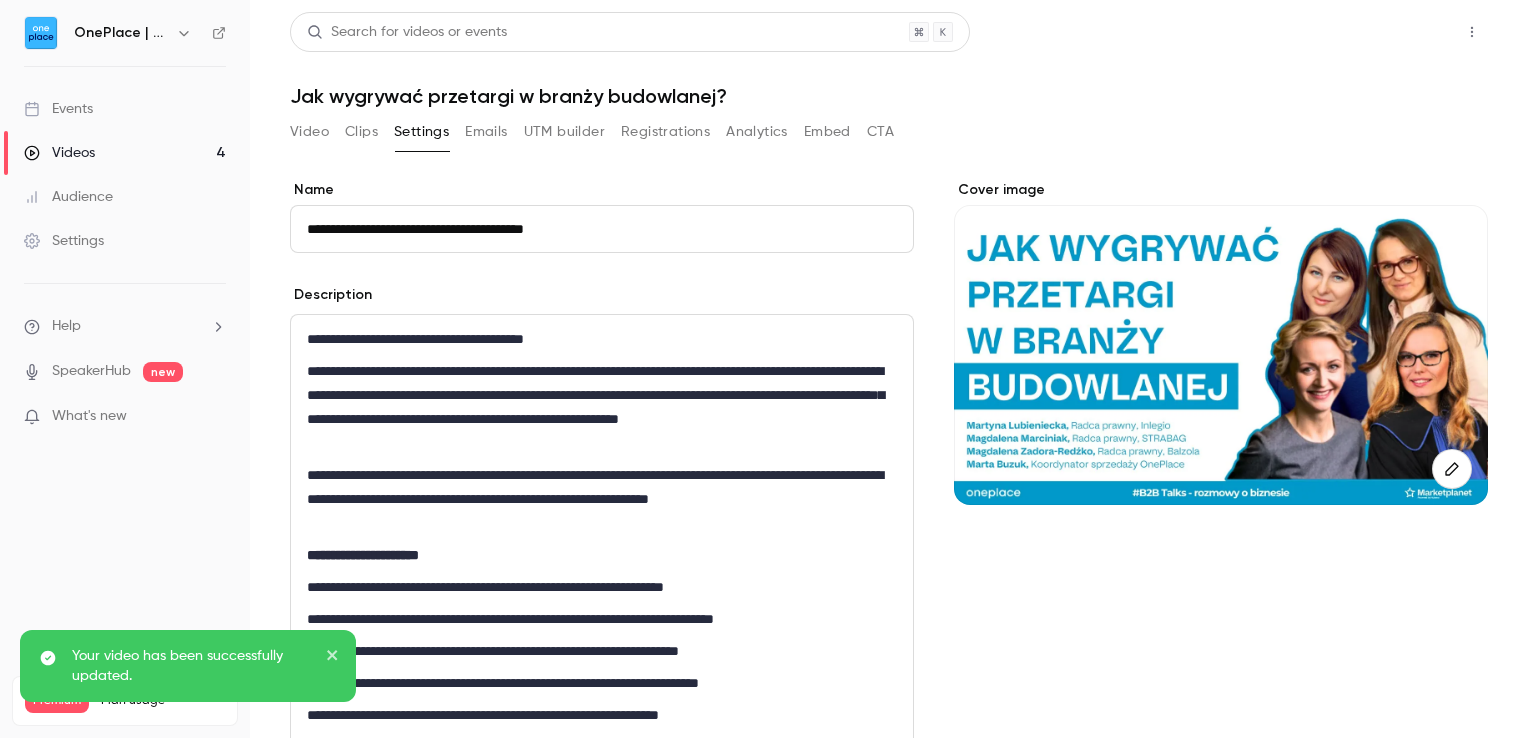 click on "Share" at bounding box center [1400, 32] 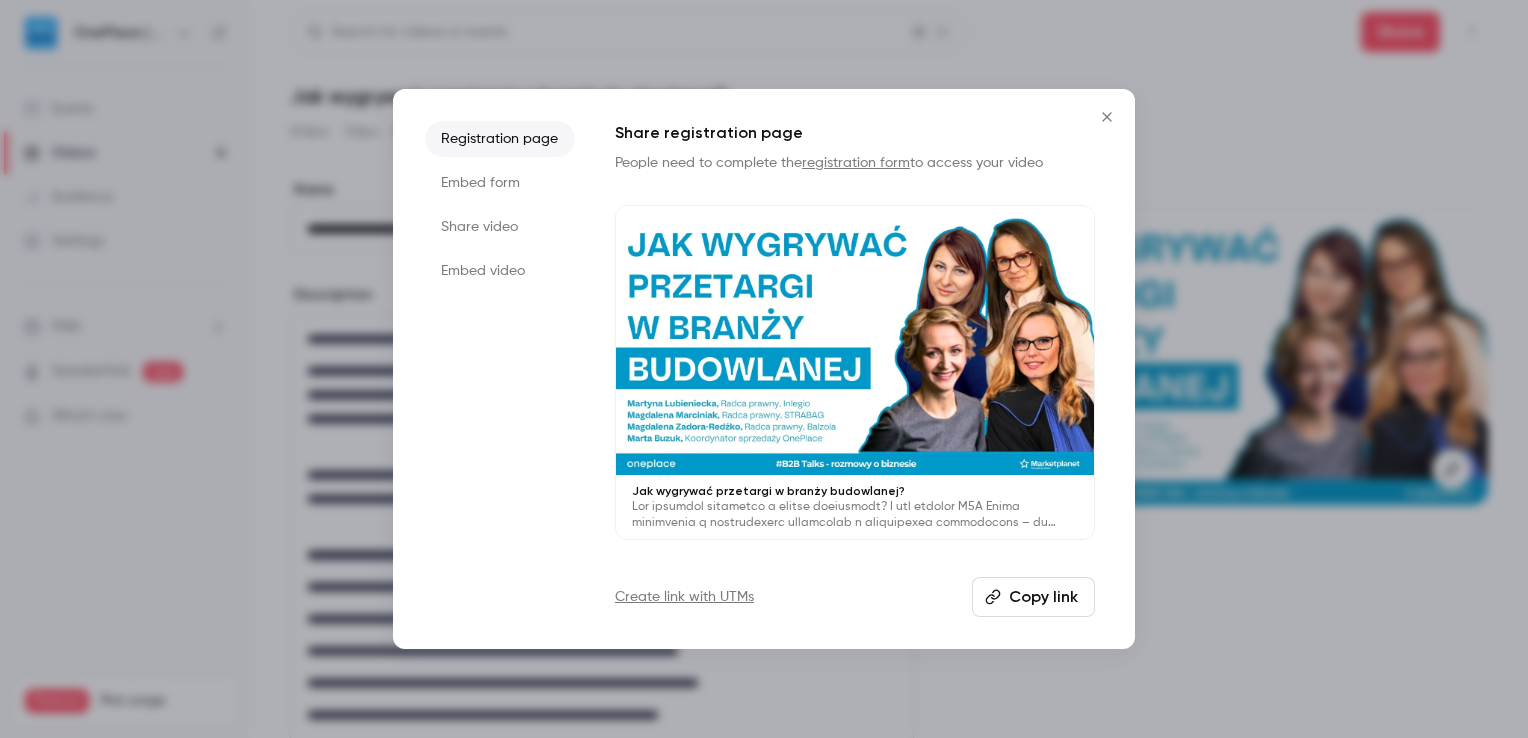 click on "Copy link" at bounding box center (1033, 597) 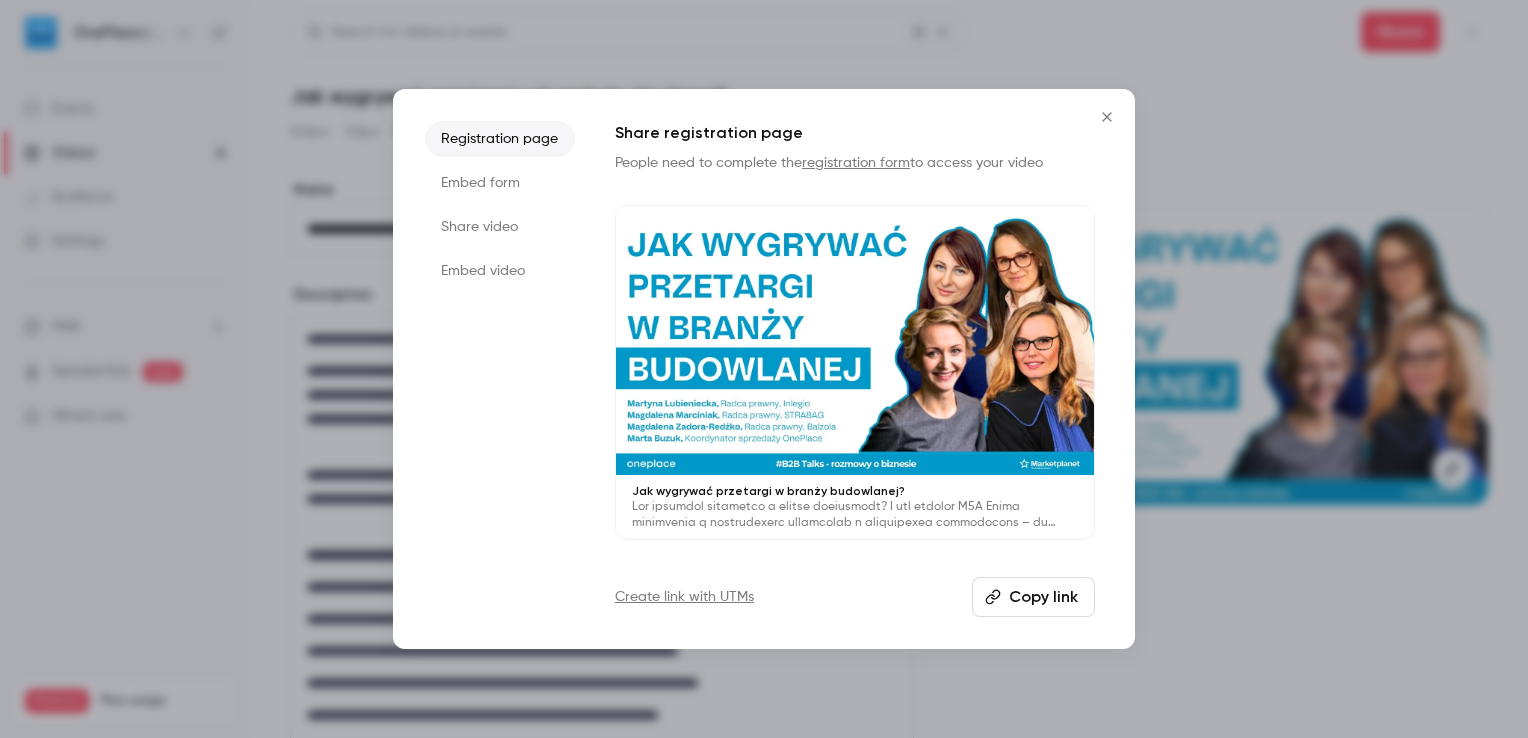 click 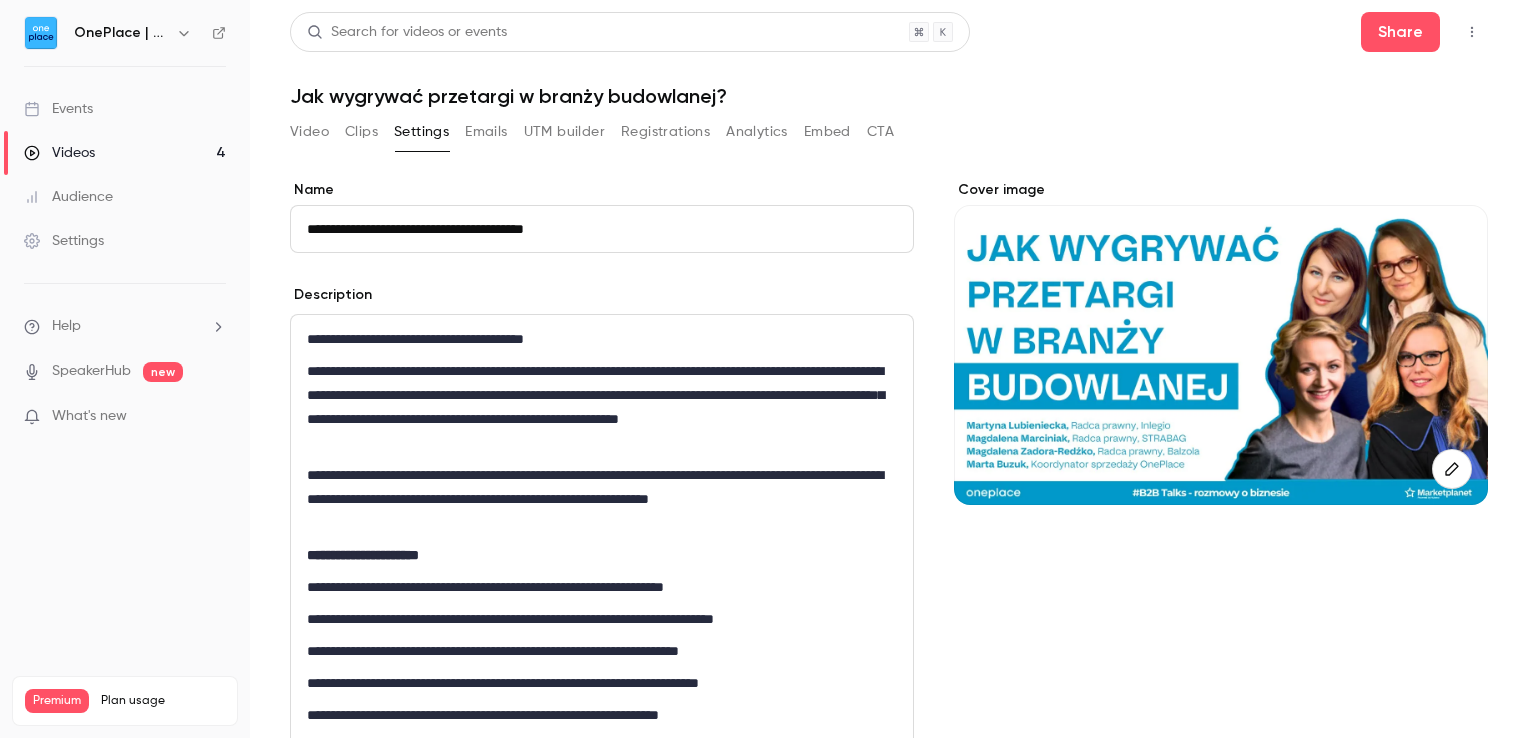 click on "Videos 4" at bounding box center [125, 153] 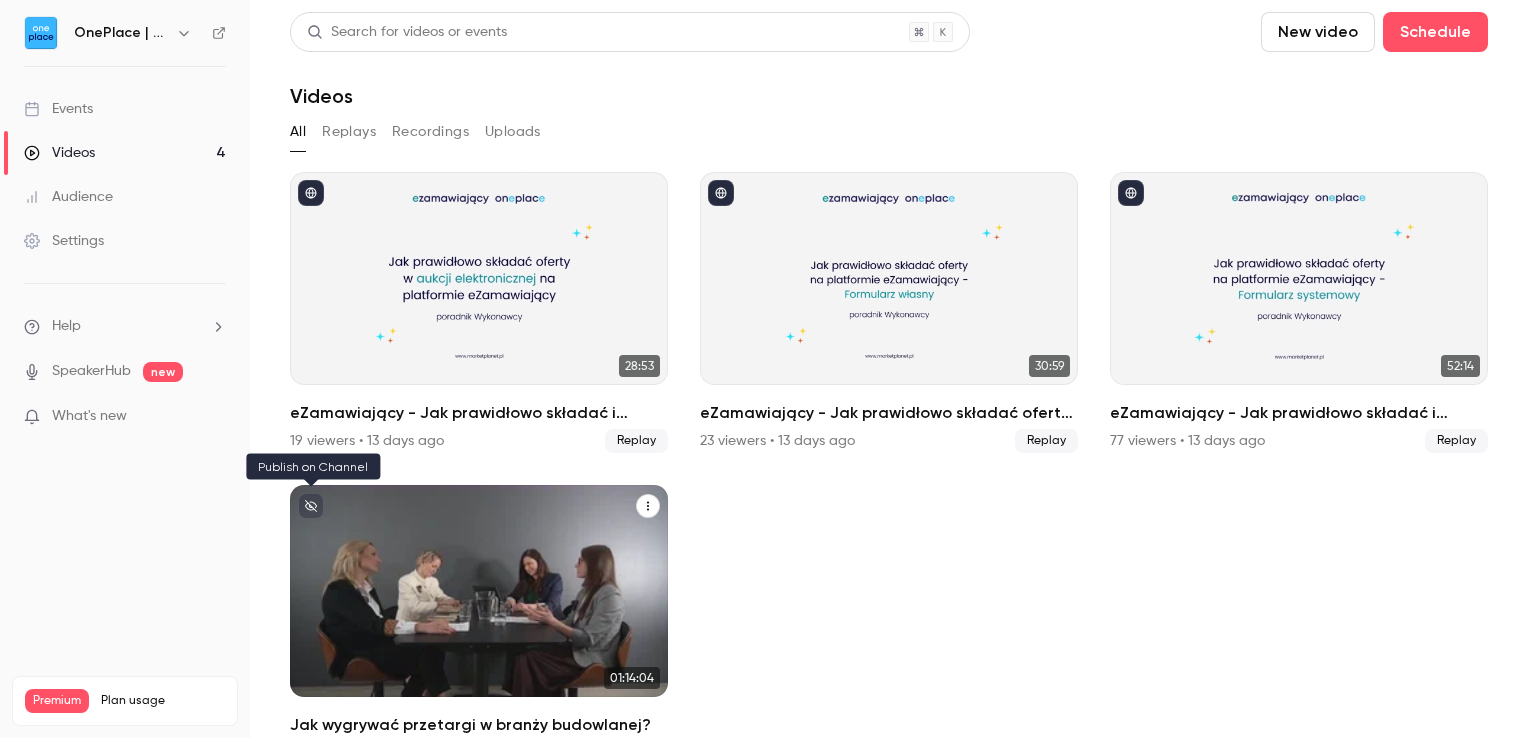 click 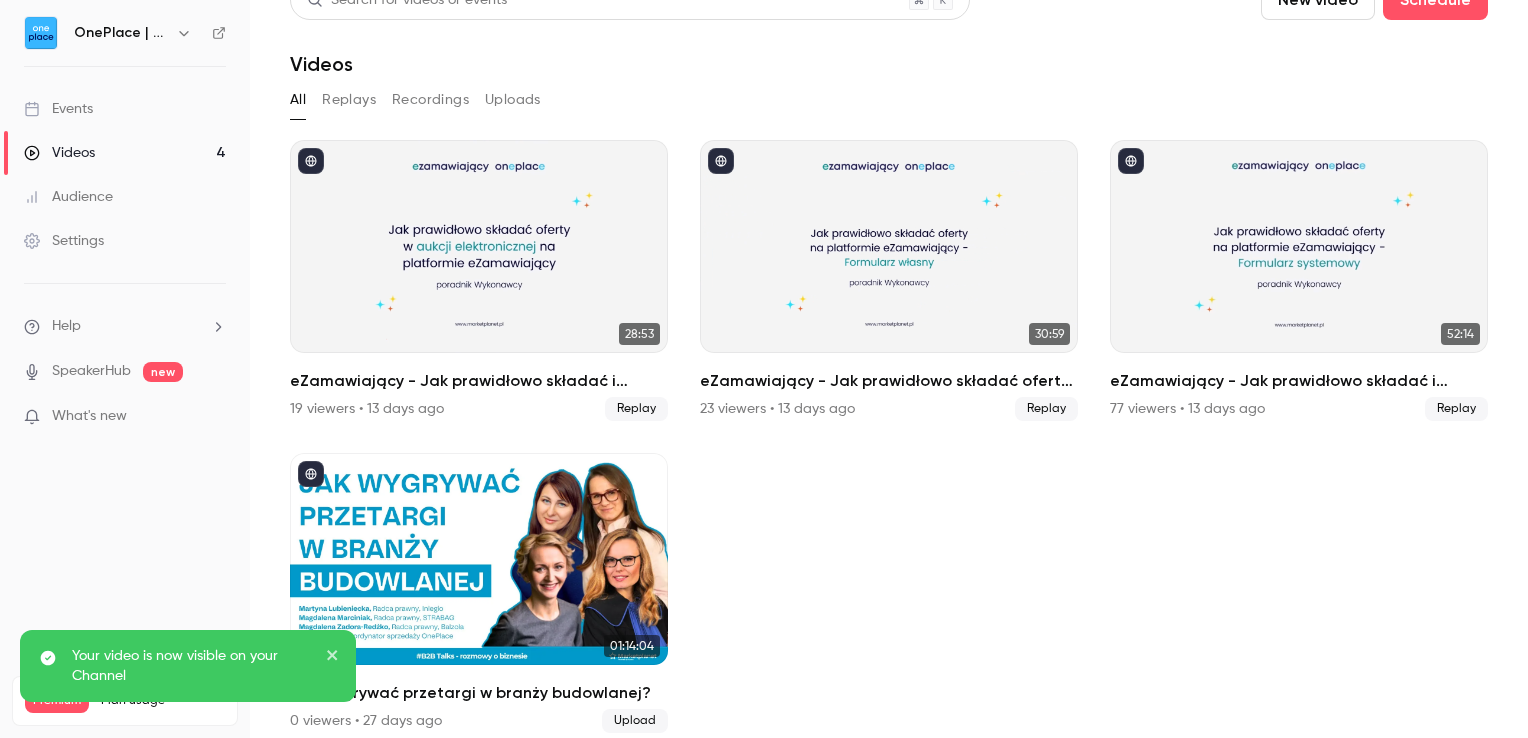 scroll, scrollTop: 44, scrollLeft: 0, axis: vertical 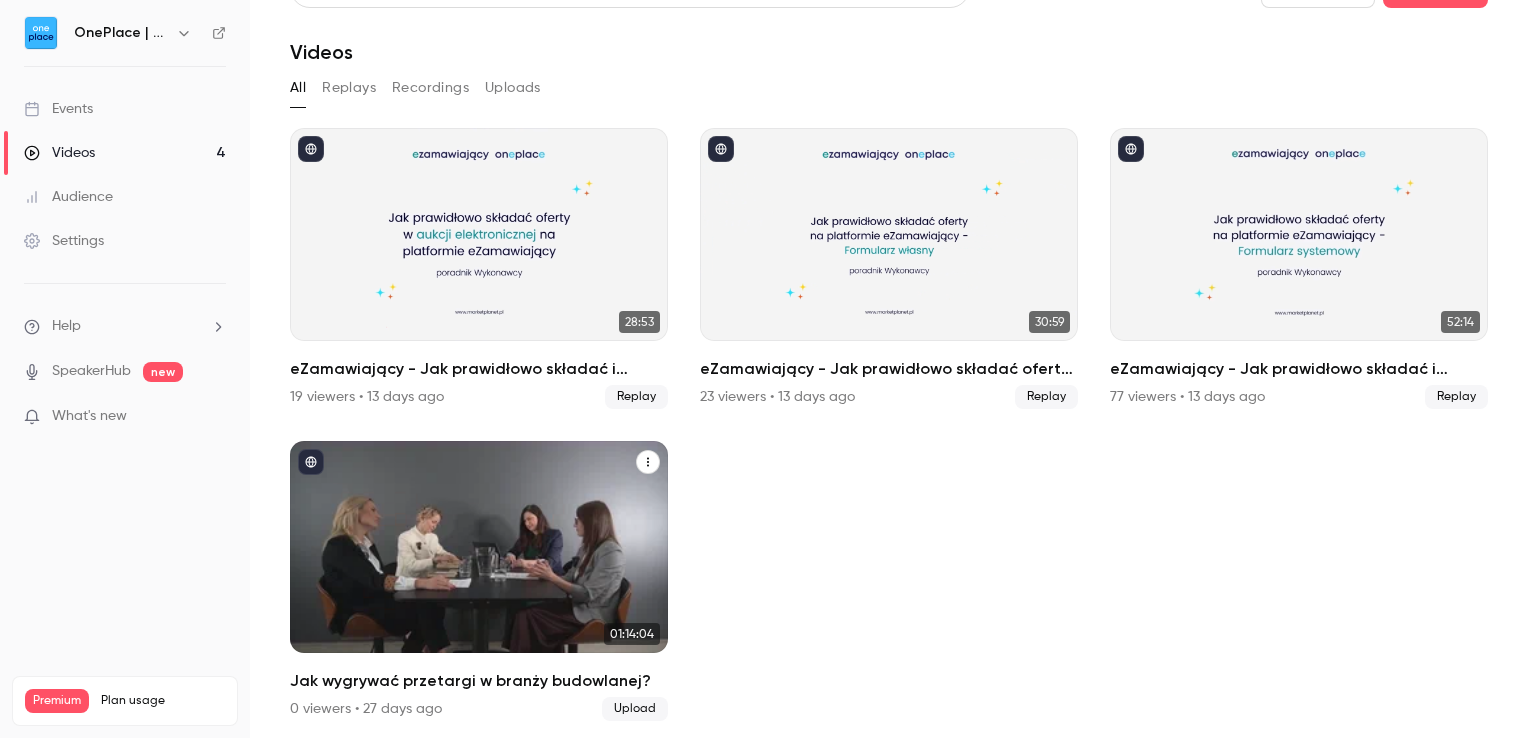 click at bounding box center [479, 547] 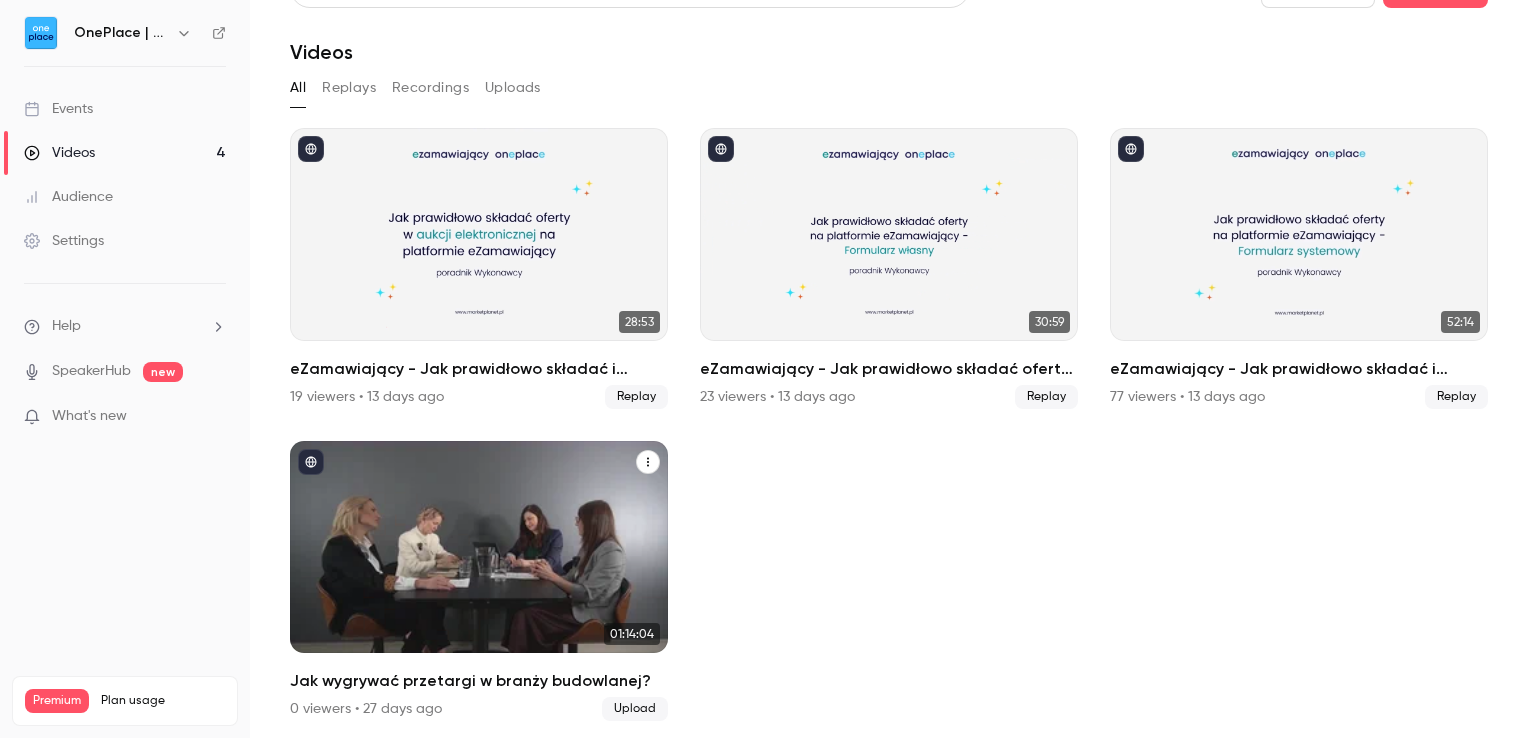 scroll, scrollTop: 0, scrollLeft: 0, axis: both 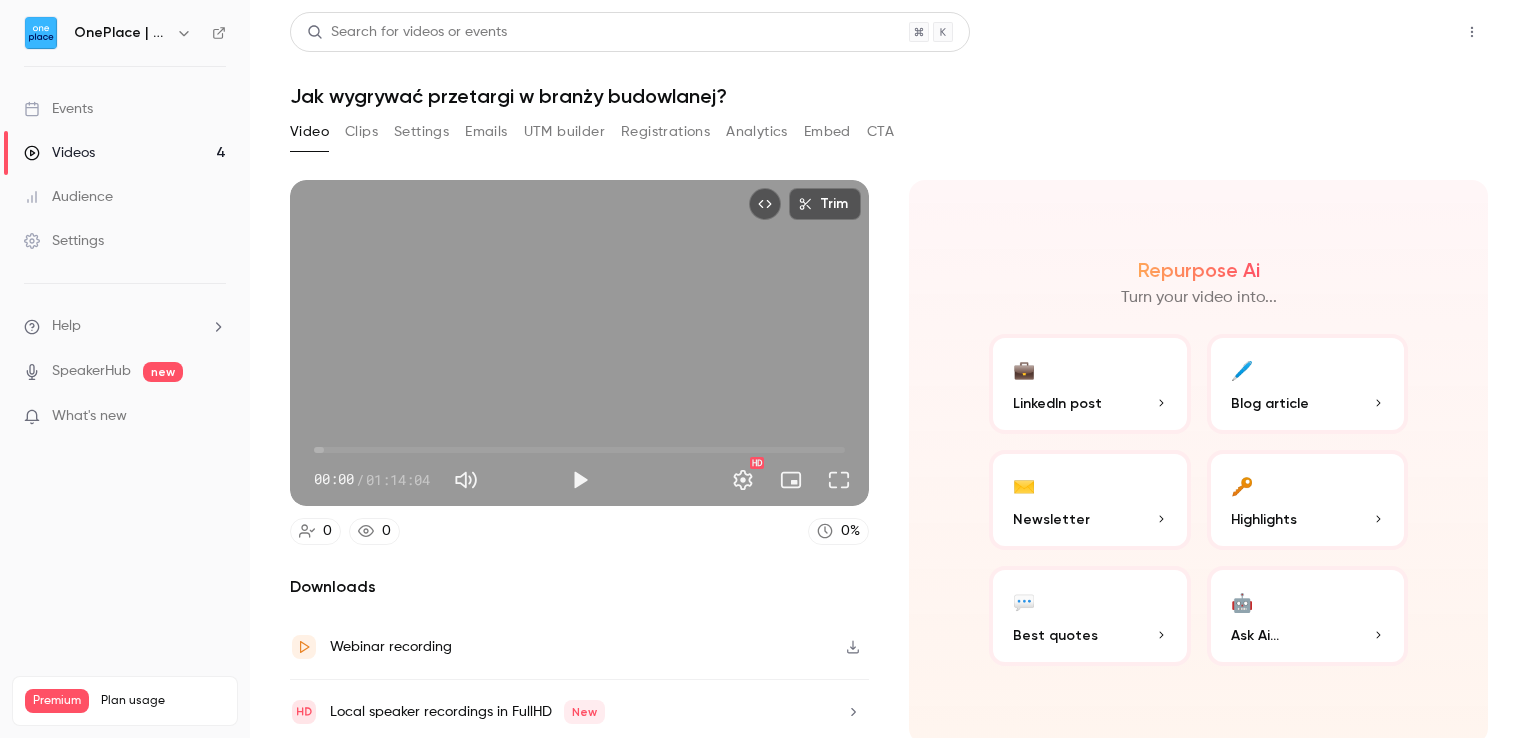click on "Share" at bounding box center (1400, 32) 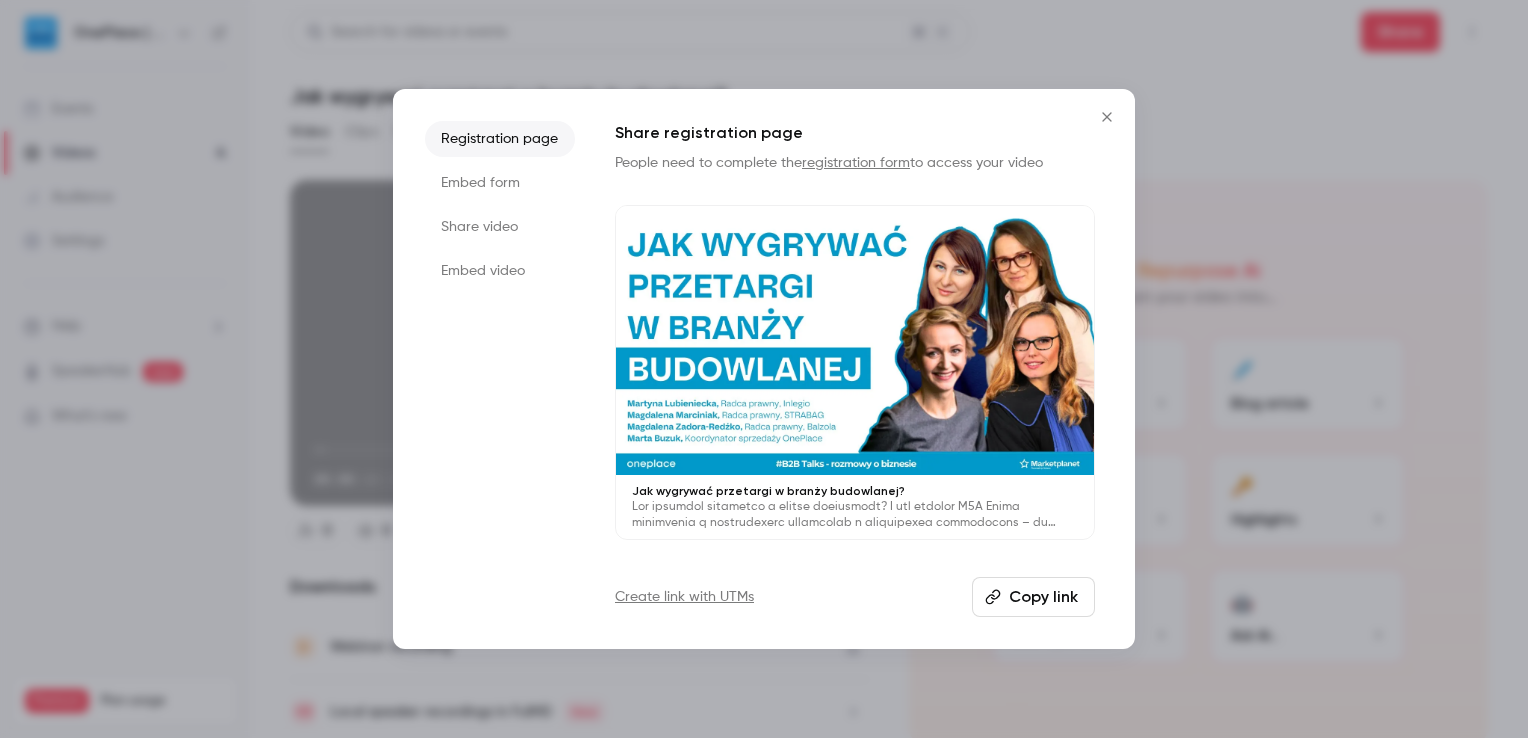 click on "Copy link" at bounding box center [1033, 597] 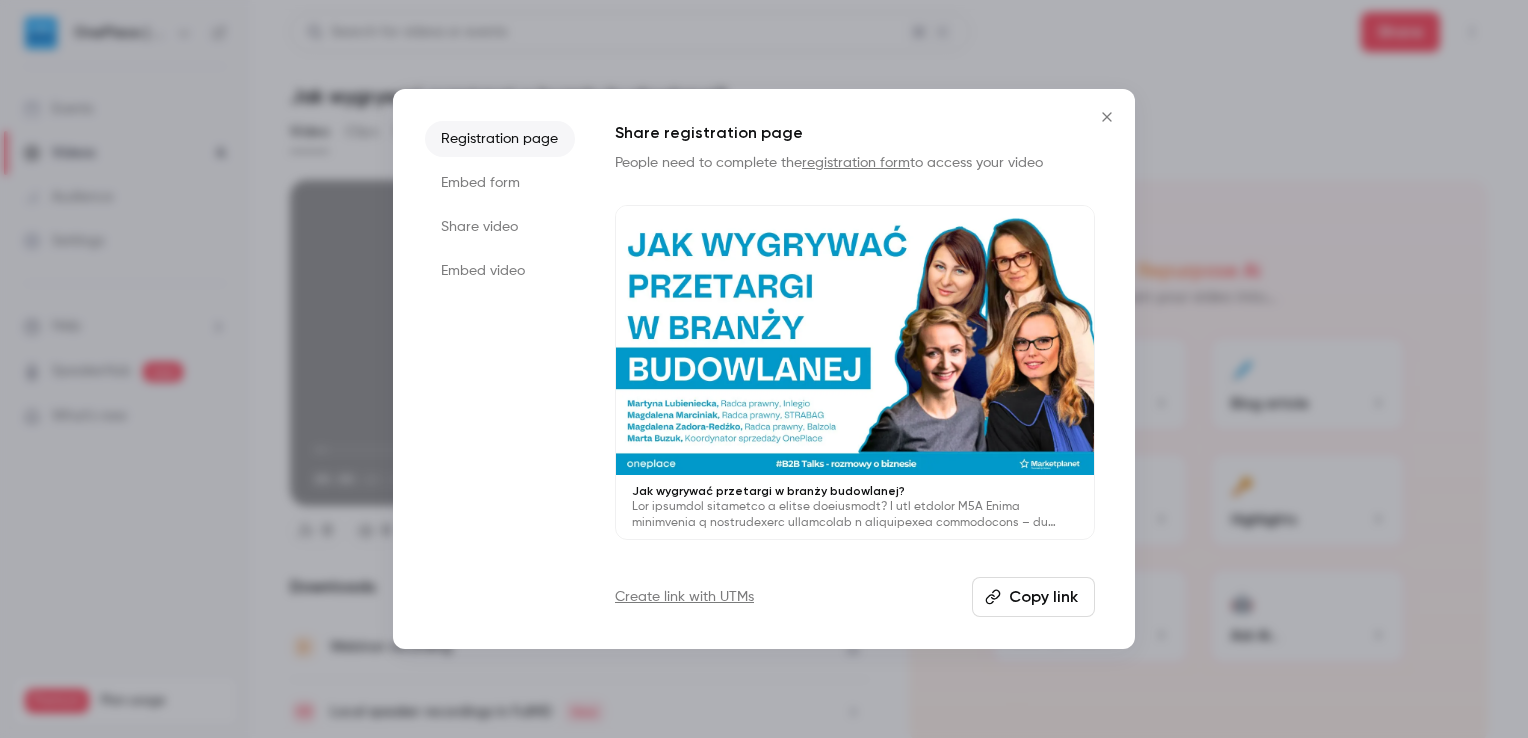 click 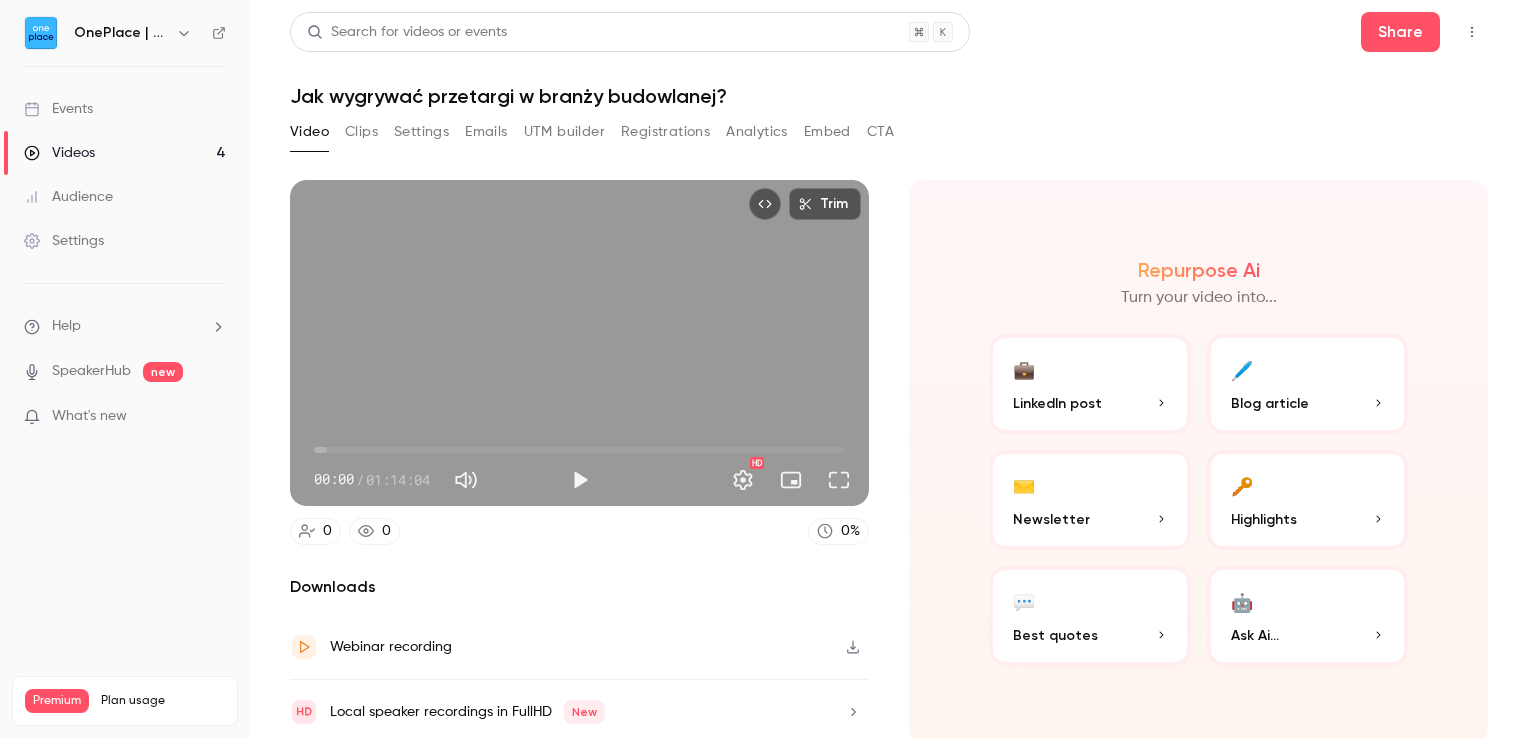 click on "Videos 4" at bounding box center [125, 153] 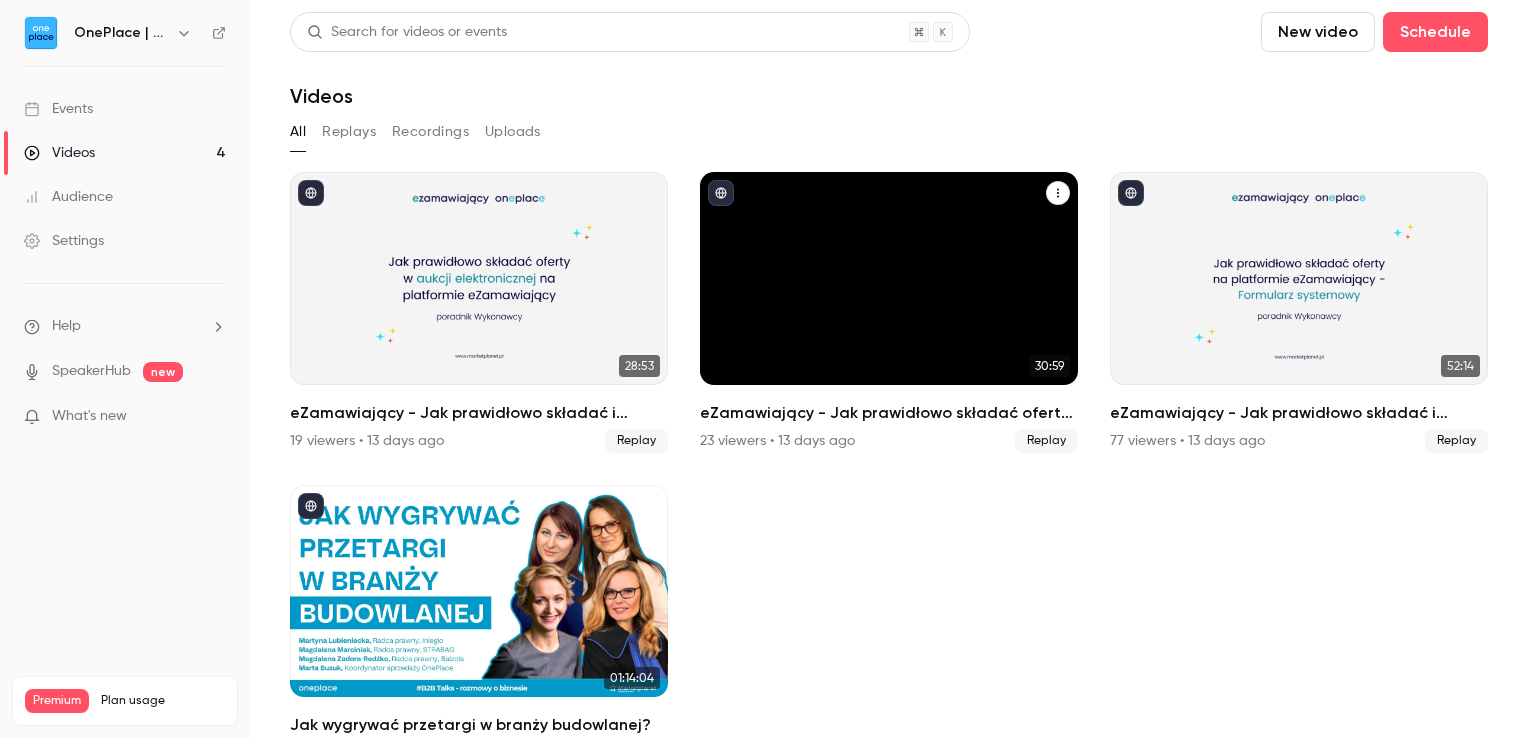 scroll, scrollTop: 44, scrollLeft: 0, axis: vertical 